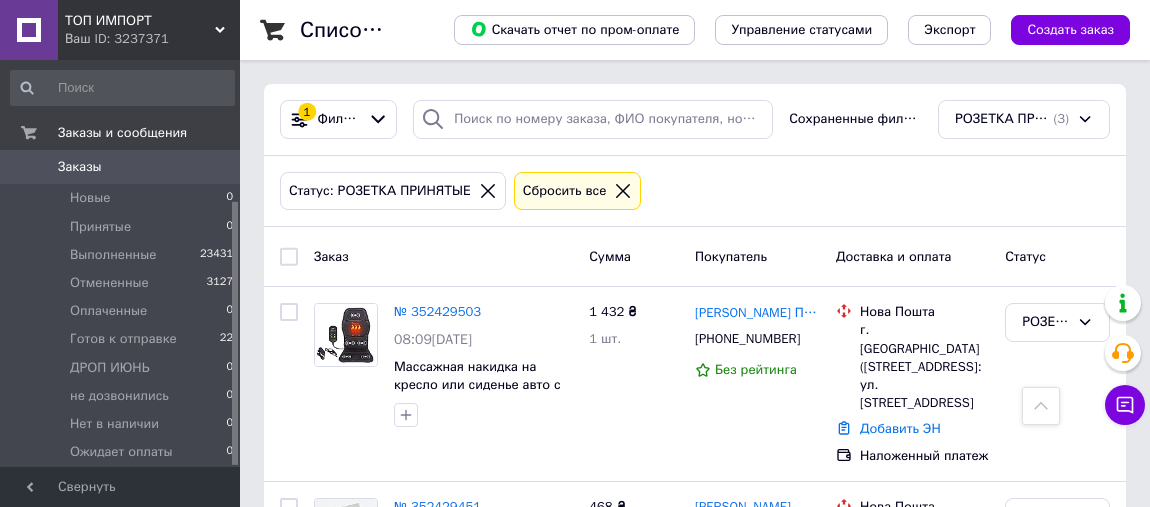scroll, scrollTop: 0, scrollLeft: 0, axis: both 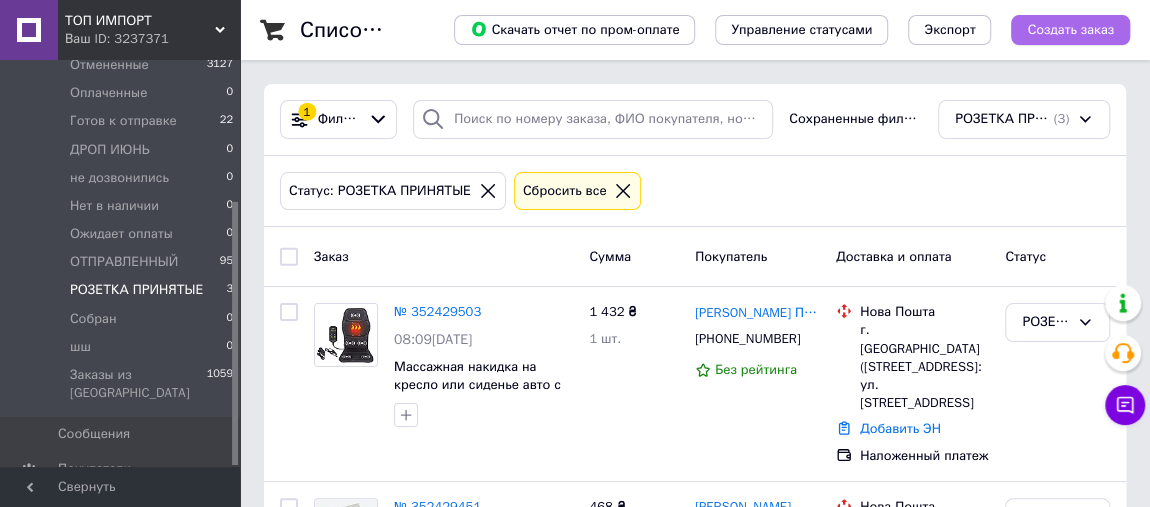 click on "Создать заказ" at bounding box center (1070, 30) 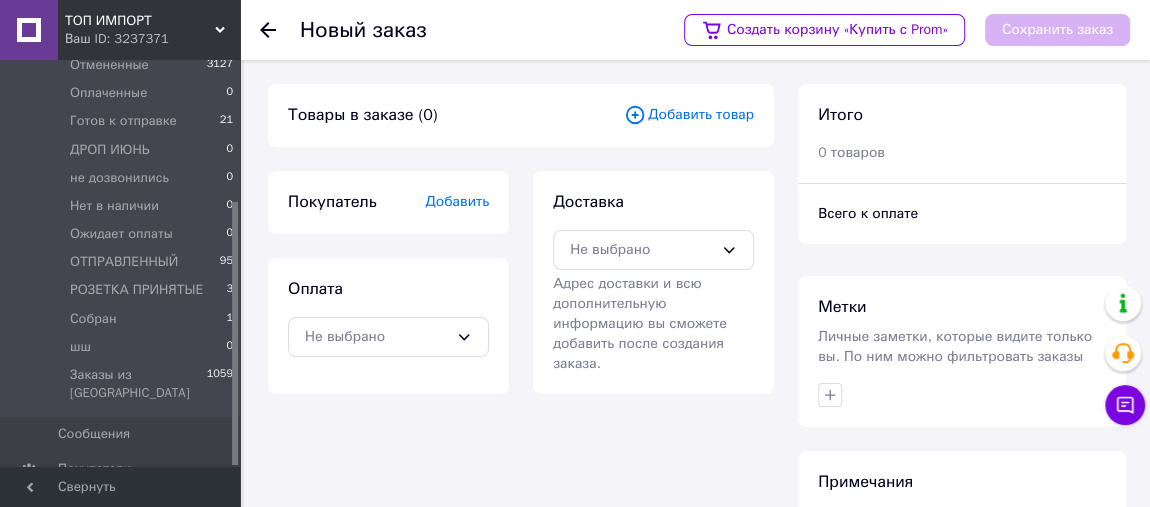 click on "Добавить товар" at bounding box center (689, 115) 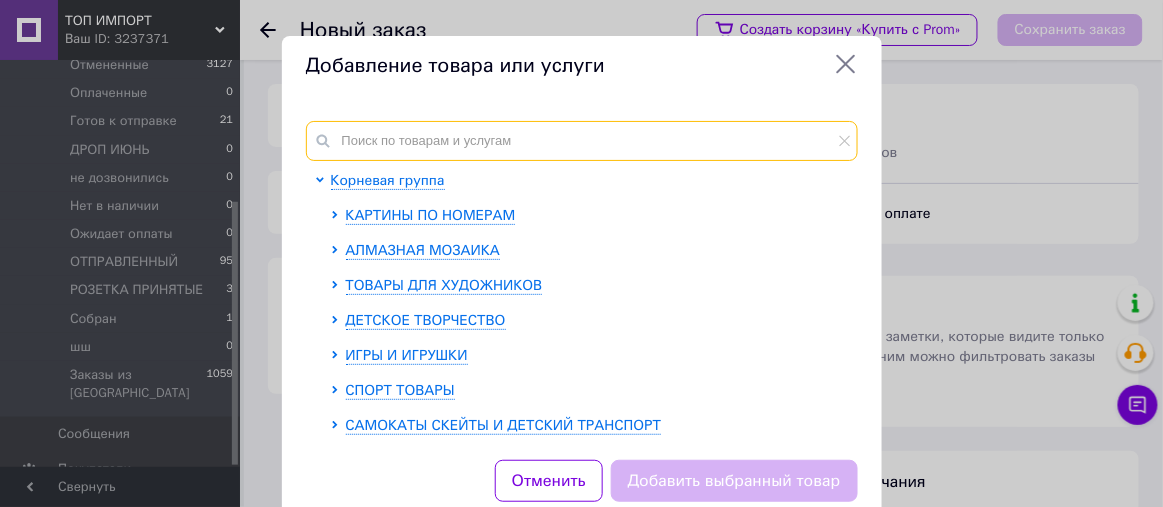 click at bounding box center [582, 141] 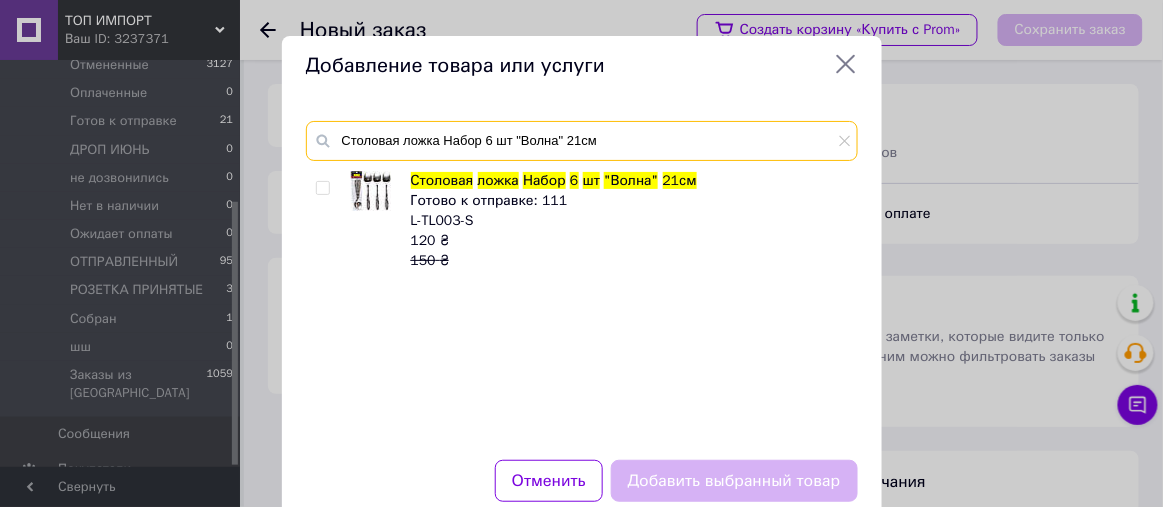 type on "Столовая ложка Набор 6 шт "Волна" 21см" 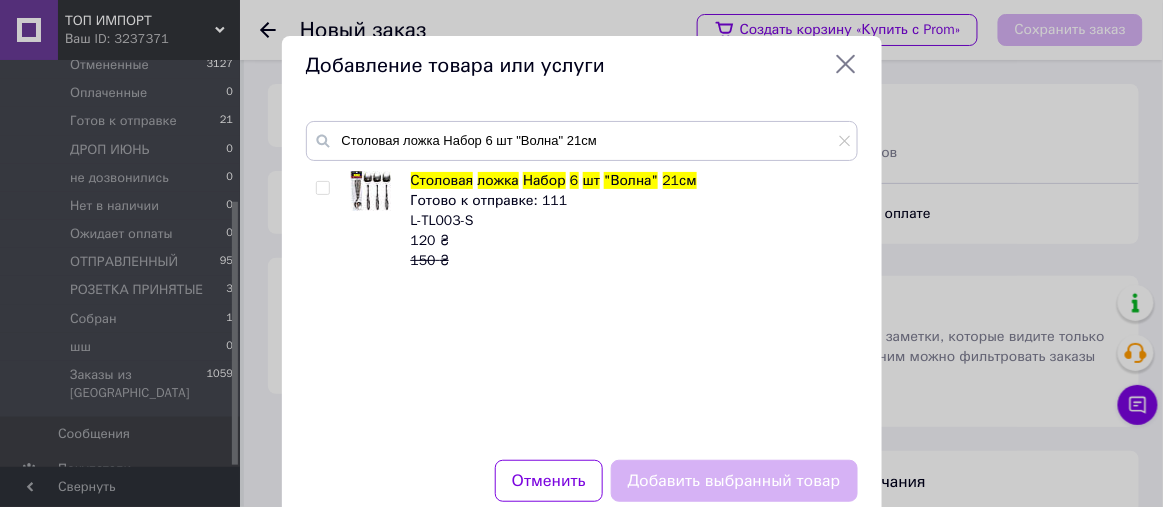 click at bounding box center [322, 188] 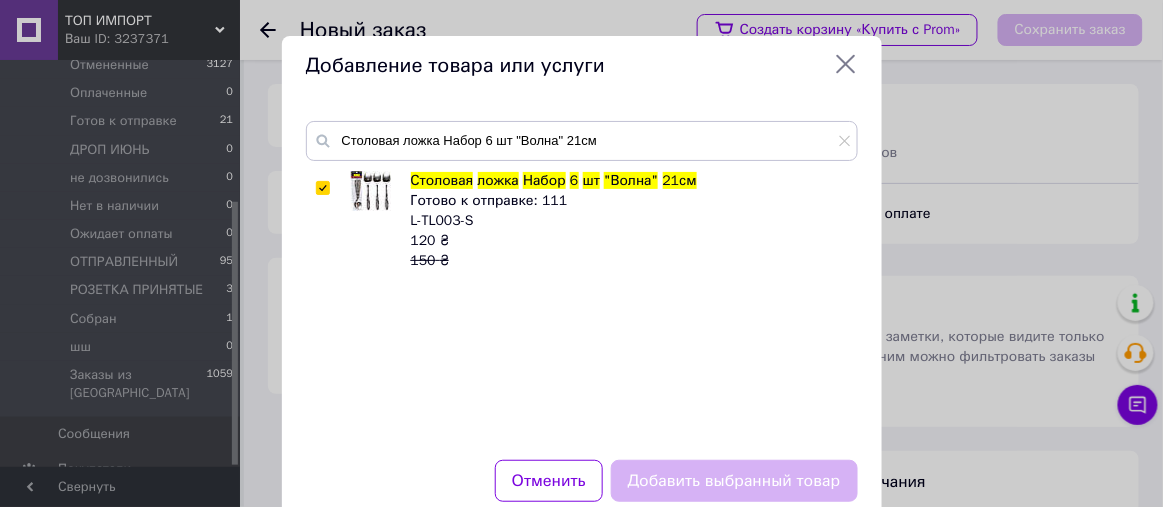 checkbox on "true" 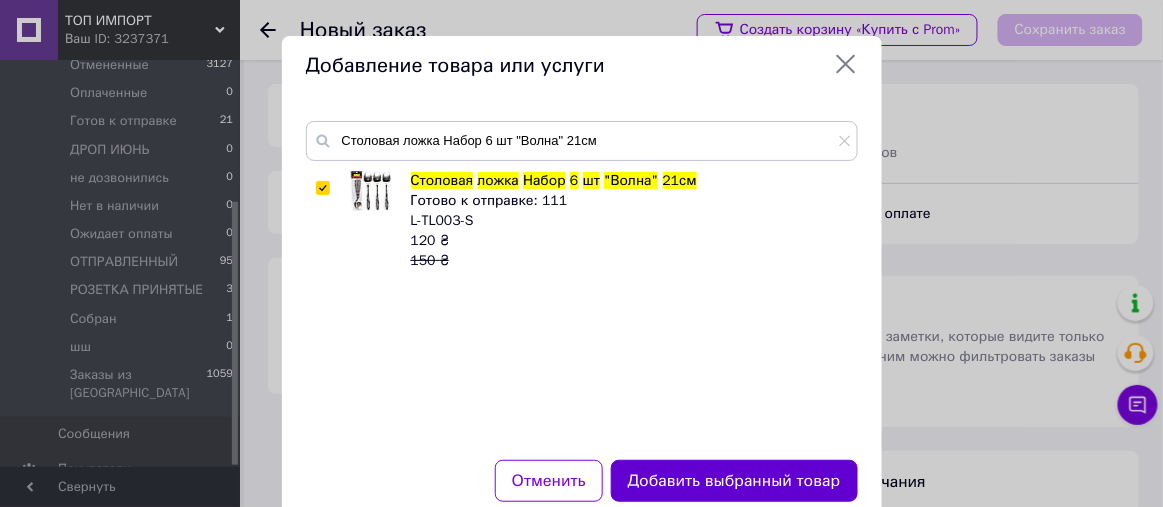 drag, startPoint x: 662, startPoint y: 488, endPoint x: 646, endPoint y: 445, distance: 45.88028 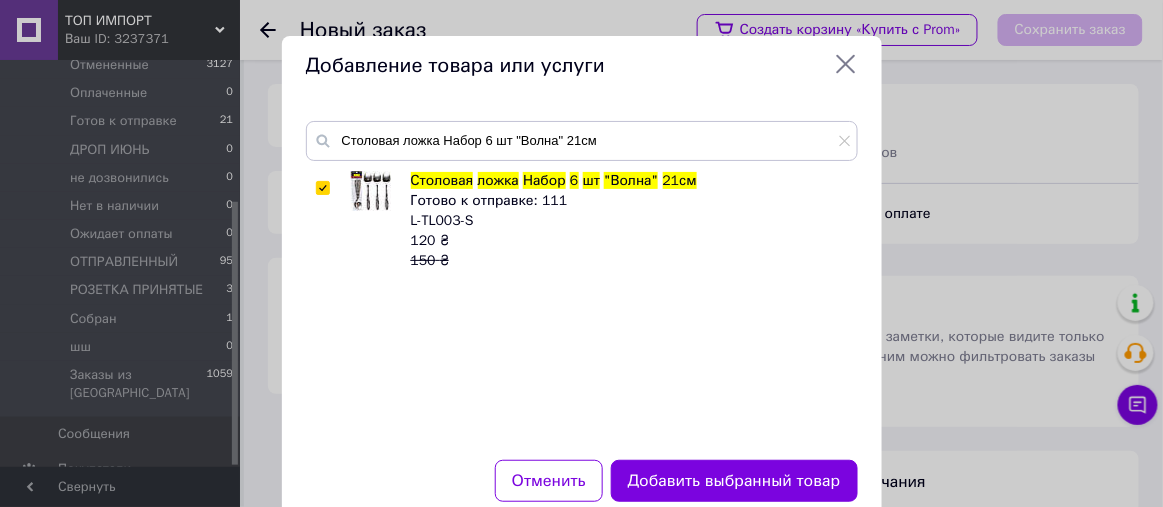 click on "Добавить выбранный товар" at bounding box center [734, 481] 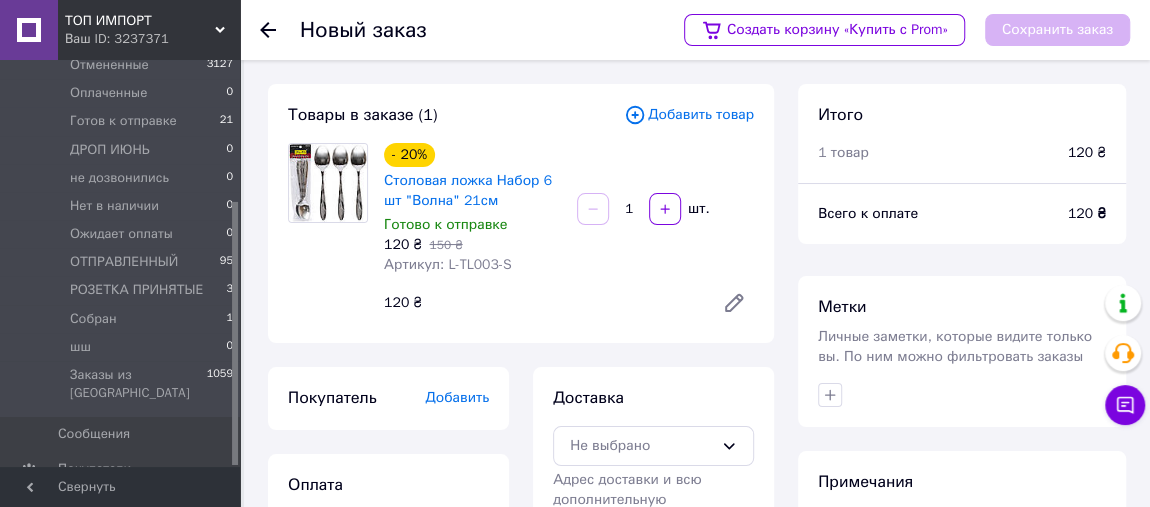 click on "Добавить товар" at bounding box center [689, 115] 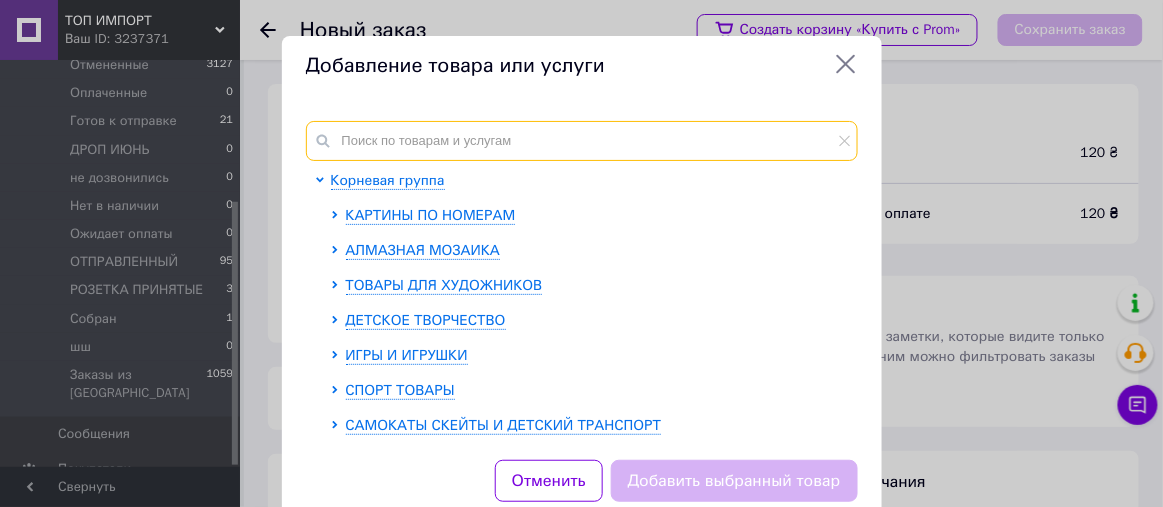 click at bounding box center (582, 141) 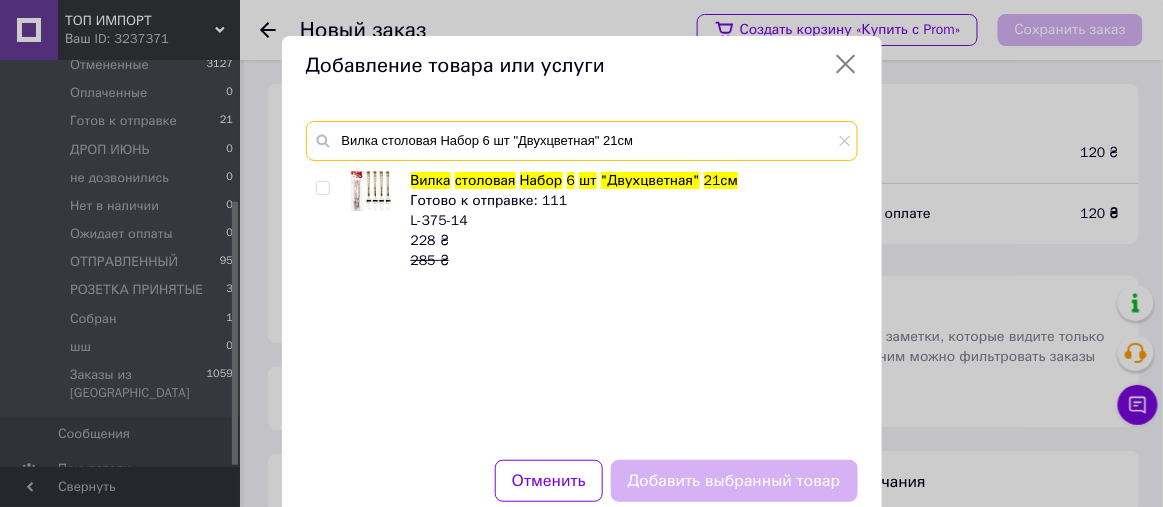 type on "Вилка столовая Набор 6 шт "Двухцветная" 21см" 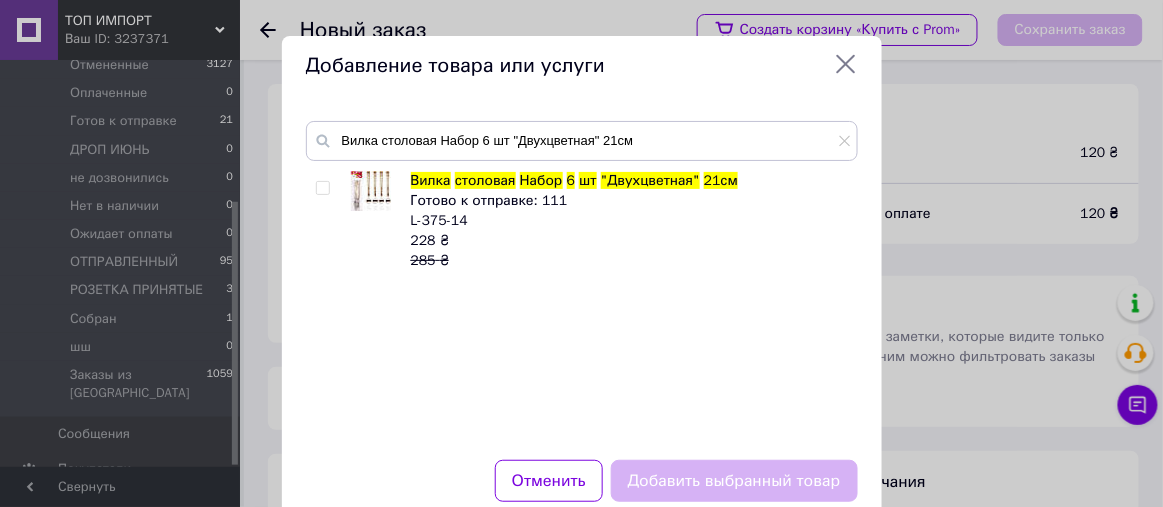 click at bounding box center (322, 188) 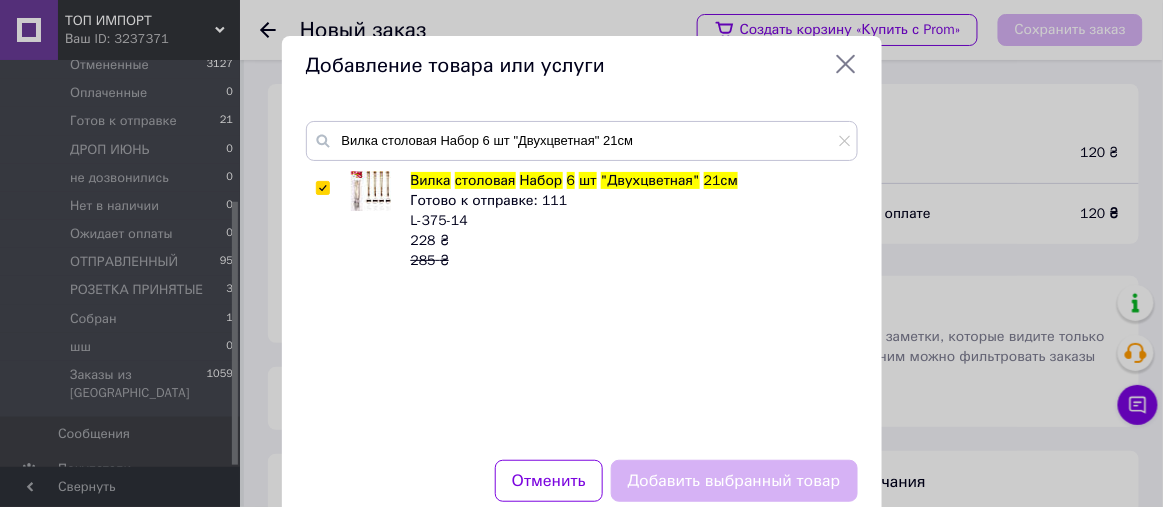checkbox on "true" 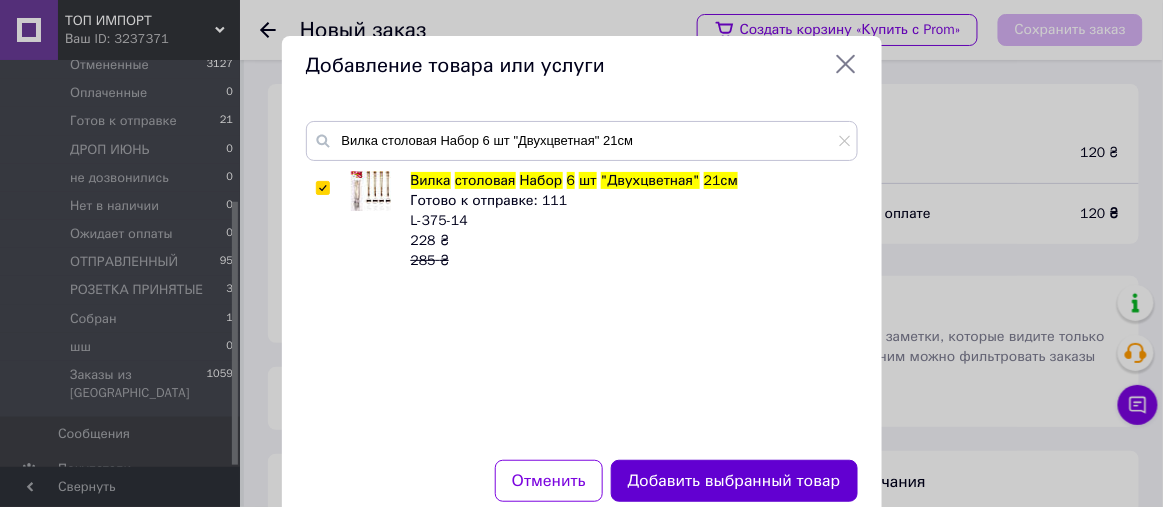 click on "Добавить выбранный товар" at bounding box center (734, 481) 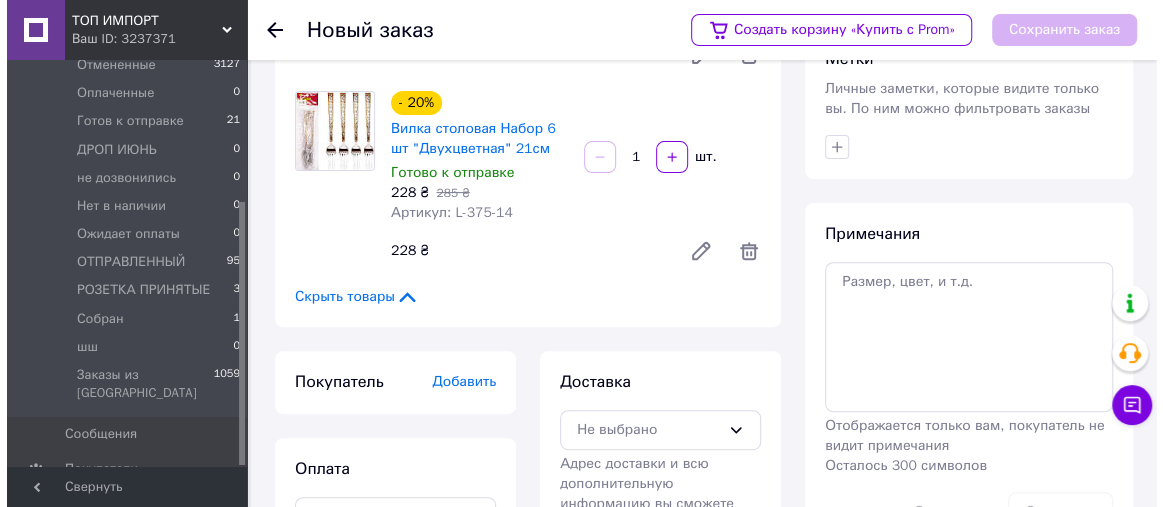 scroll, scrollTop: 303, scrollLeft: 0, axis: vertical 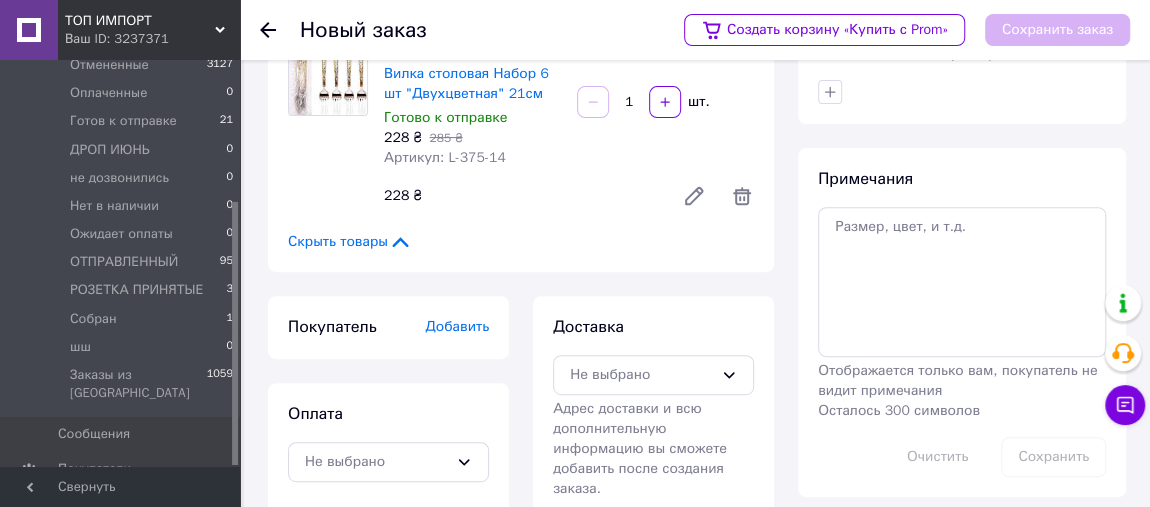 click on "Добавить" at bounding box center (457, 326) 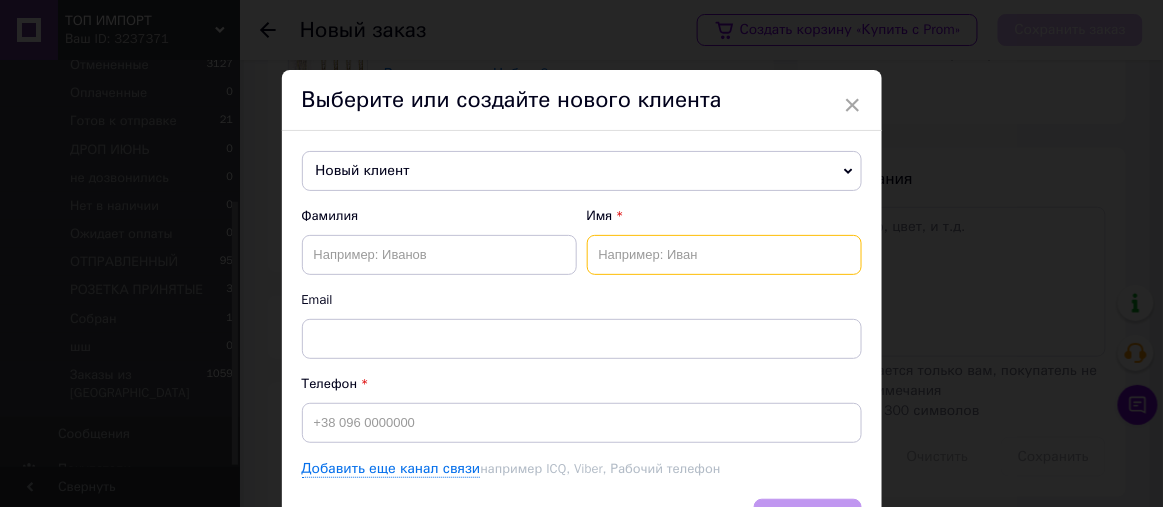 click at bounding box center [724, 255] 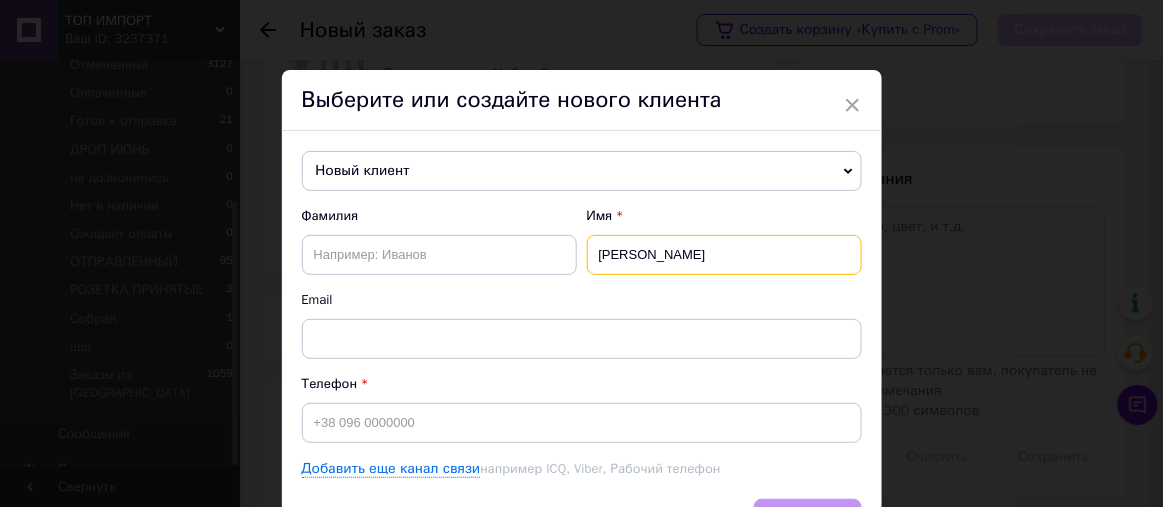 type on "Буркацкий Денис Александрович" 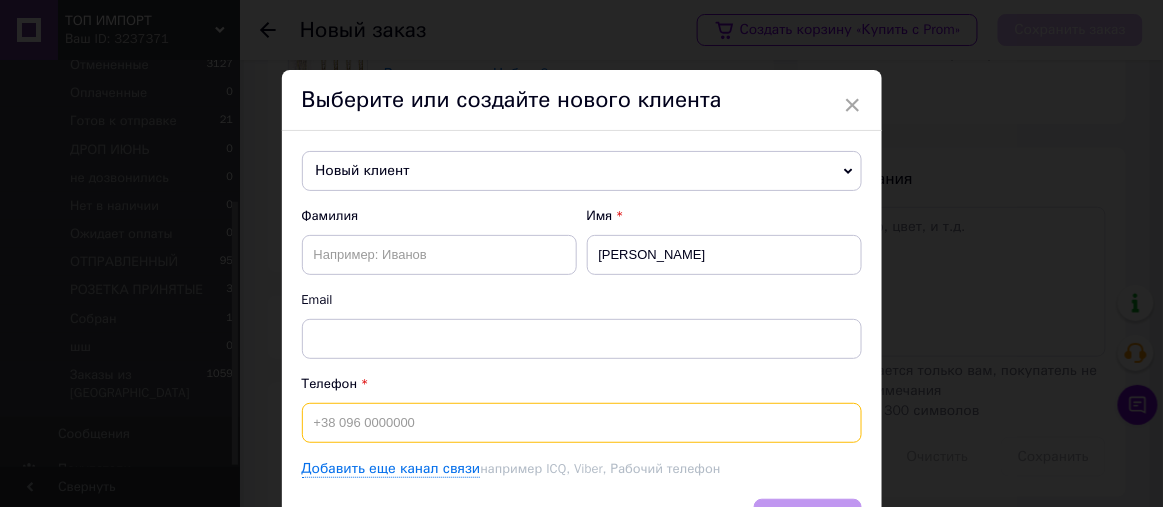 click at bounding box center [582, 423] 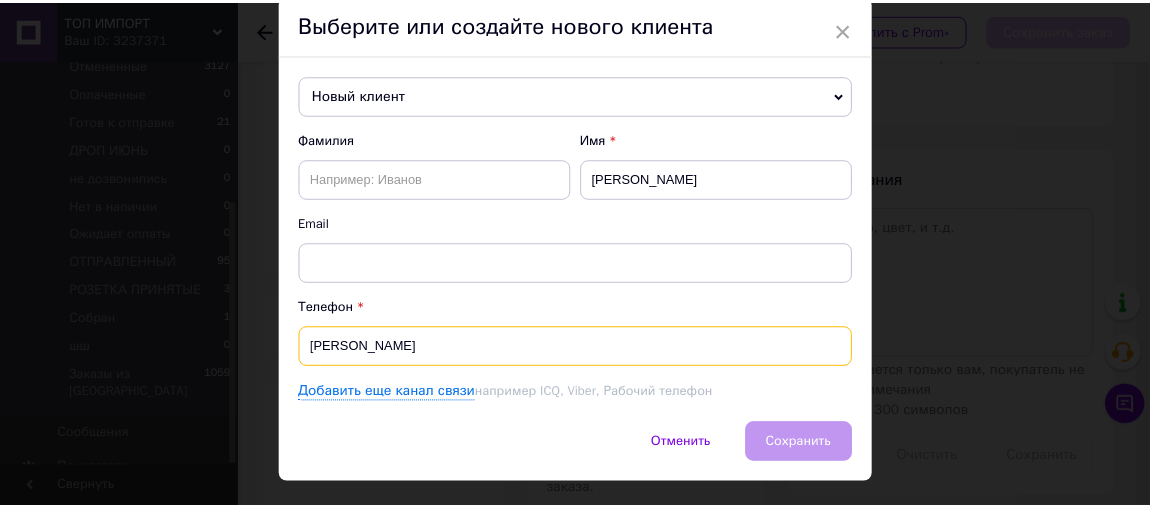 scroll, scrollTop: 116, scrollLeft: 0, axis: vertical 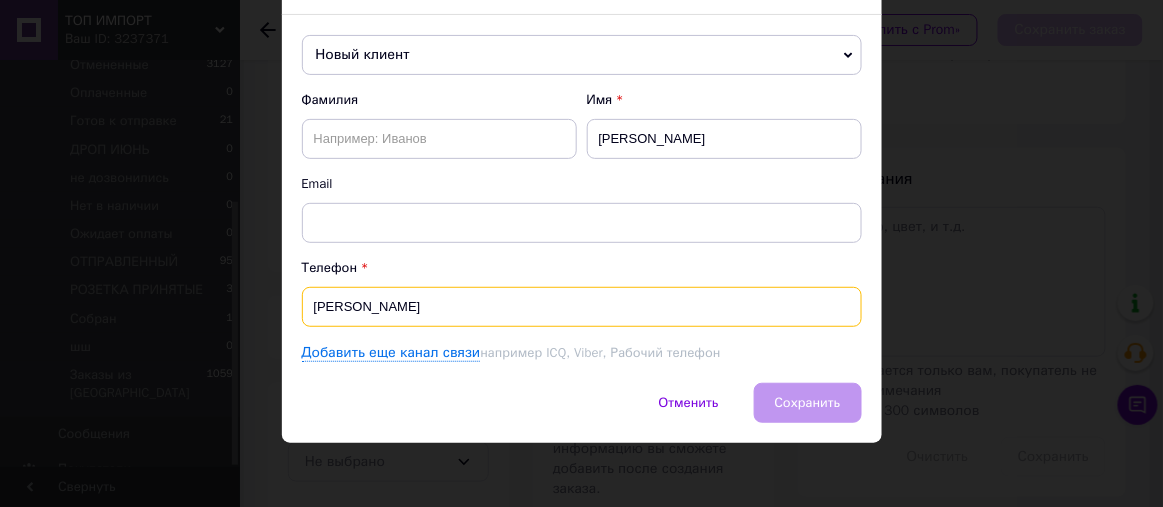 drag, startPoint x: 427, startPoint y: 317, endPoint x: 309, endPoint y: 313, distance: 118.06778 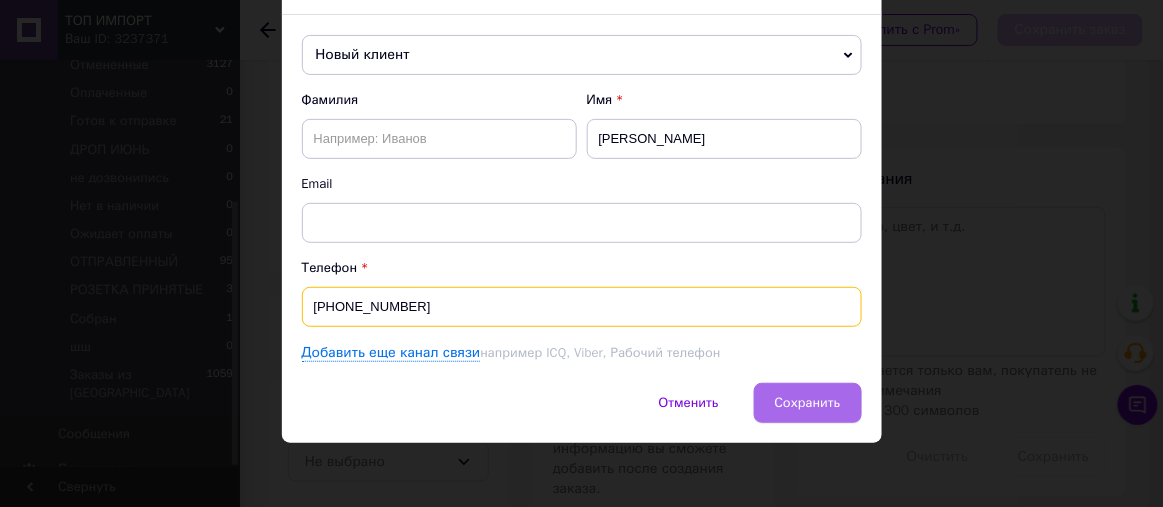 type on "[PHONE_NUMBER]" 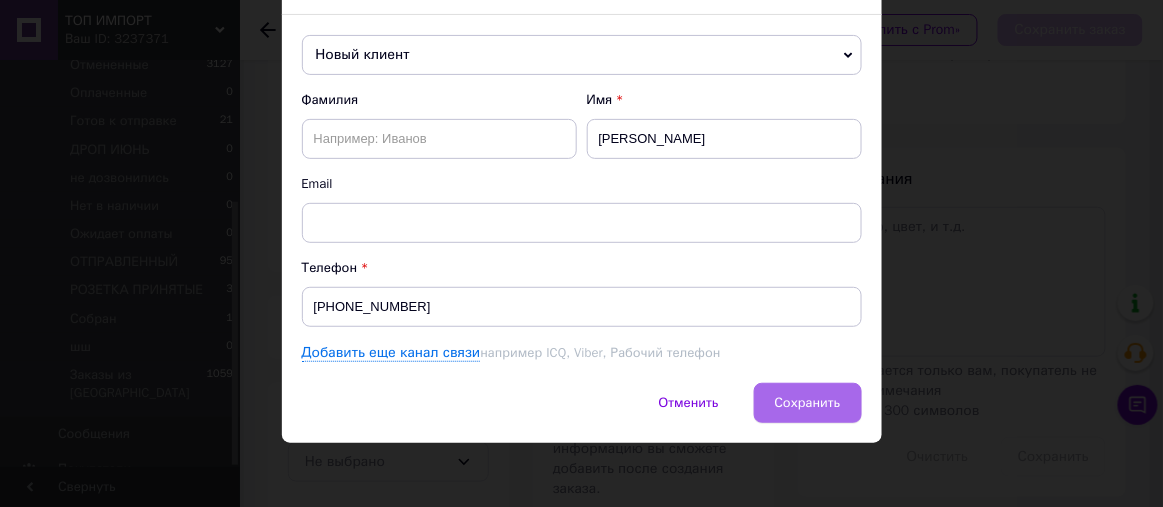 click on "Сохранить" at bounding box center [808, 402] 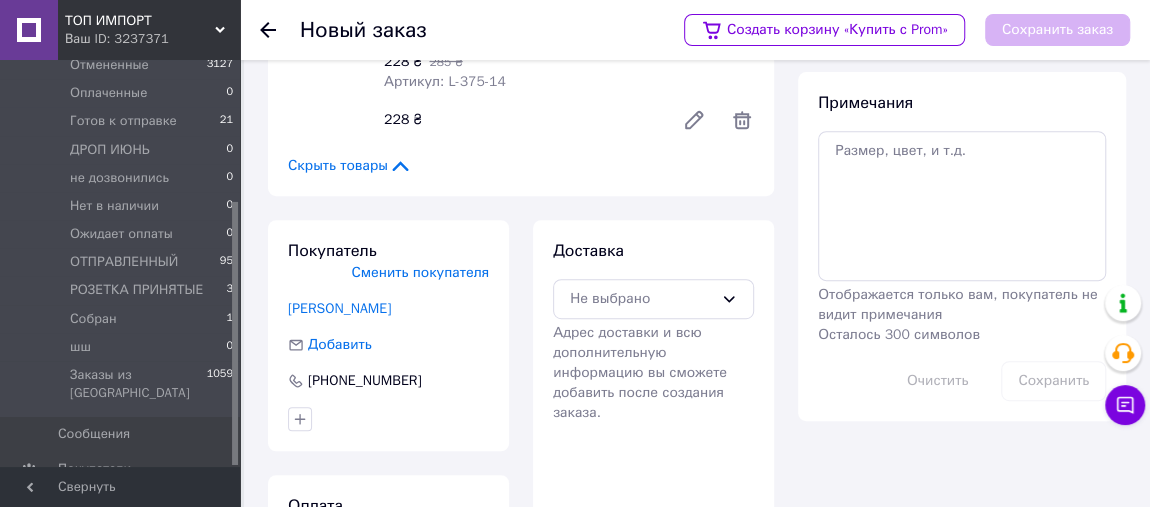 scroll, scrollTop: 509, scrollLeft: 0, axis: vertical 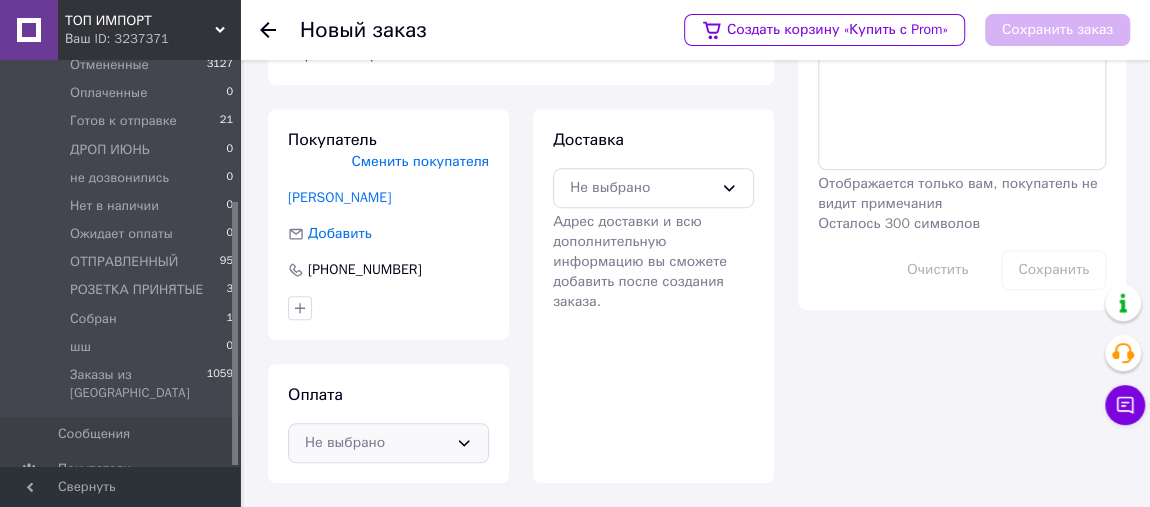 click on "Не выбрано" at bounding box center (376, 443) 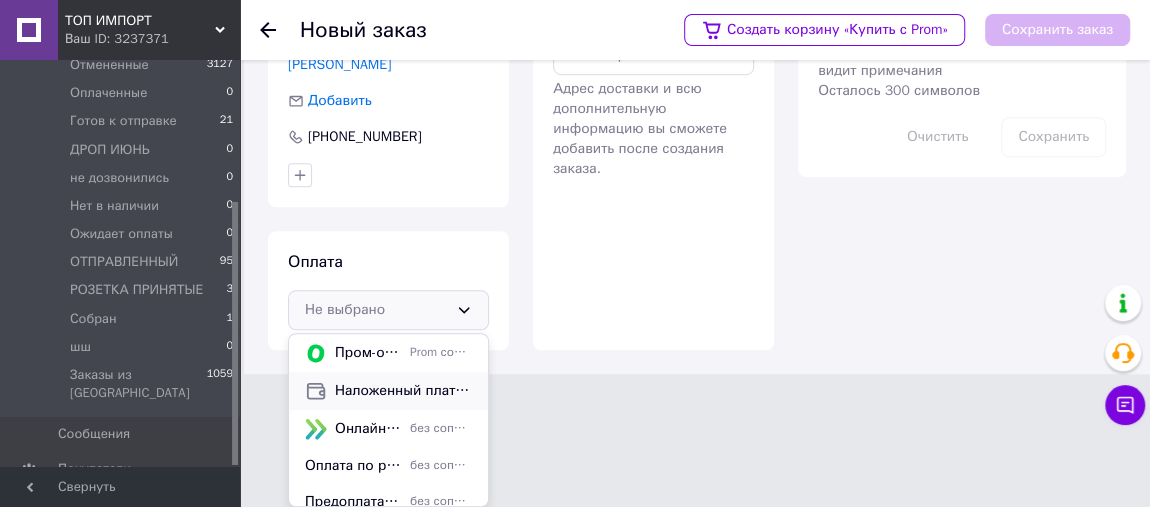 click on "Наложенный платеж" at bounding box center (388, 391) 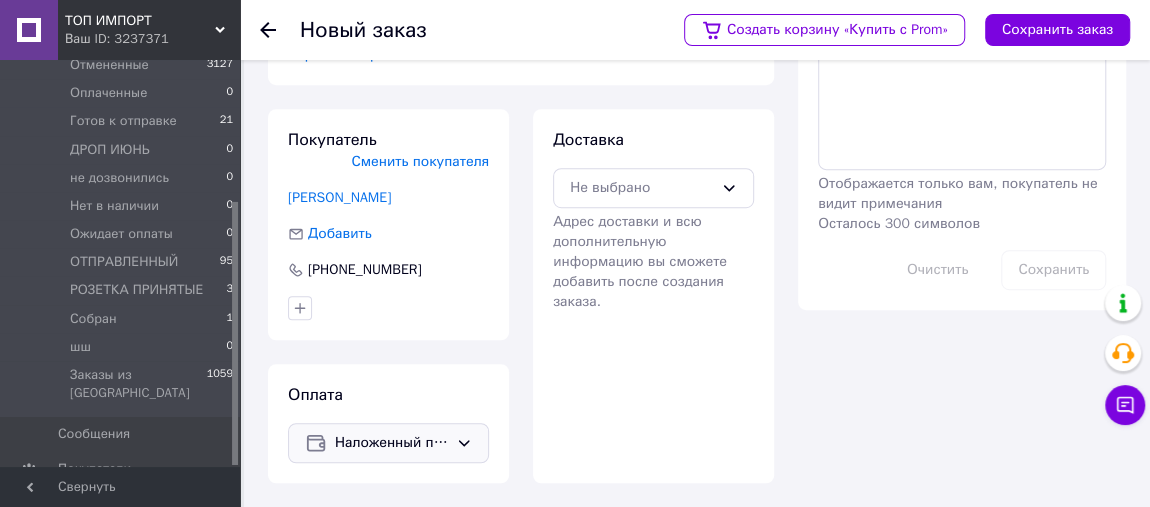 scroll, scrollTop: 509, scrollLeft: 0, axis: vertical 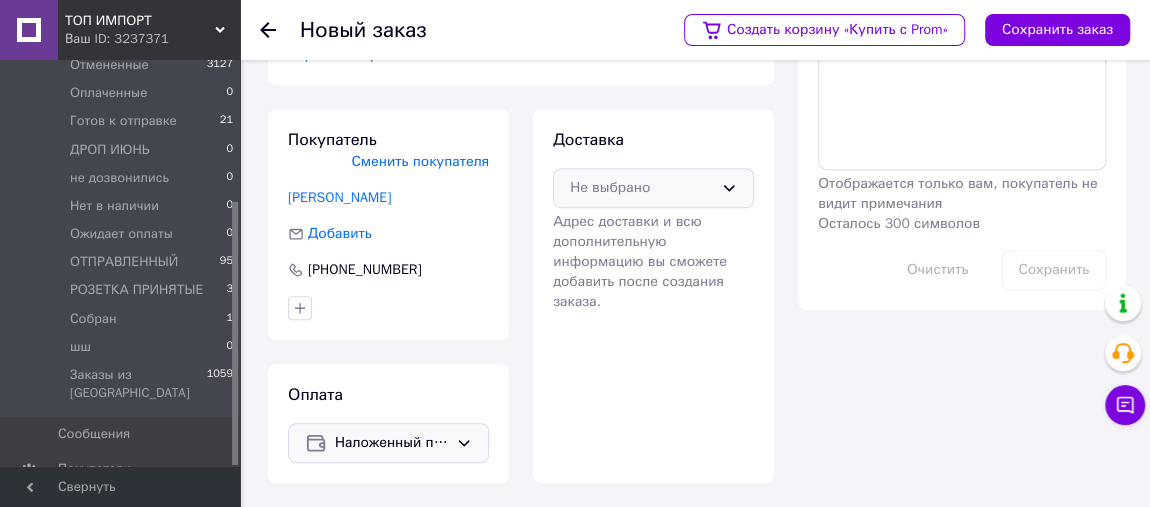 click on "Не выбрано" at bounding box center (641, 188) 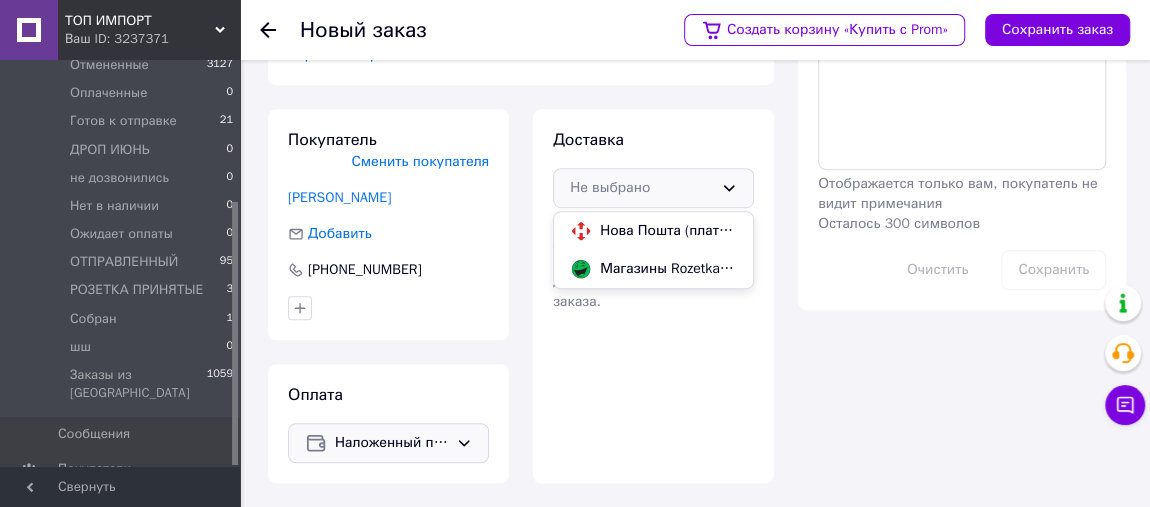 drag, startPoint x: 636, startPoint y: 211, endPoint x: 744, endPoint y: 137, distance: 130.91983 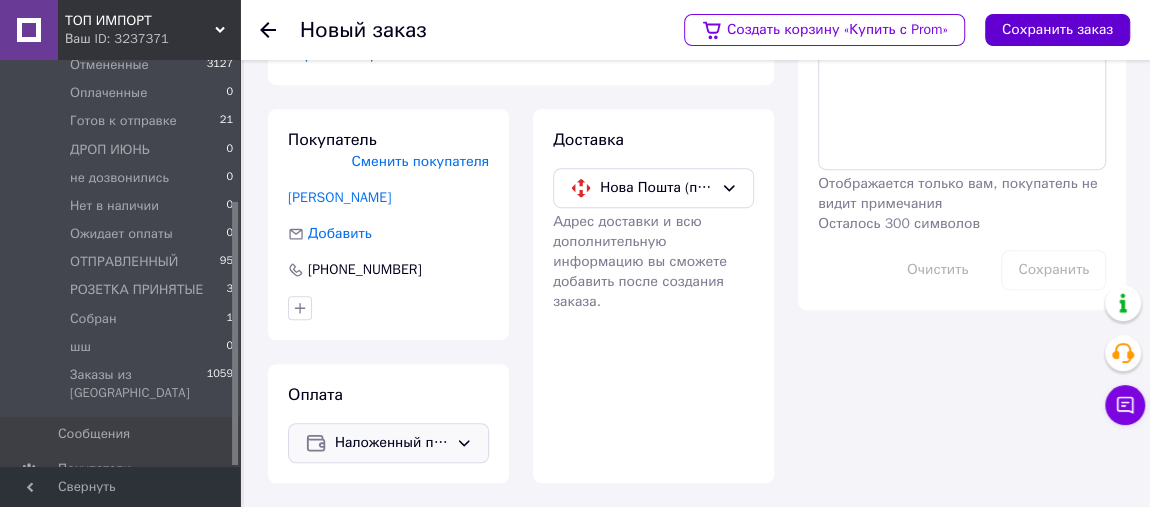 click on "Сохранить заказ" at bounding box center [1057, 30] 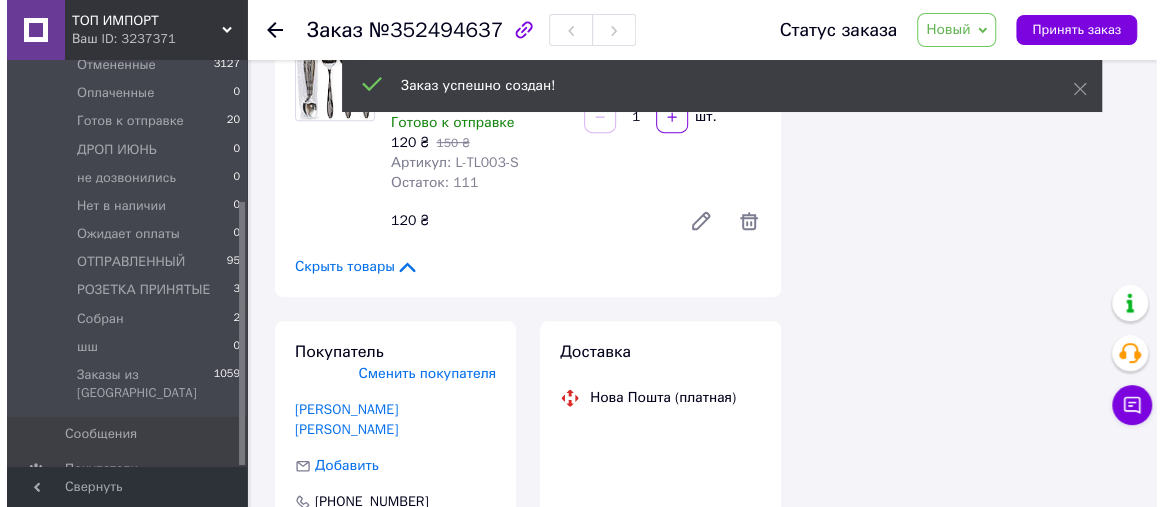 scroll, scrollTop: 509, scrollLeft: 0, axis: vertical 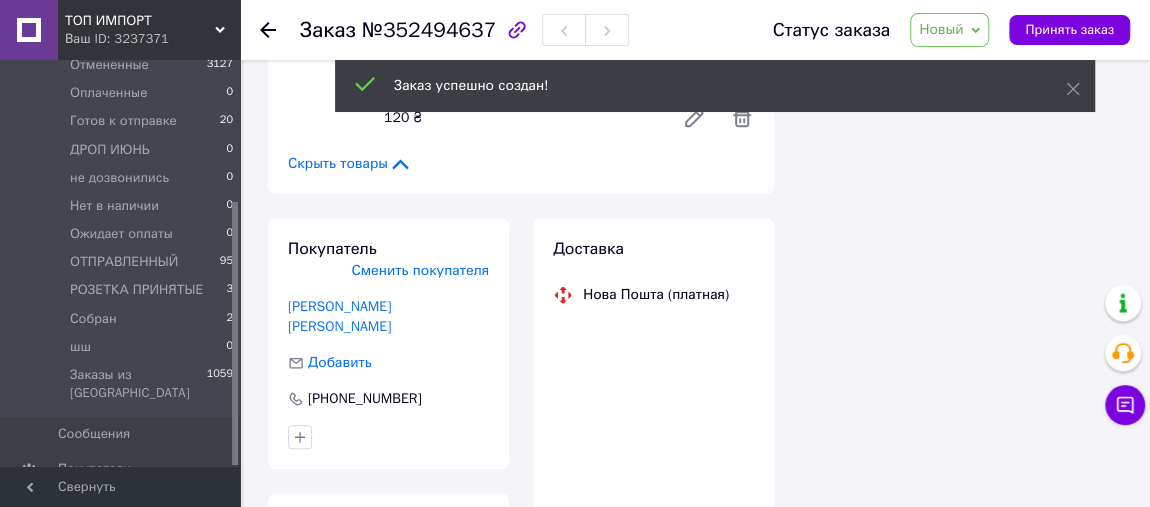 click 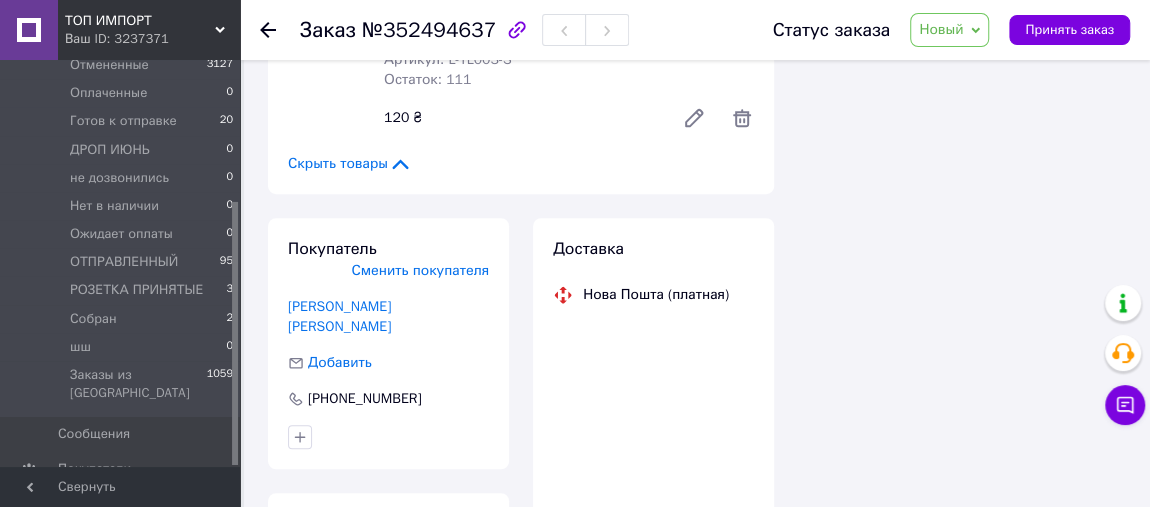 click on "Новый" at bounding box center (941, 29) 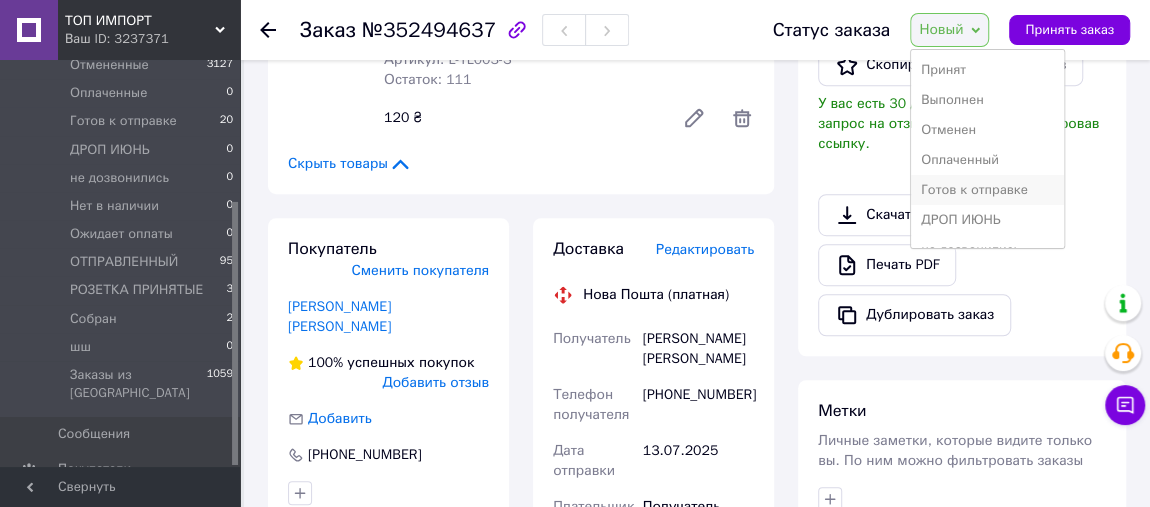 click on "Готов к отправке" at bounding box center (987, 190) 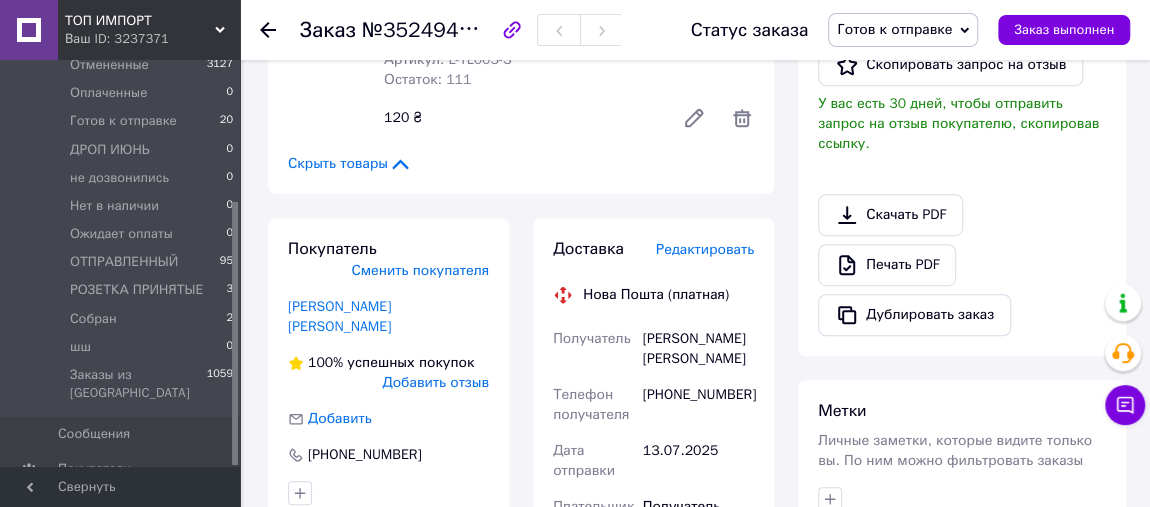 click on "Редактировать" at bounding box center [705, 249] 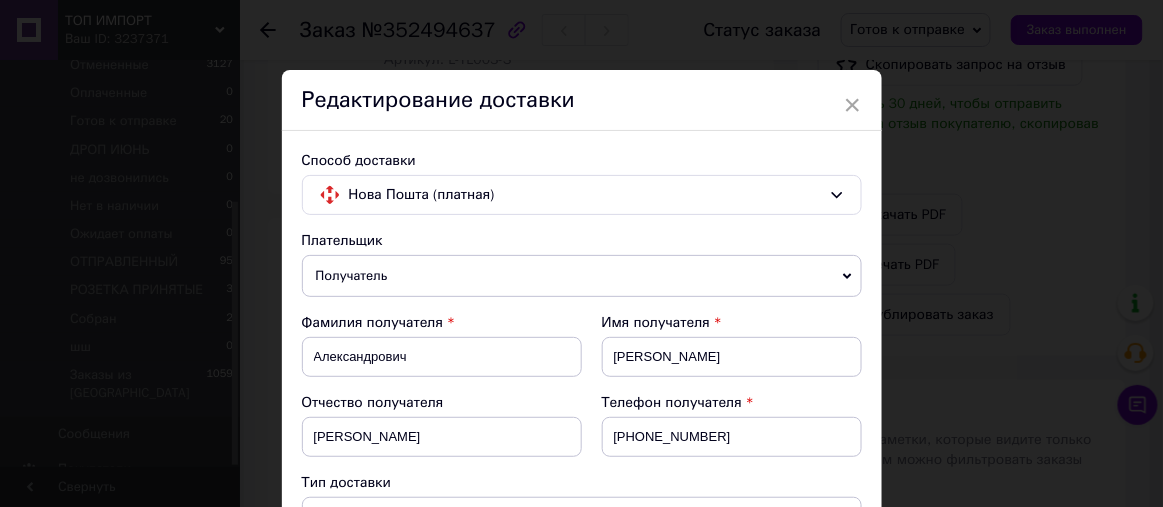 scroll, scrollTop: 151, scrollLeft: 0, axis: vertical 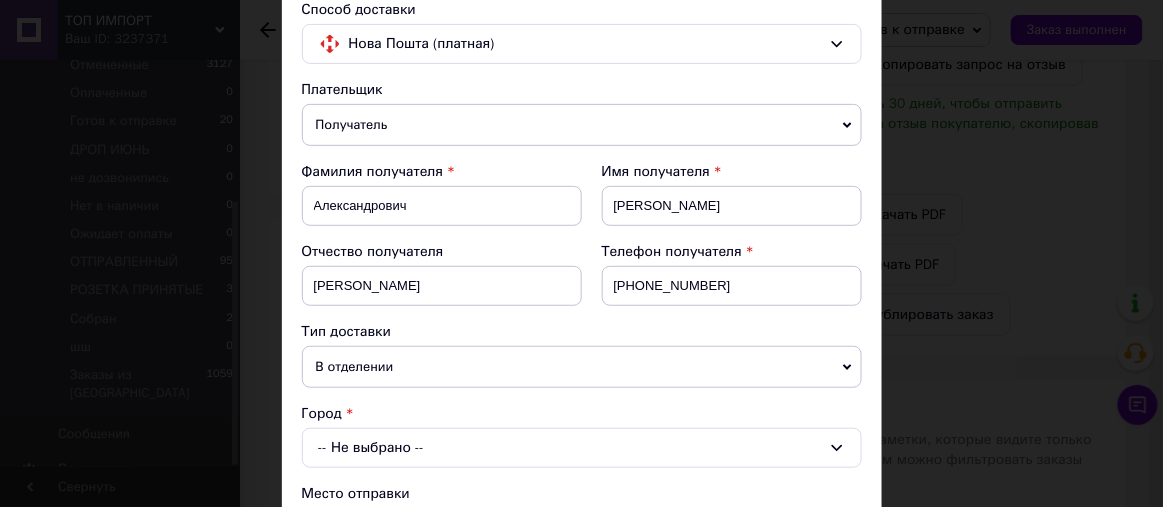 click on "В отделении" at bounding box center [582, 367] 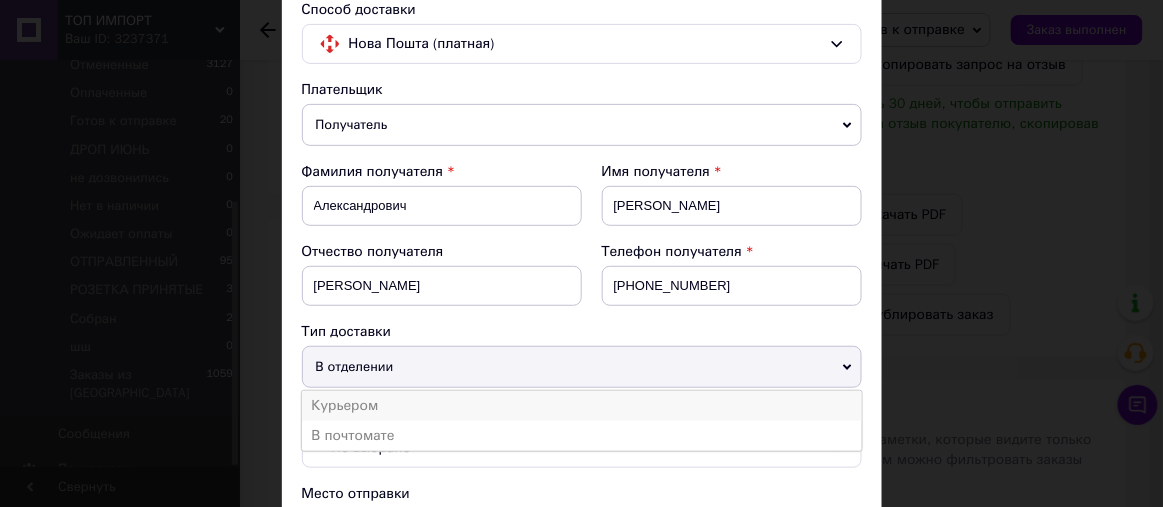 click on "Курьером" at bounding box center (582, 406) 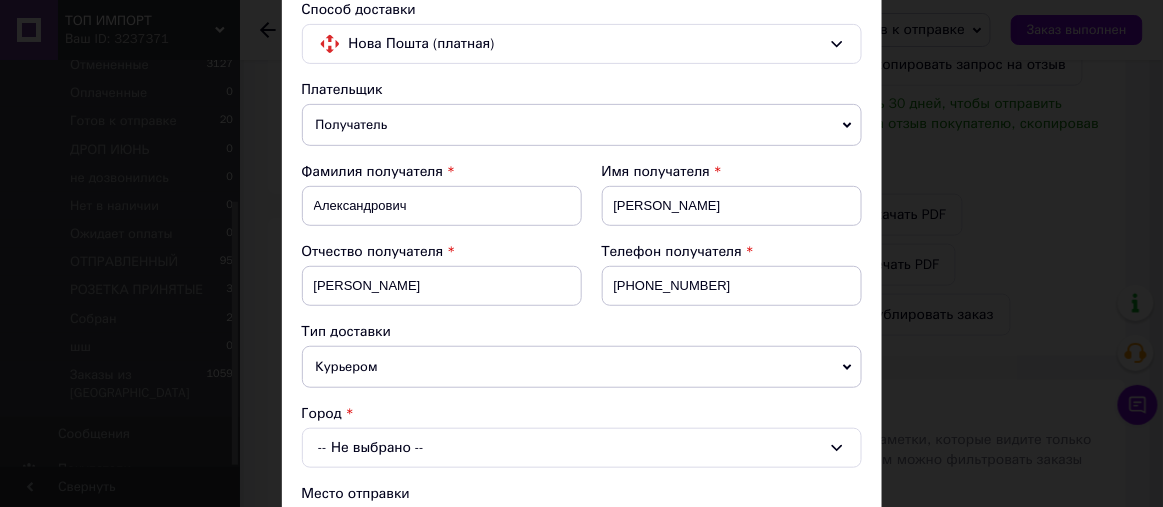 click on "-- Не выбрано --" at bounding box center [582, 448] 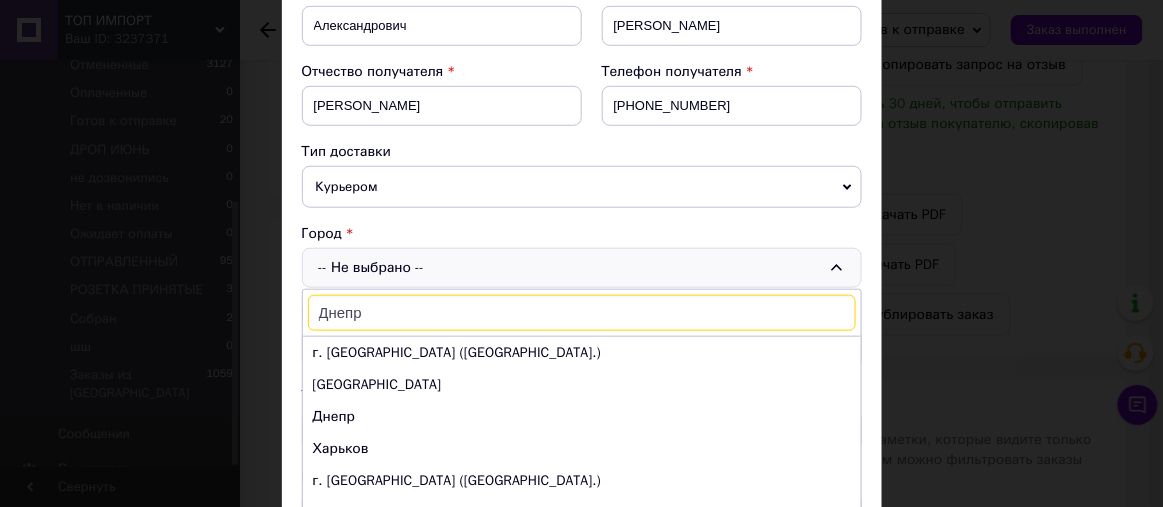 scroll, scrollTop: 454, scrollLeft: 0, axis: vertical 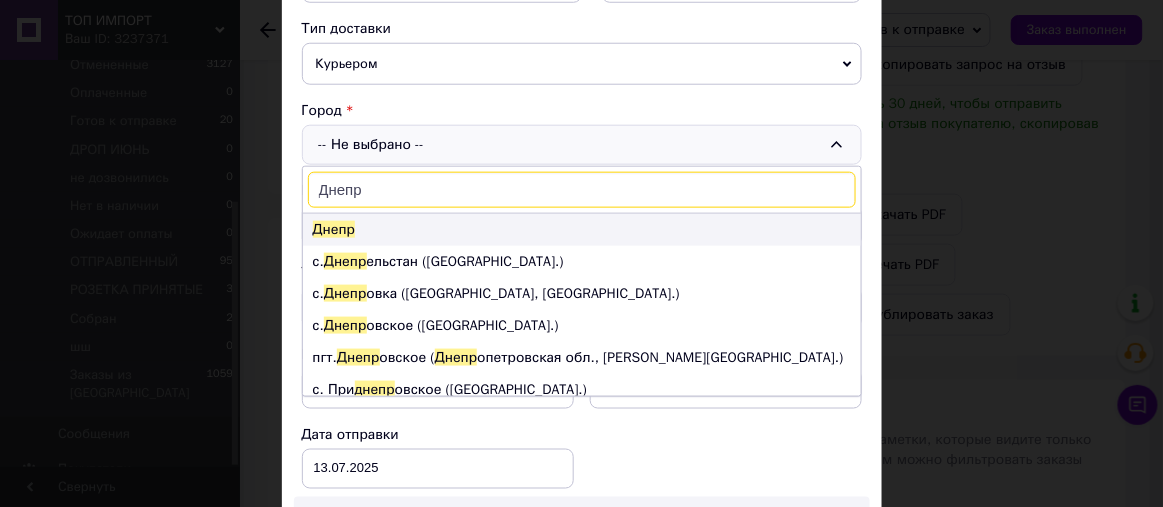 type on "Днепр" 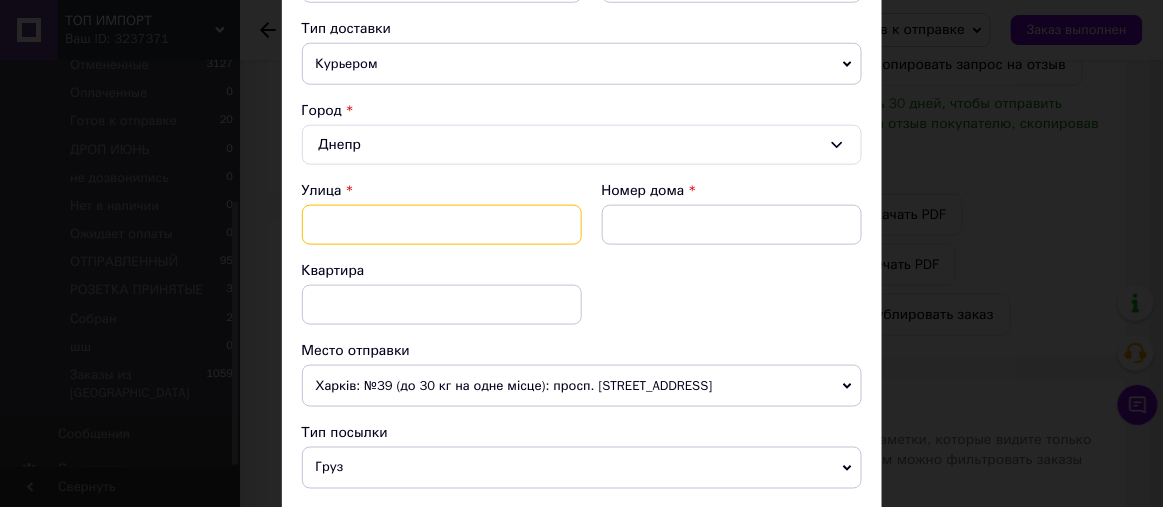 click at bounding box center (442, 225) 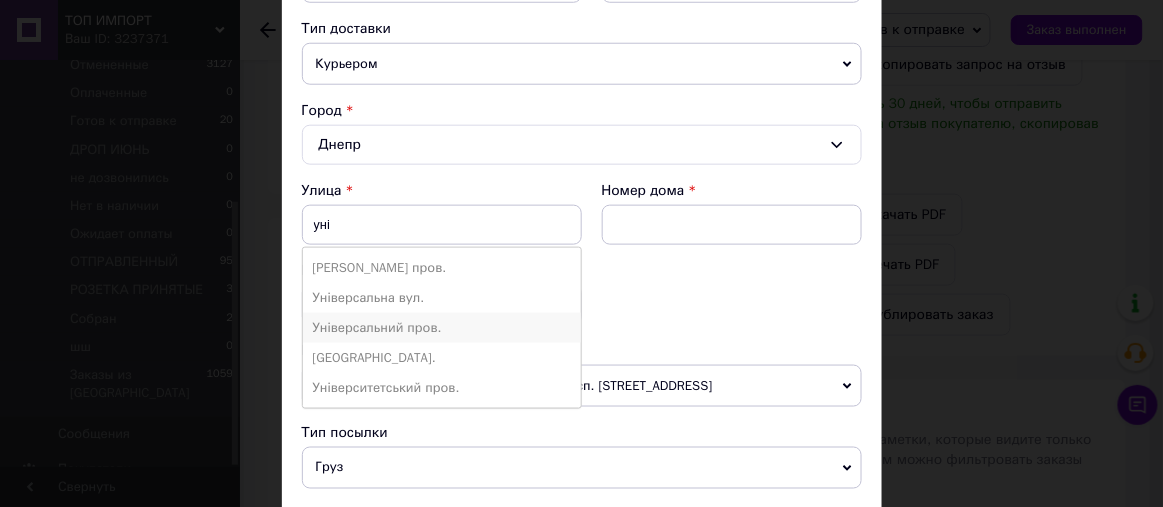 click on "Універсальний пров." at bounding box center (442, 328) 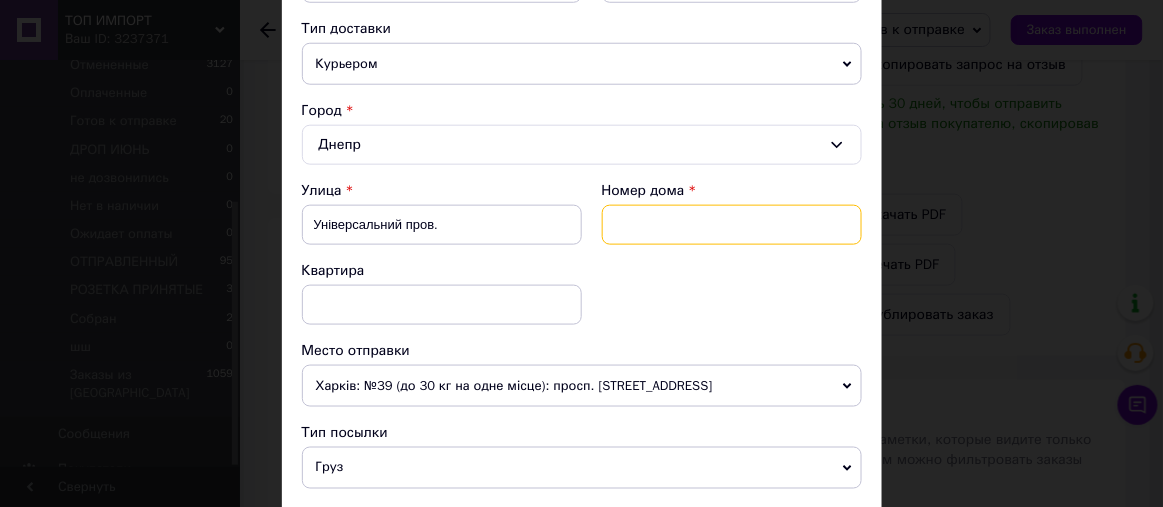 click at bounding box center [732, 225] 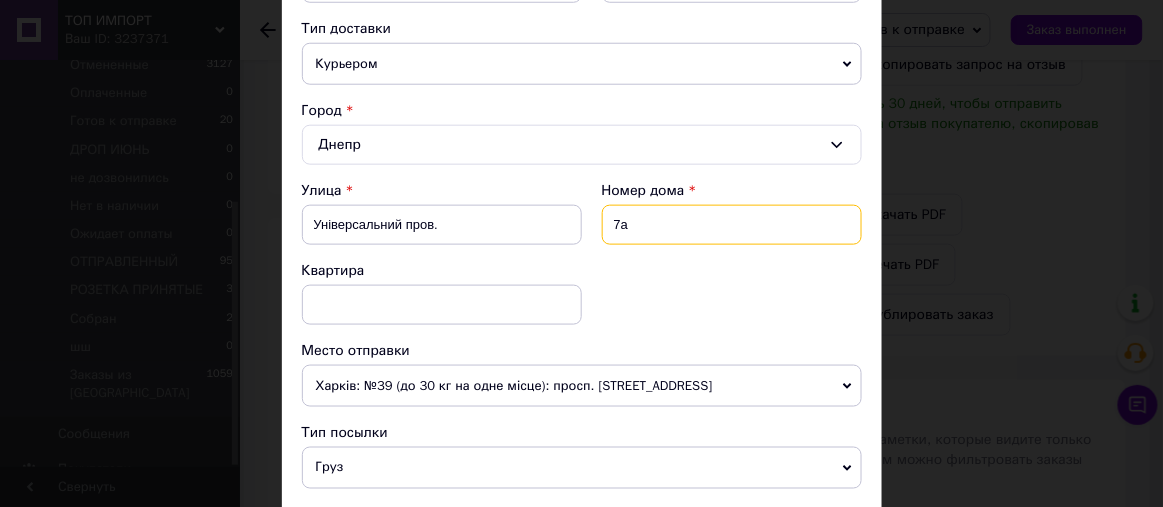 type on "7А" 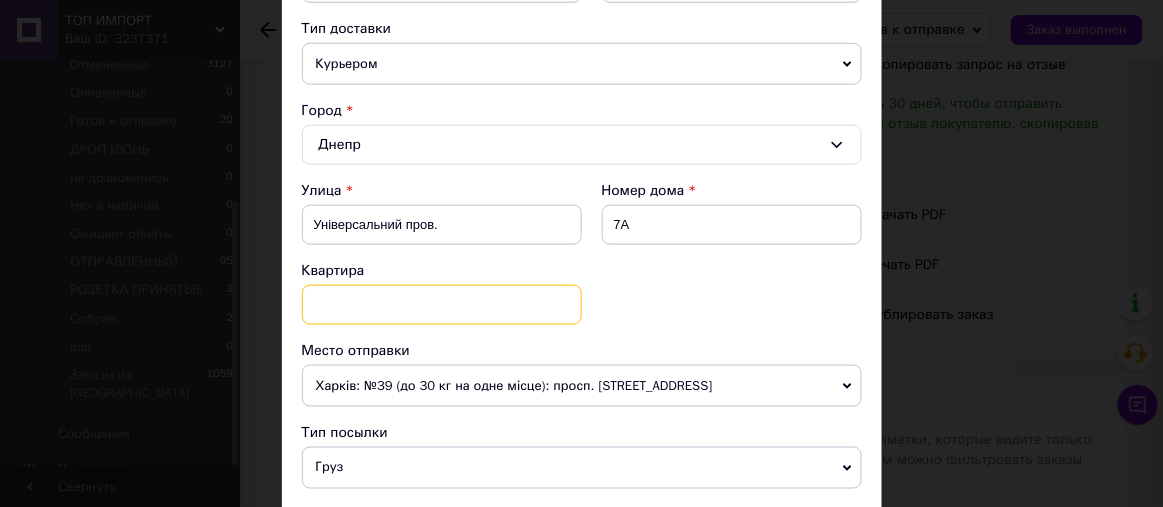 click at bounding box center (442, 305) 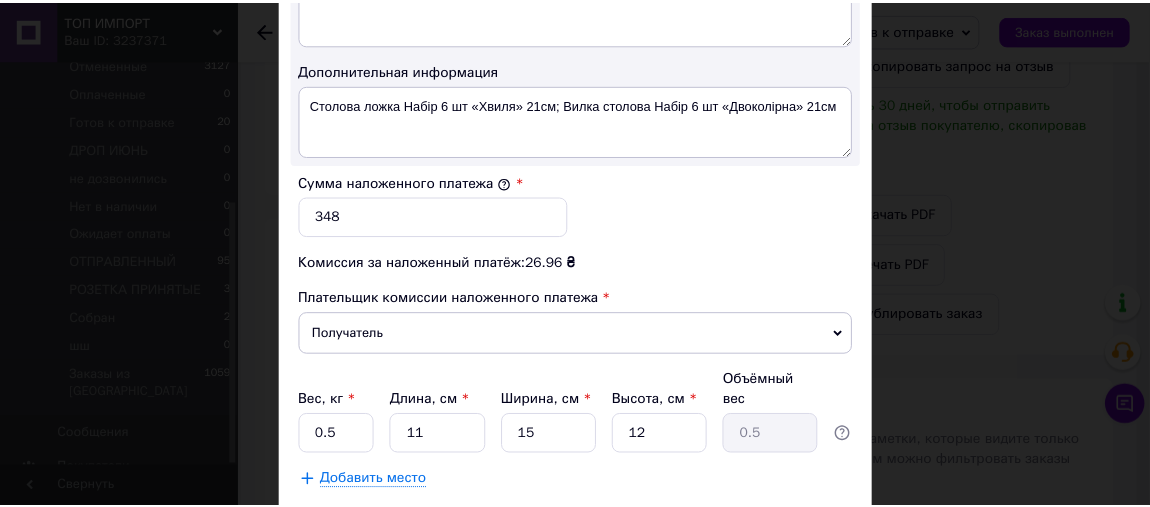 scroll, scrollTop: 1307, scrollLeft: 0, axis: vertical 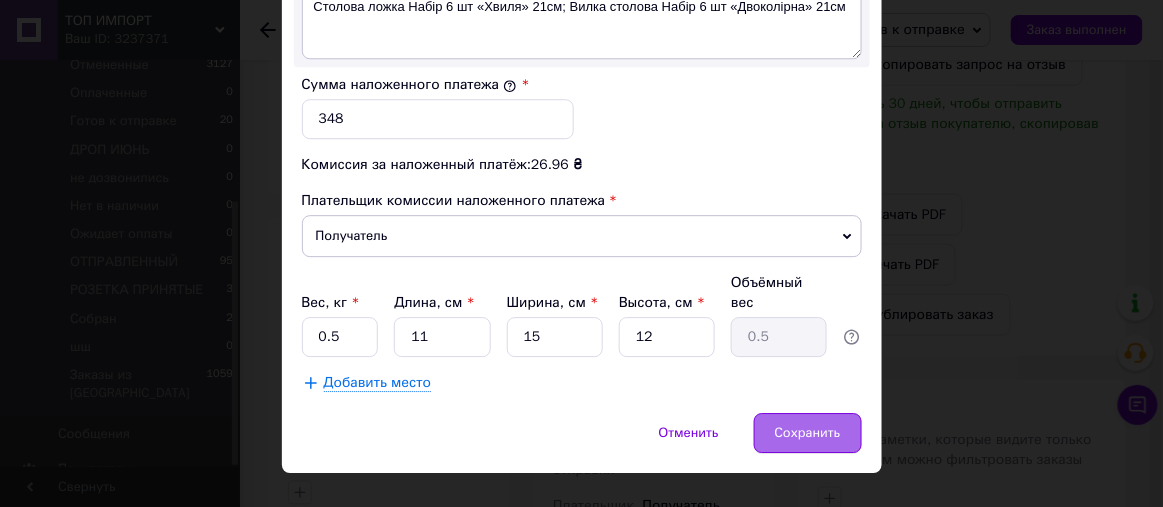 type on "1" 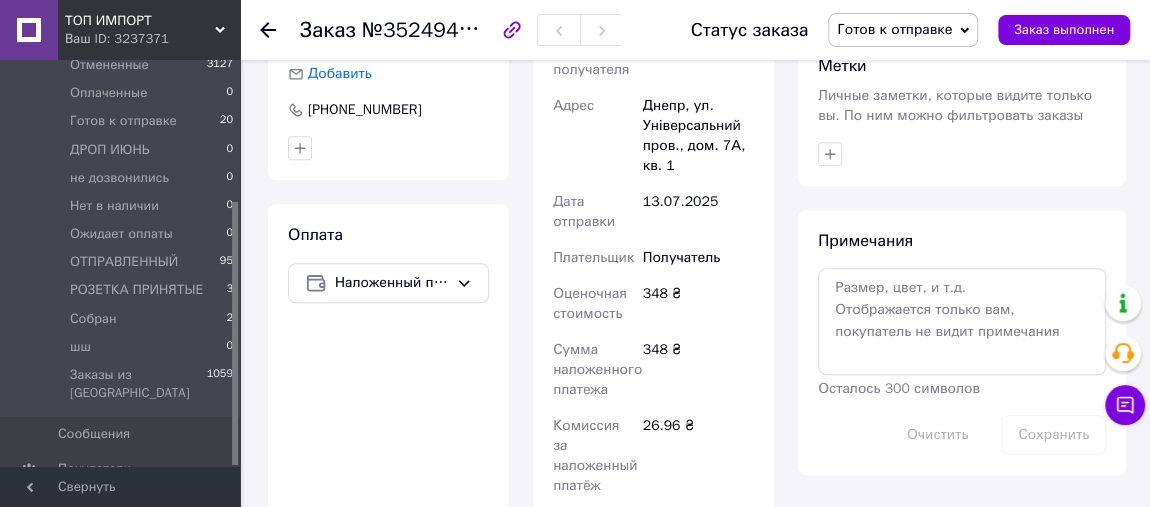 scroll, scrollTop: 963, scrollLeft: 0, axis: vertical 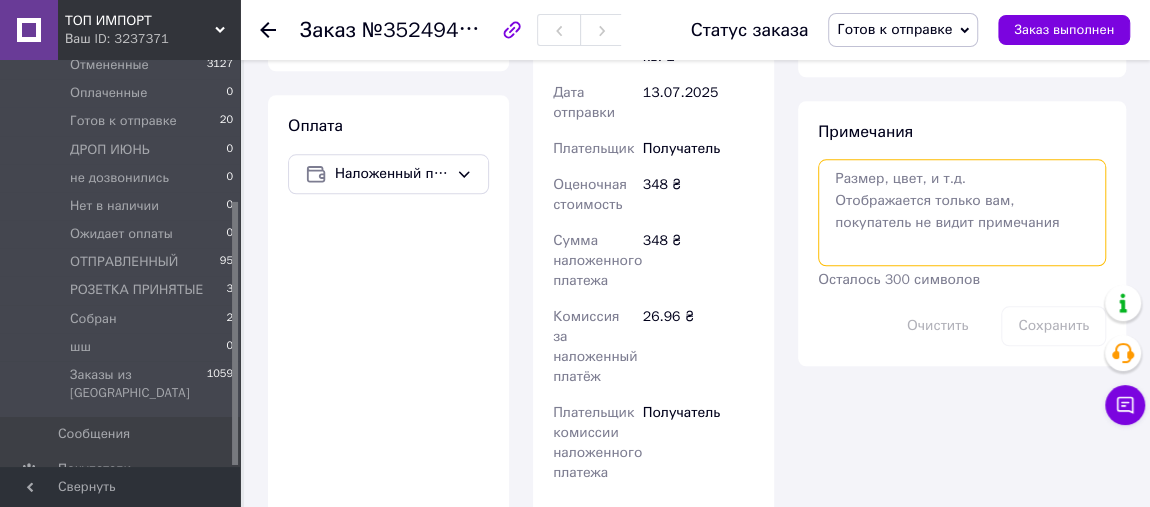 click at bounding box center (962, 212) 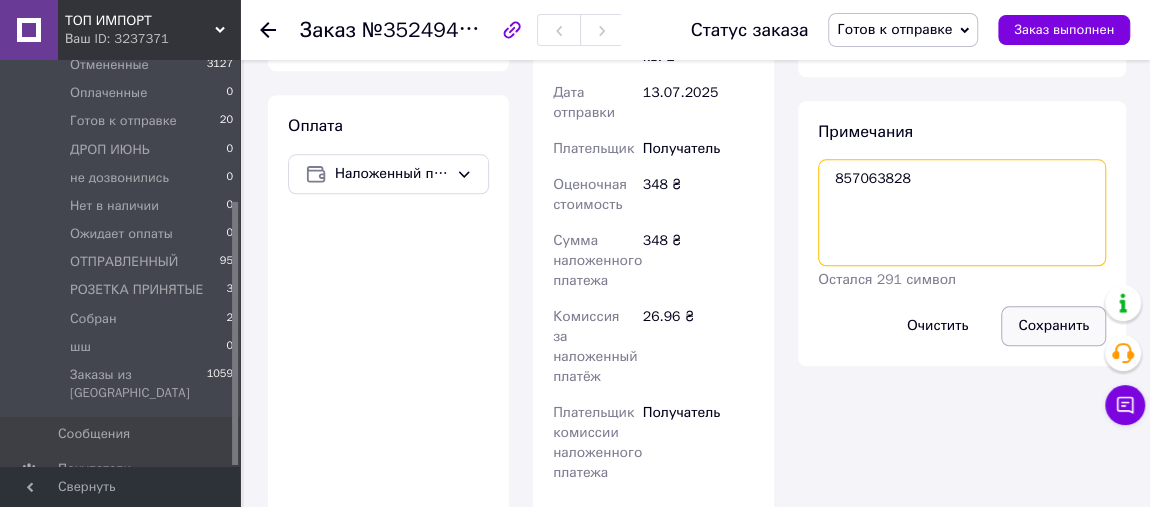 type on "857063828" 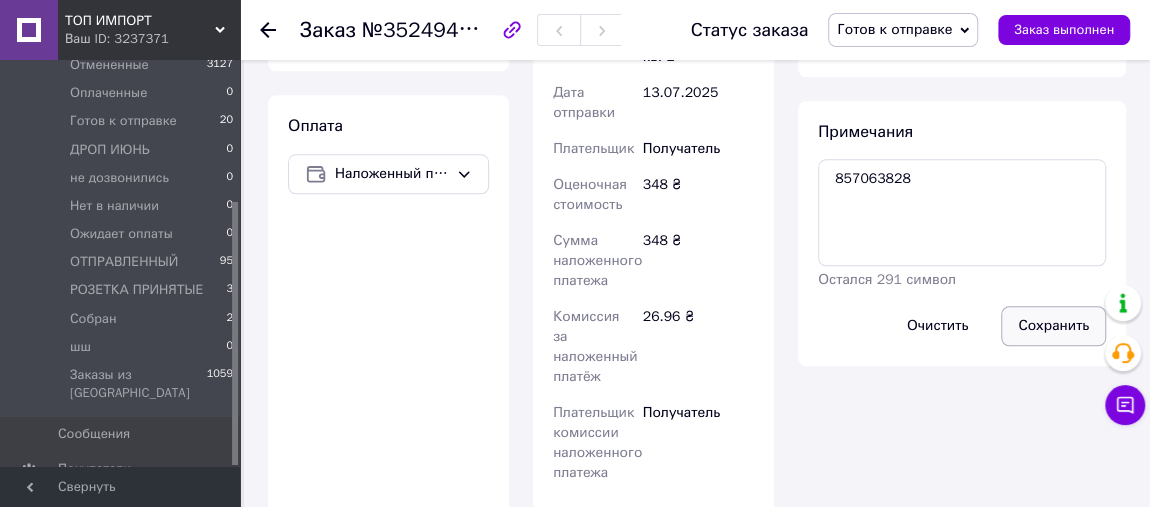 click on "Сохранить" at bounding box center (1053, 326) 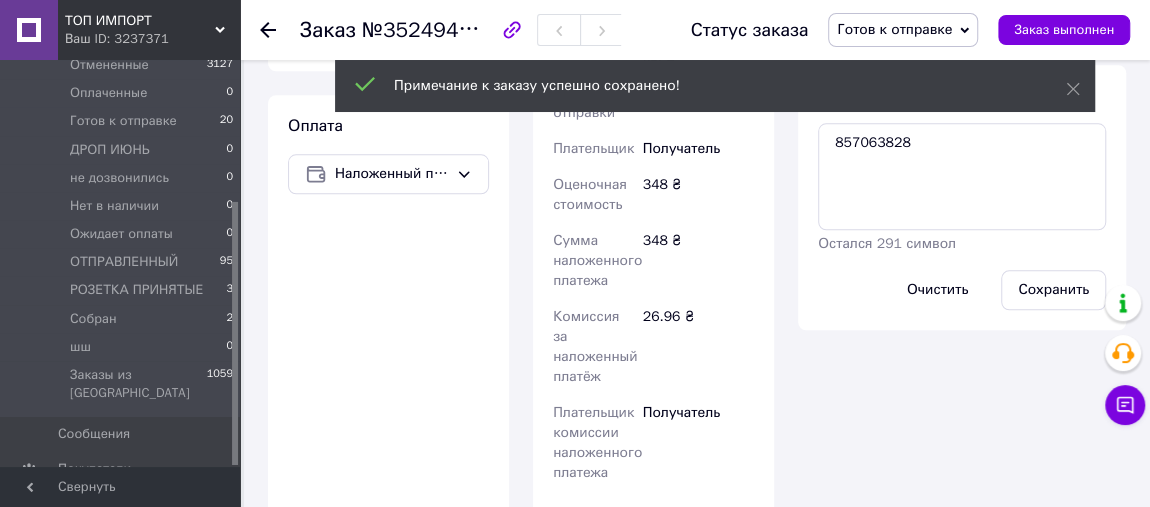click 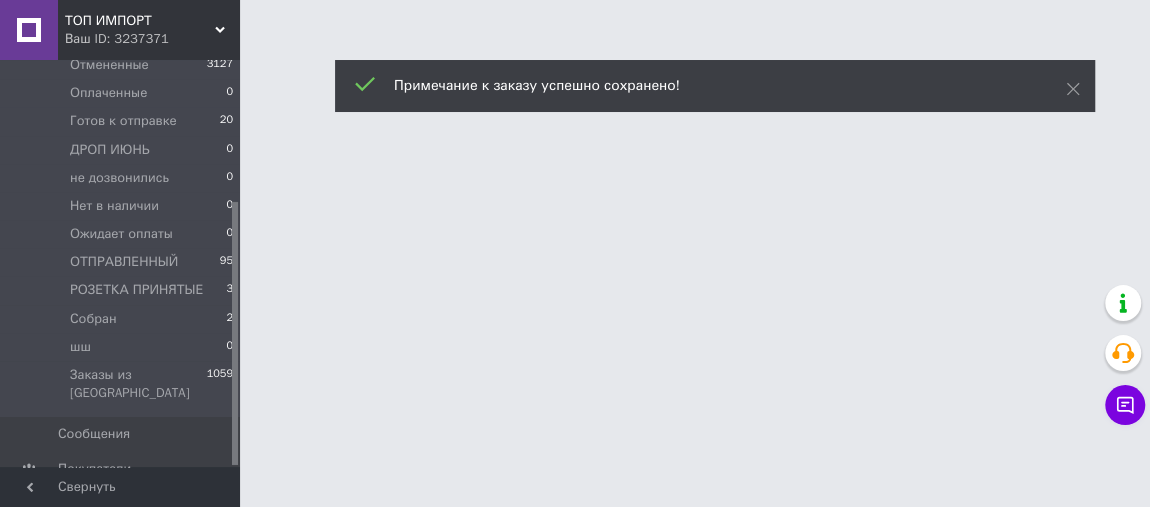 scroll, scrollTop: 0, scrollLeft: 0, axis: both 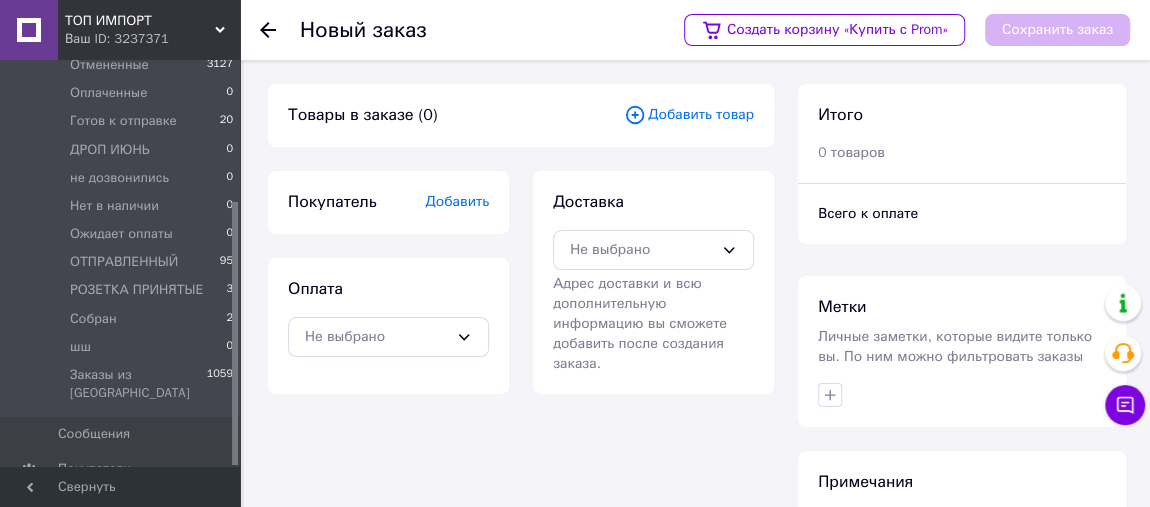click on "Добавить товар" at bounding box center [689, 115] 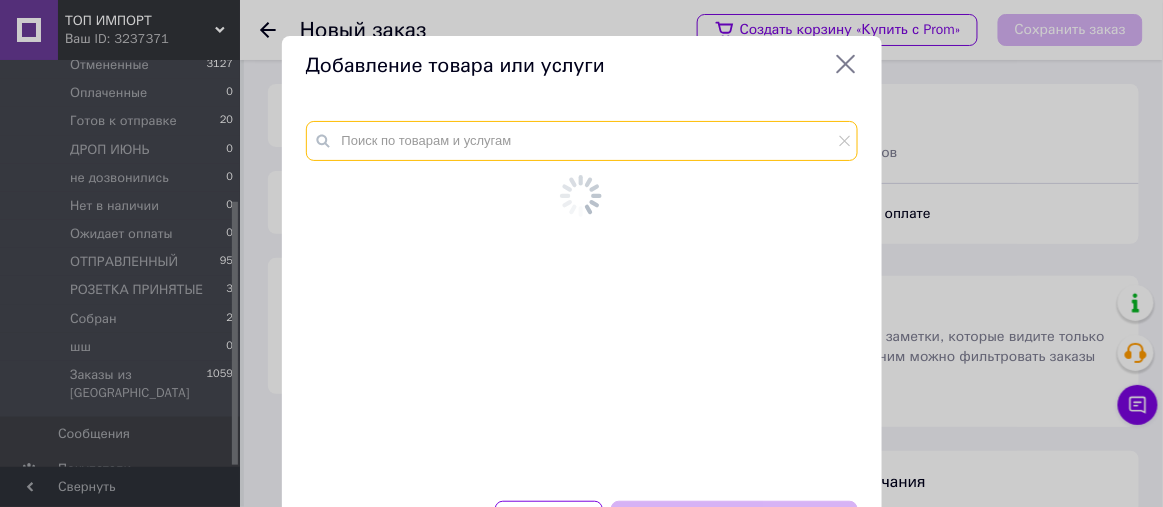 click at bounding box center (582, 141) 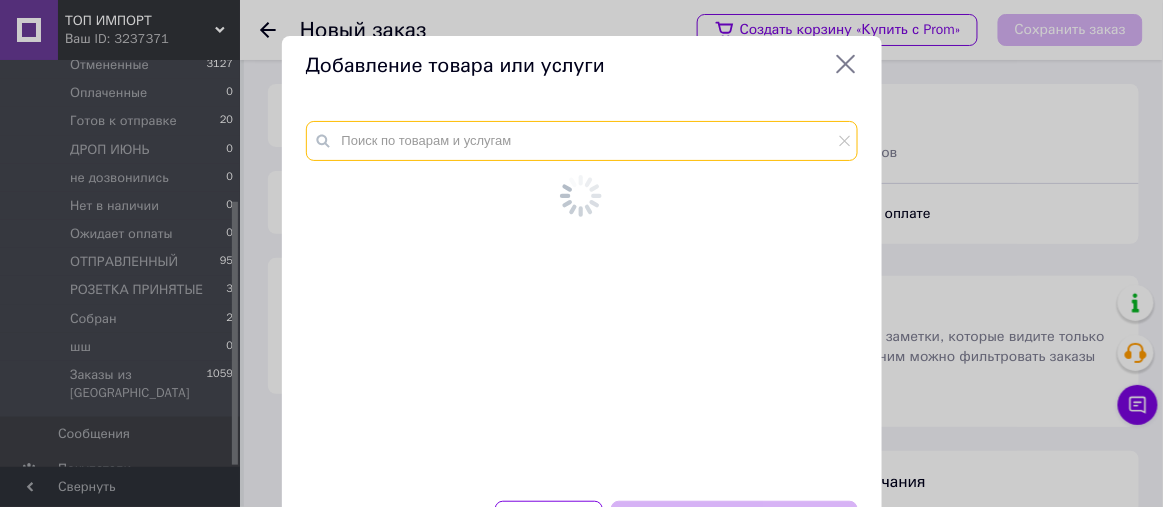 paste on "Книга сейф малая с ключом тайник для денег 18*11,5*5,5см красная" 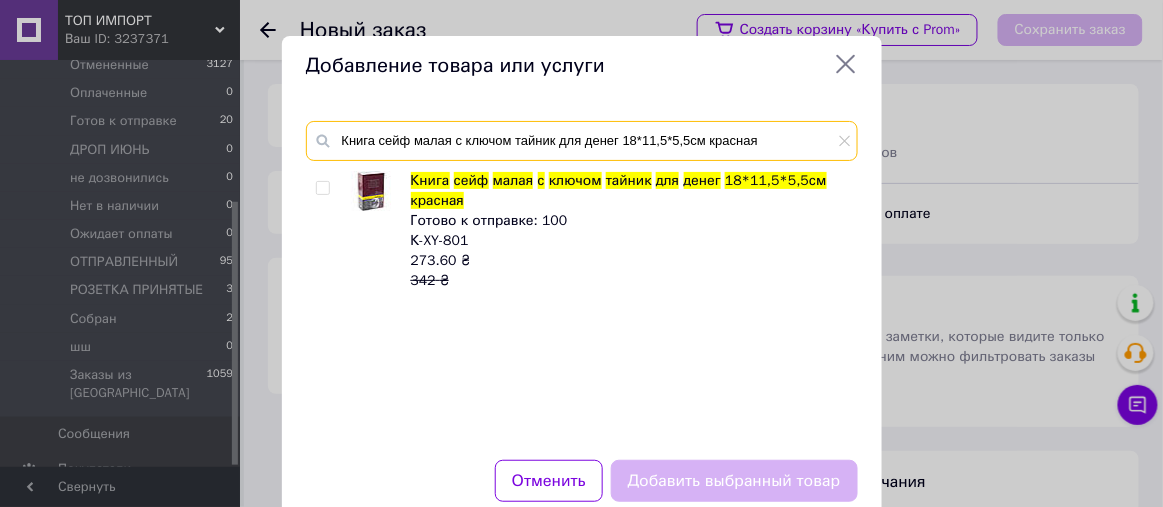 type on "Книга сейф малая с ключом тайник для денег 18*11,5*5,5см красная" 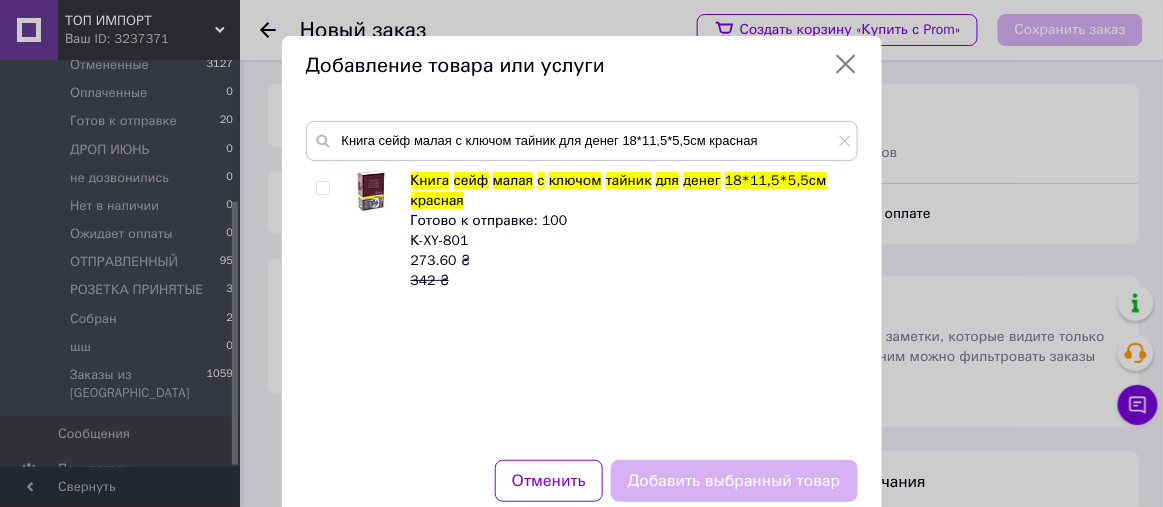 click at bounding box center [322, 188] 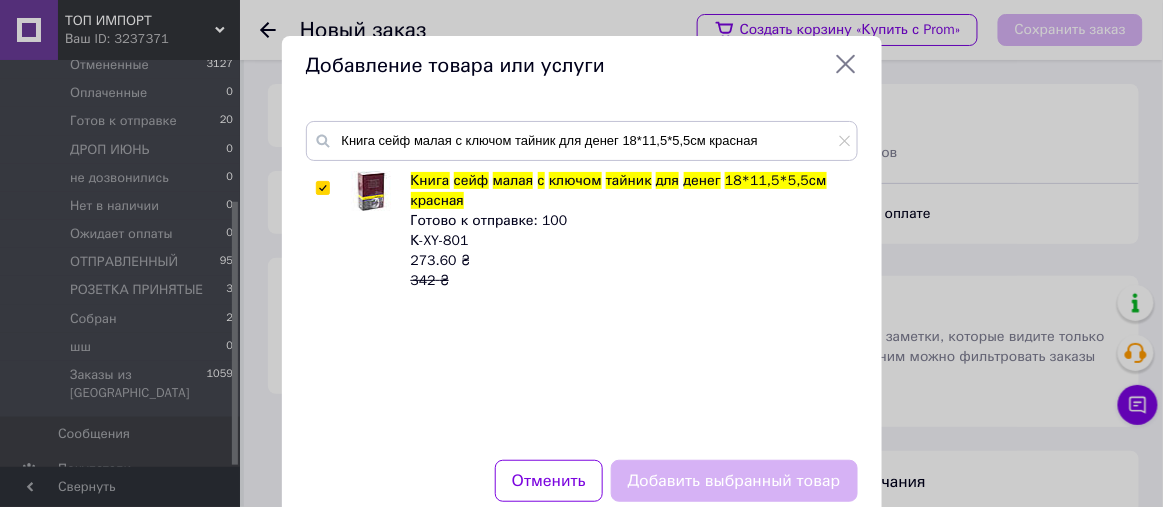 checkbox on "true" 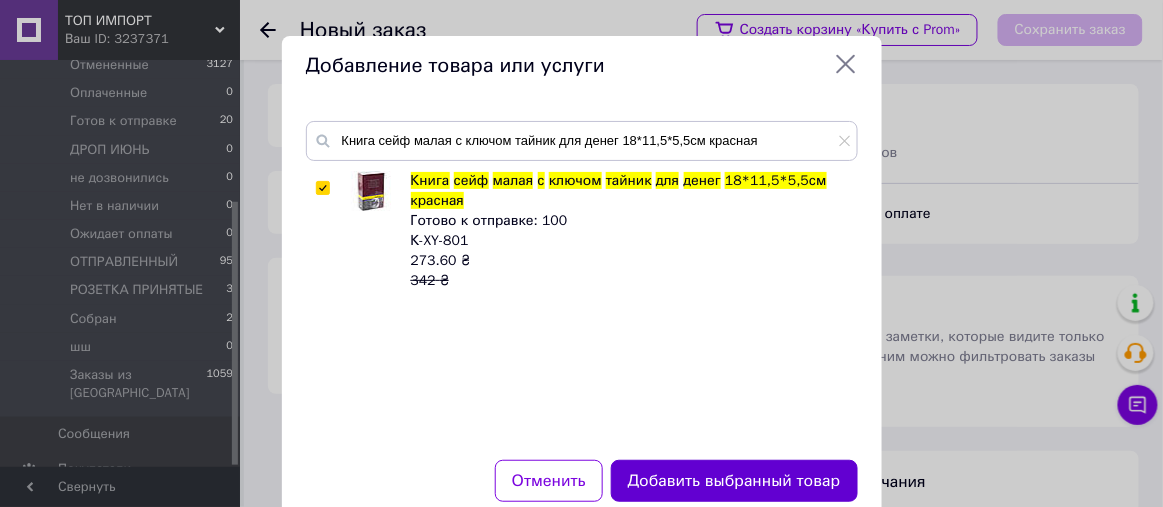click on "Добавить выбранный товар" at bounding box center [734, 481] 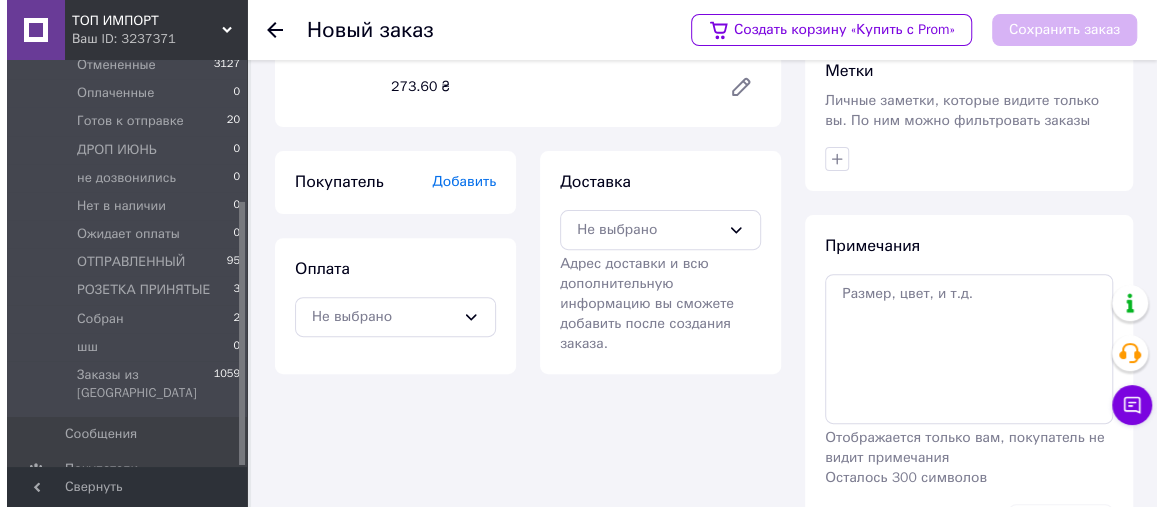 scroll, scrollTop: 303, scrollLeft: 0, axis: vertical 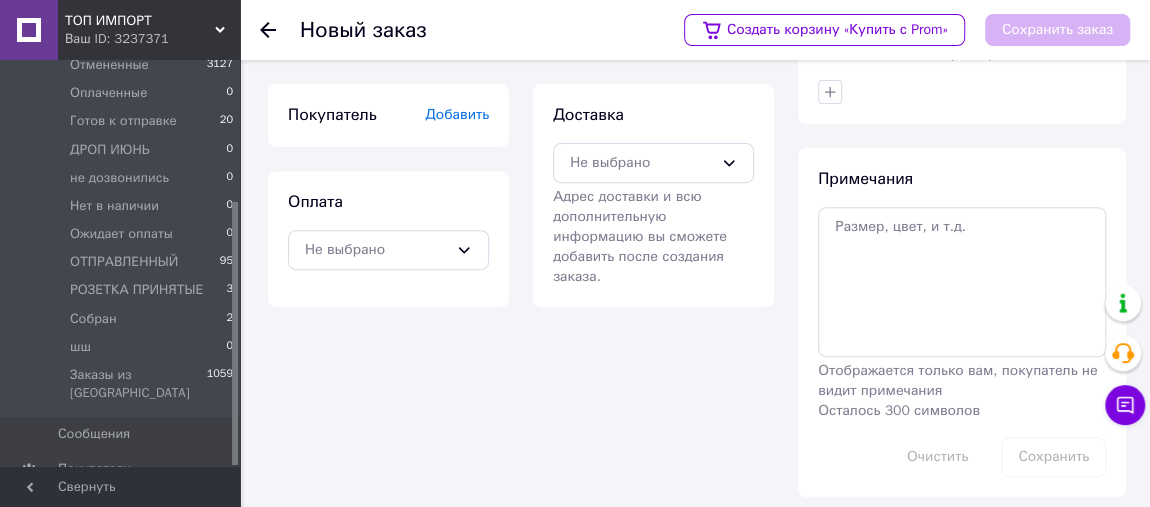 click on "Добавить" at bounding box center (457, 114) 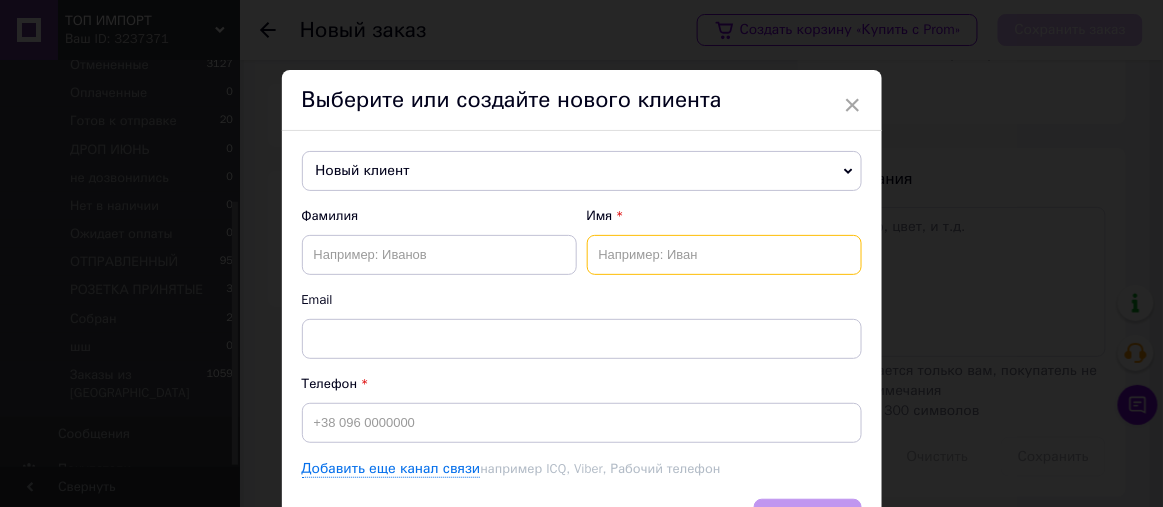 click at bounding box center [724, 255] 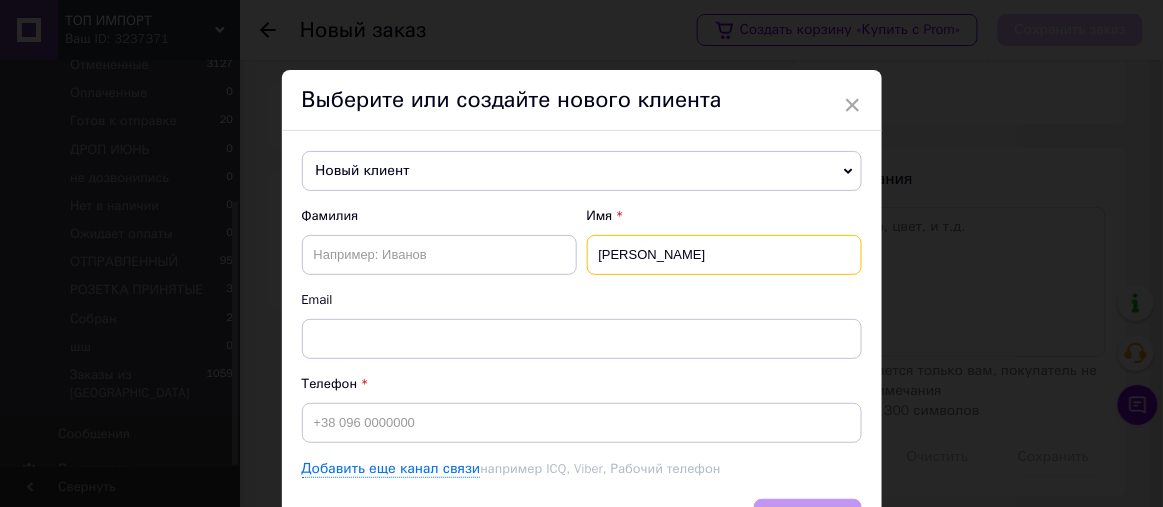 type on "Павленко Віра Вадимівна" 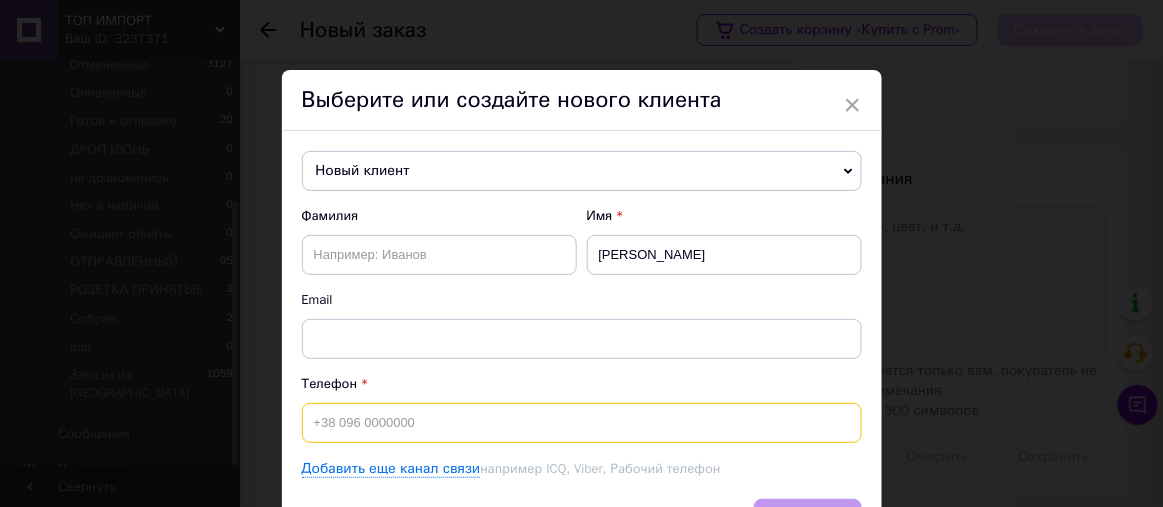 click at bounding box center [582, 423] 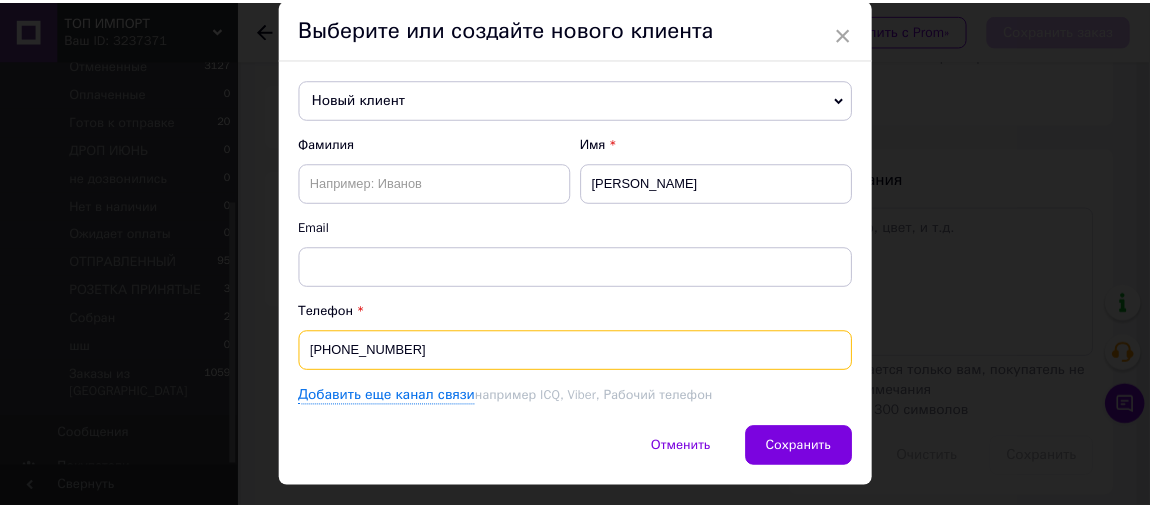 scroll, scrollTop: 116, scrollLeft: 0, axis: vertical 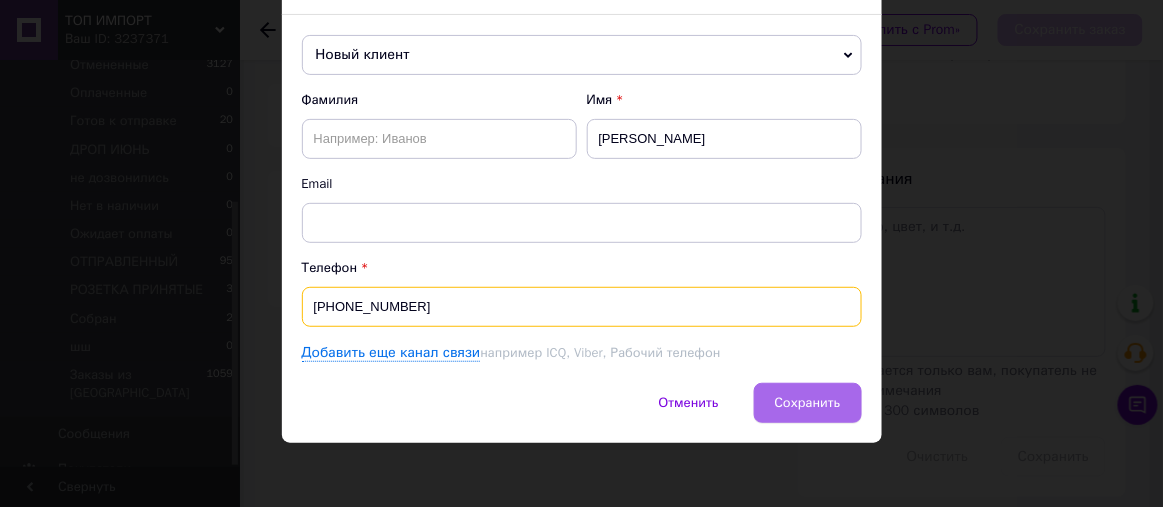 type on "[PHONE_NUMBER]" 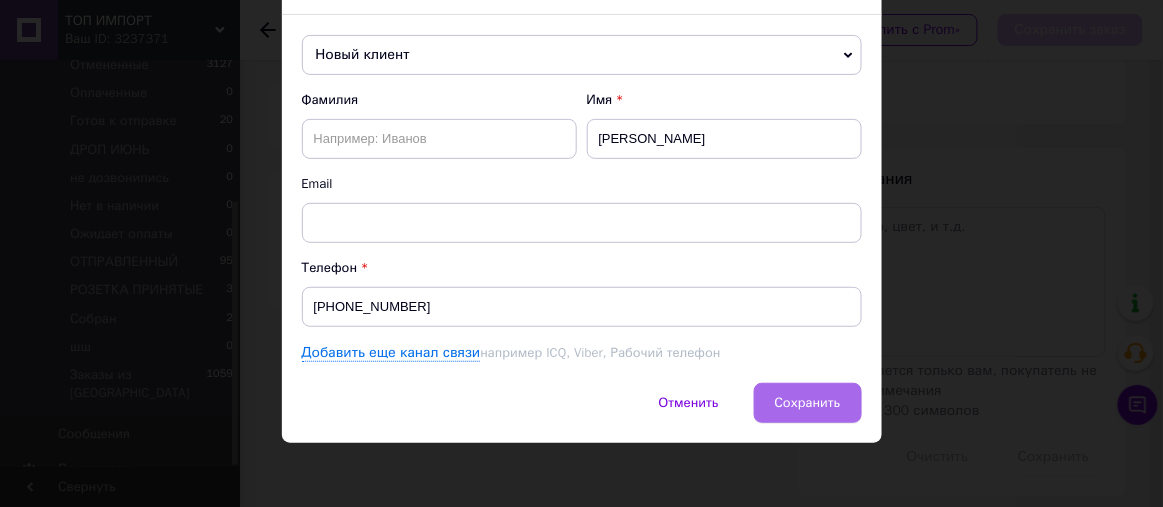 click on "Сохранить" at bounding box center [808, 403] 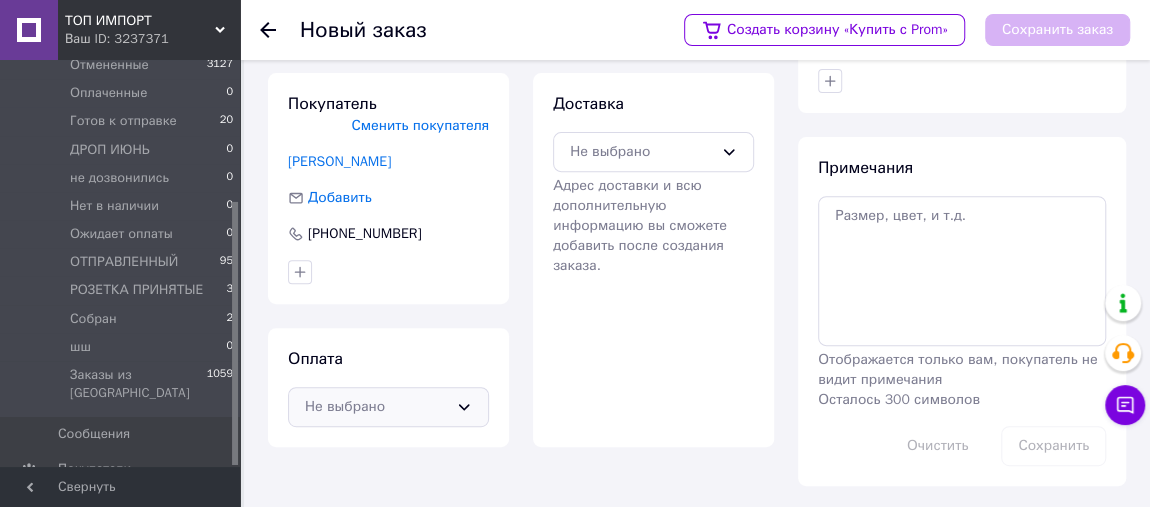 click on "Не выбрано" at bounding box center [376, 407] 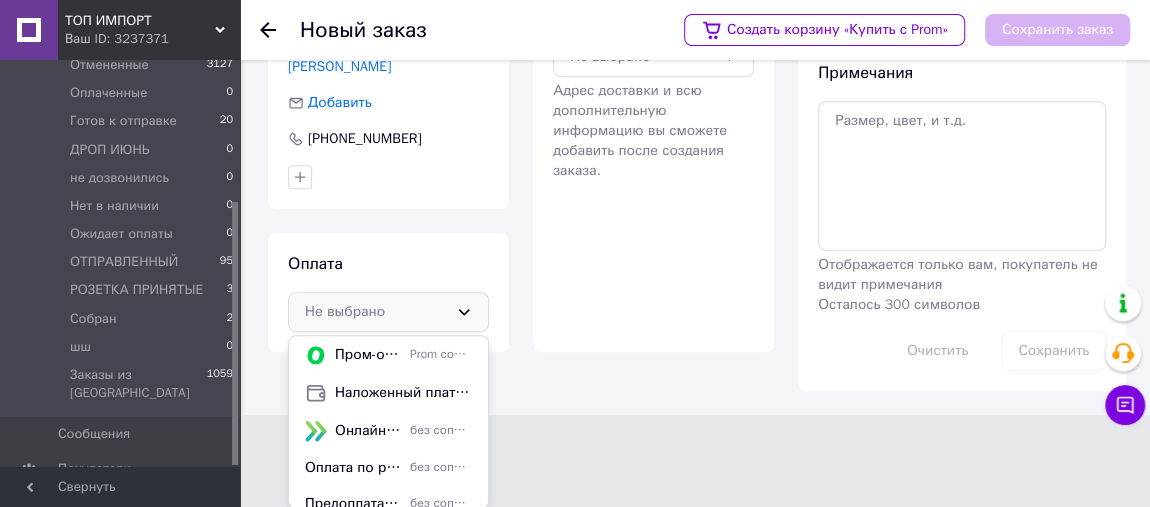 drag, startPoint x: 424, startPoint y: 400, endPoint x: 570, endPoint y: 259, distance: 202.97044 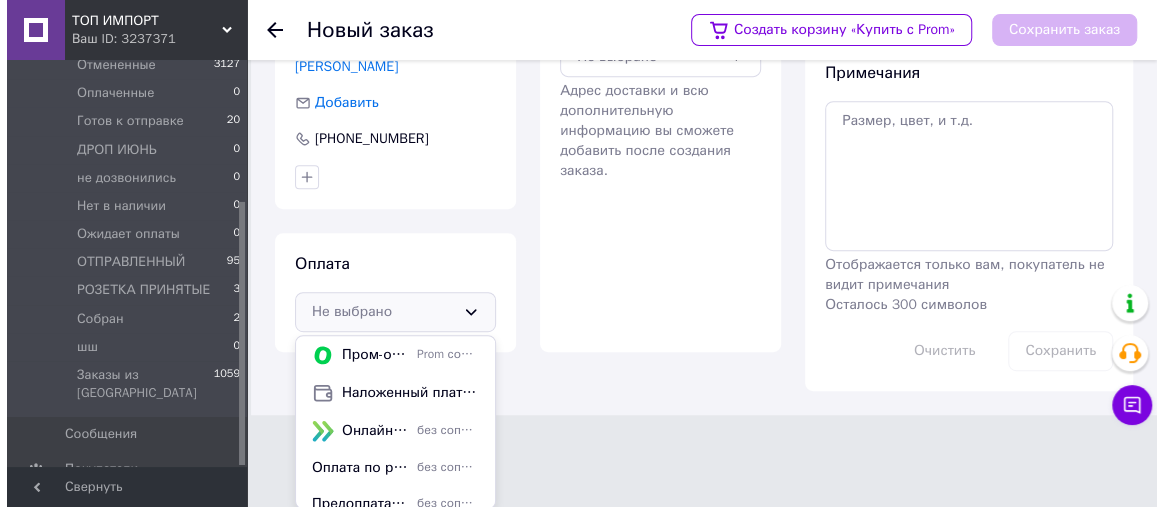 scroll, scrollTop: 314, scrollLeft: 0, axis: vertical 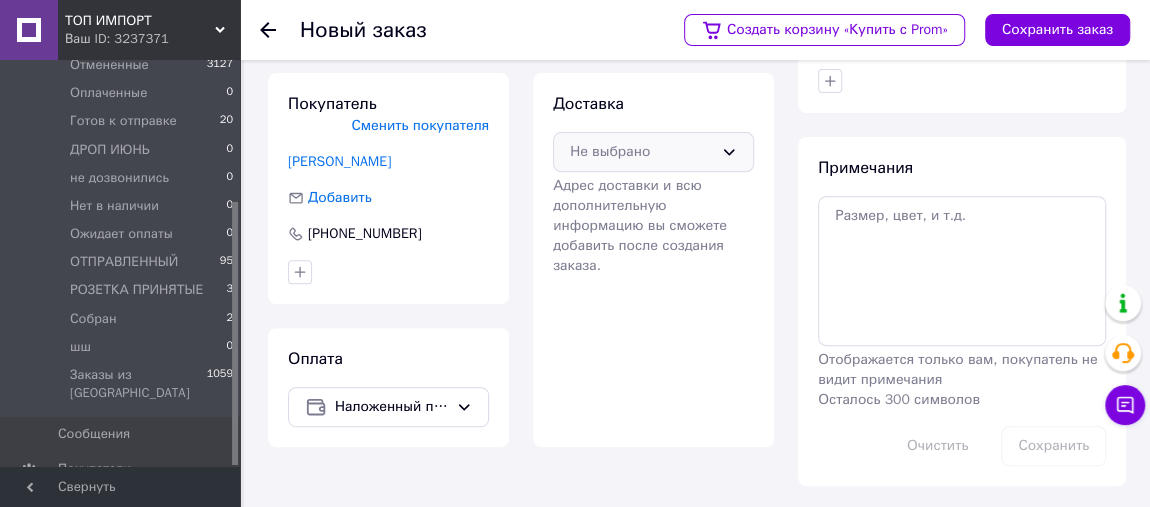 click on "Не выбрано" at bounding box center (641, 152) 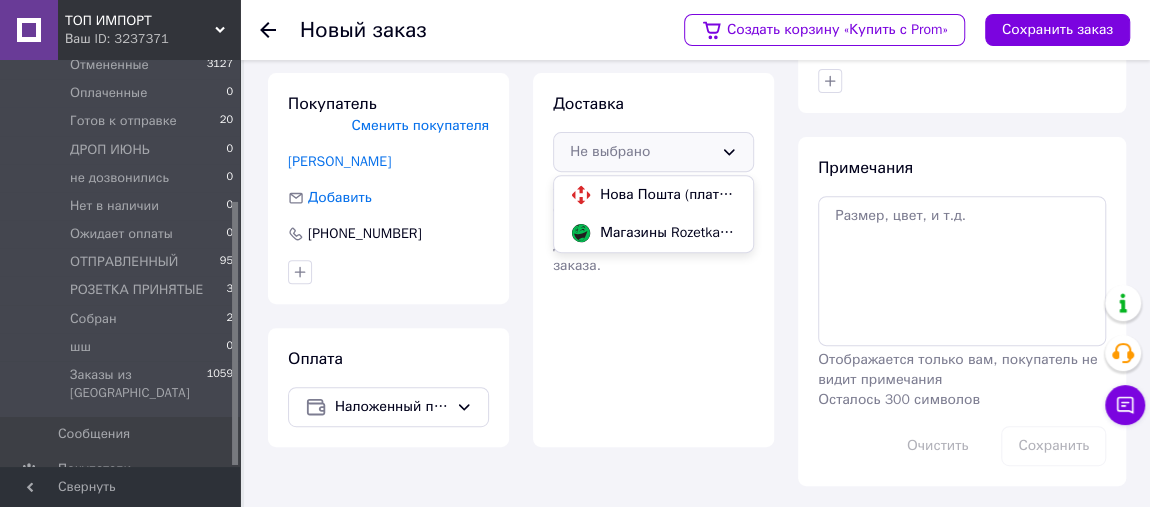 drag, startPoint x: 658, startPoint y: 197, endPoint x: 686, endPoint y: 166, distance: 41.773197 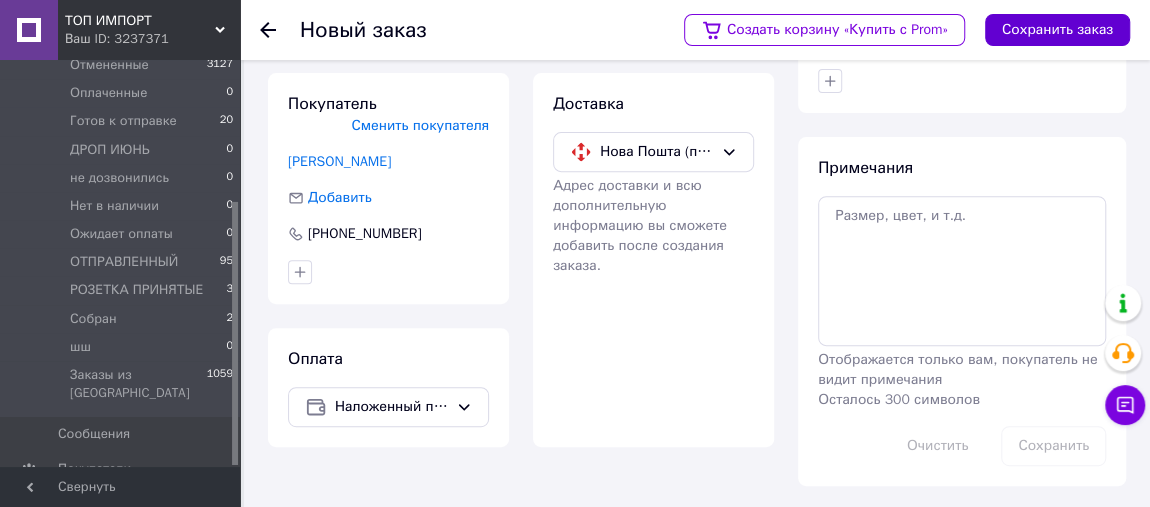 click on "Сохранить заказ" at bounding box center (1057, 30) 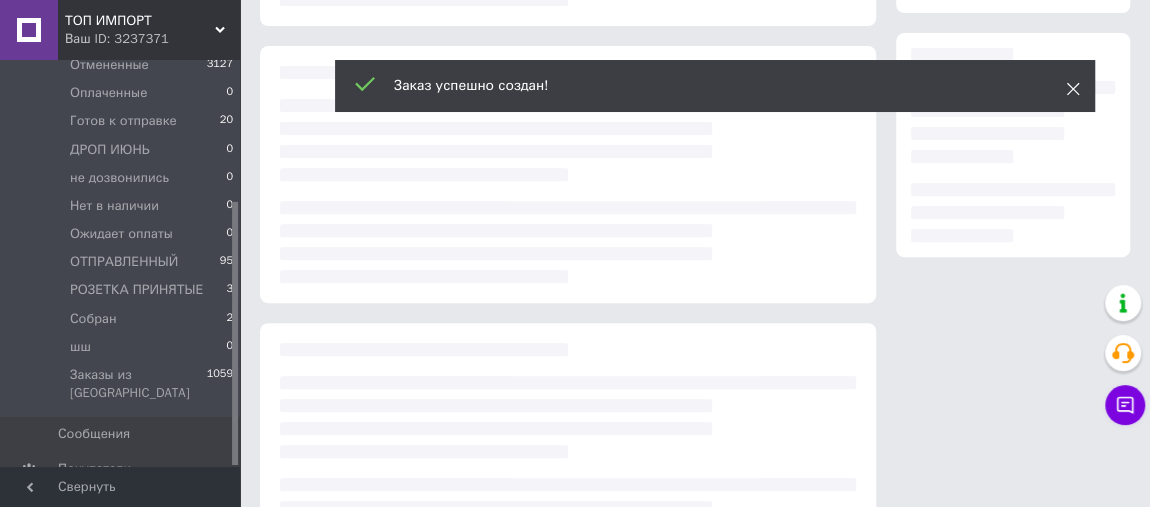 click 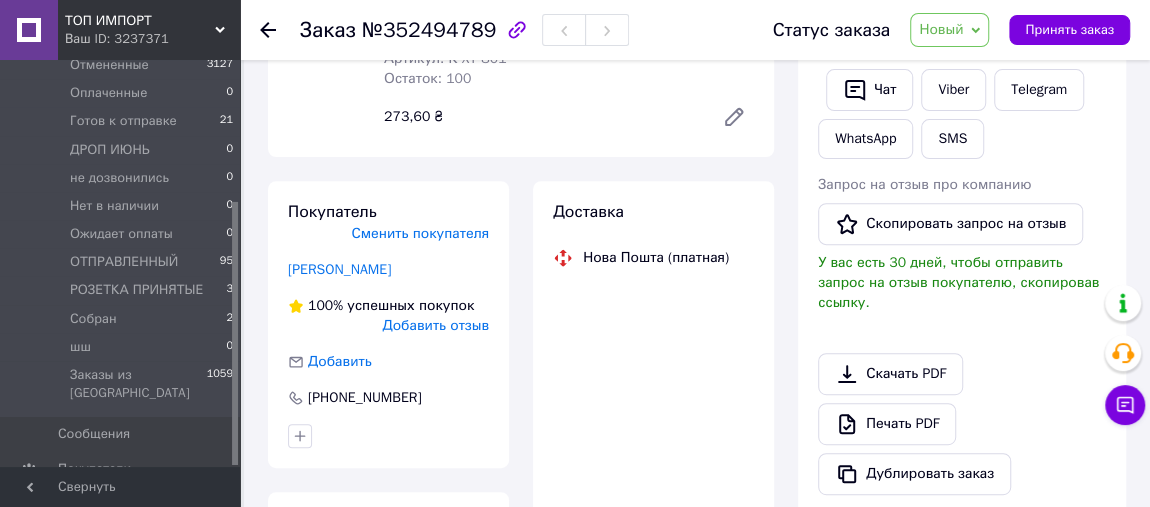 click on "Новый" at bounding box center (941, 29) 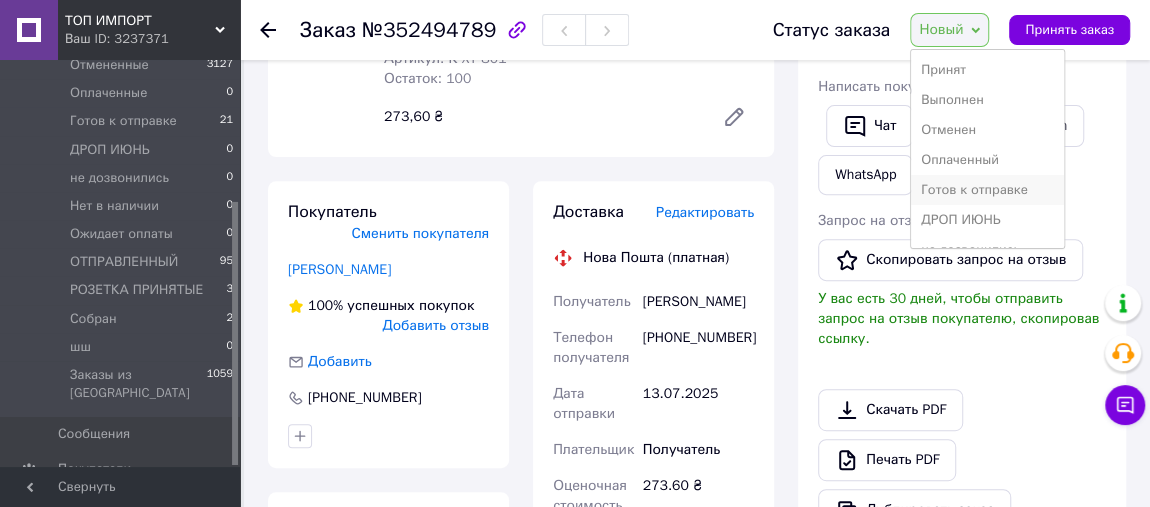 click on "Готов к отправке" at bounding box center (987, 190) 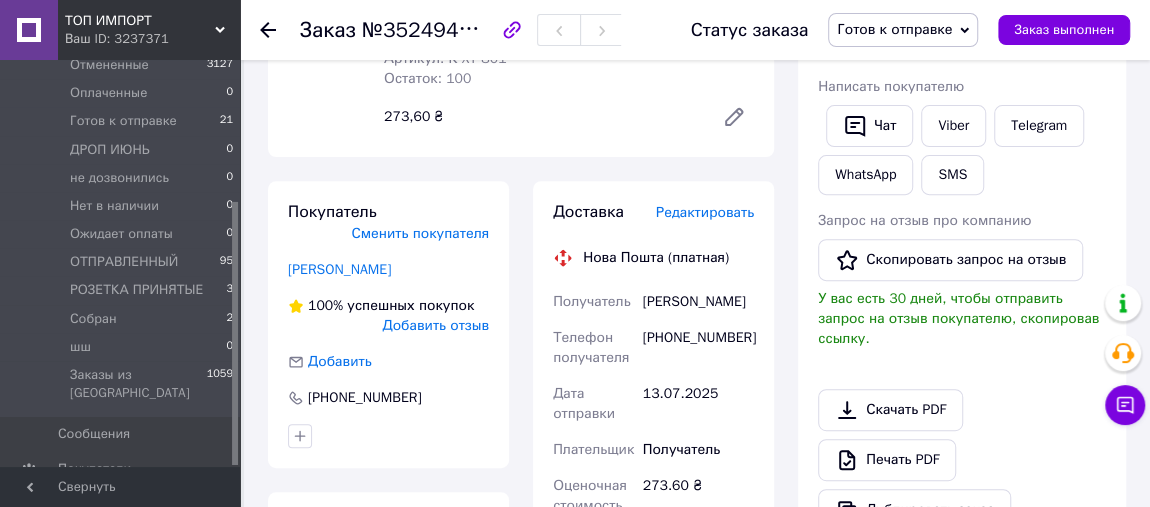 click on "Редактировать" at bounding box center (705, 212) 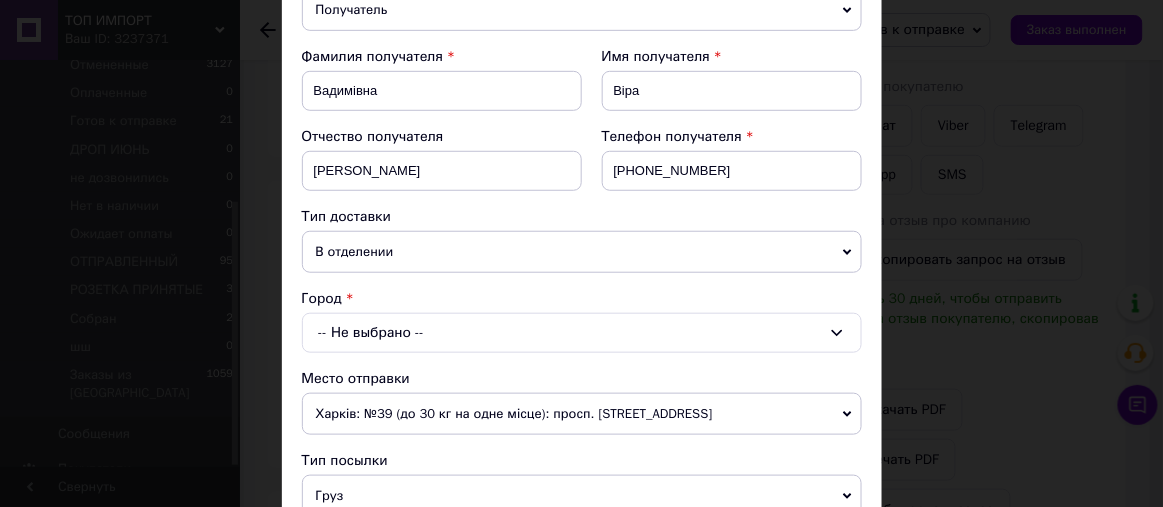 scroll, scrollTop: 454, scrollLeft: 0, axis: vertical 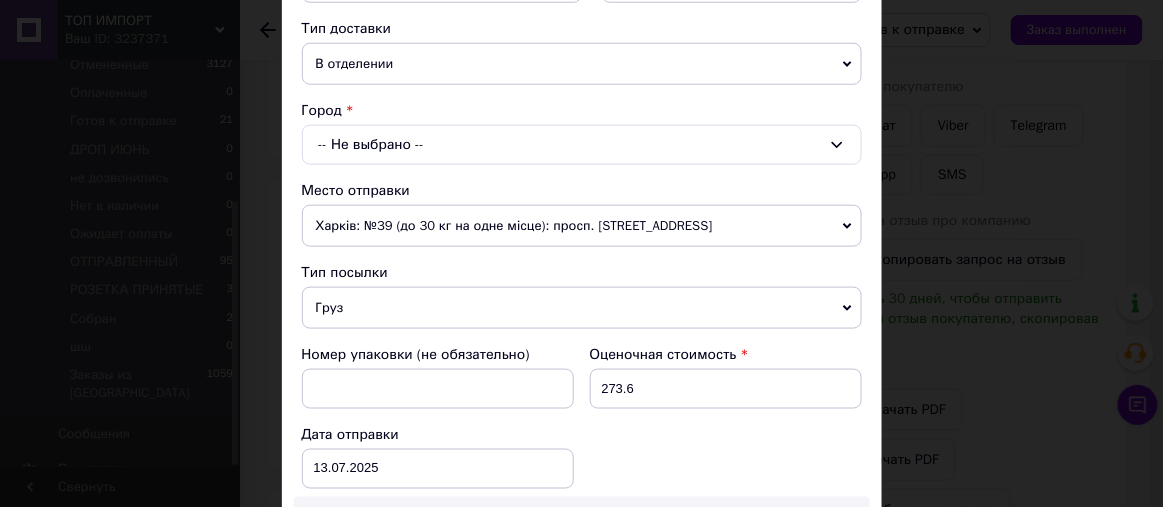 click on "-- Не выбрано --" at bounding box center (582, 145) 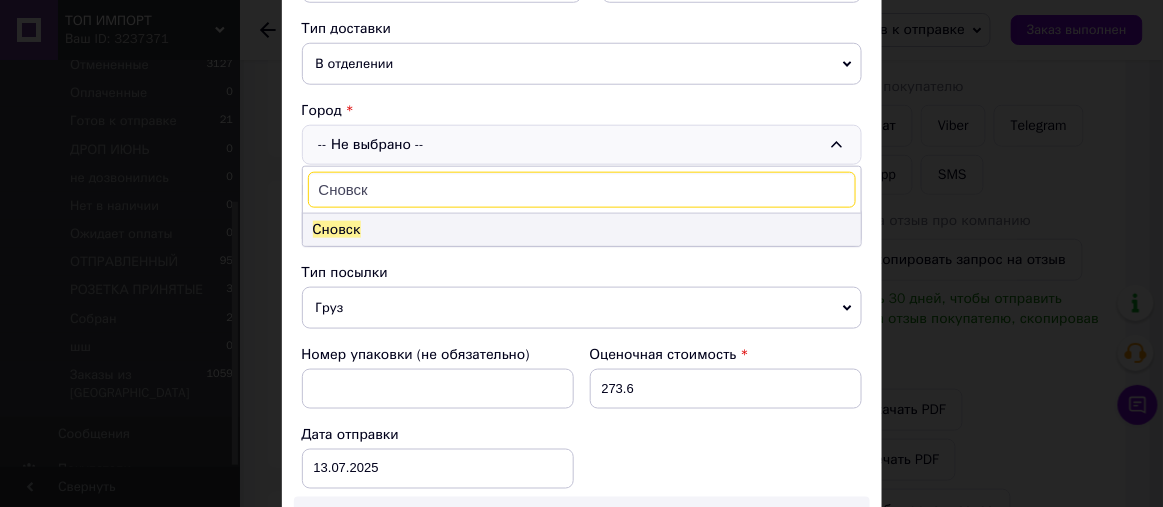 type on "Сновск" 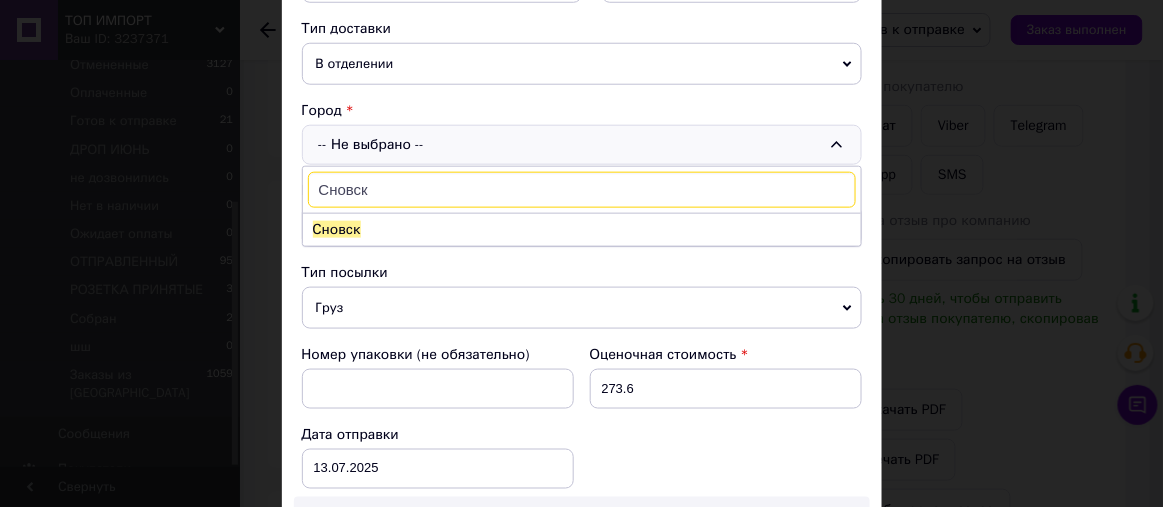 drag, startPoint x: 378, startPoint y: 219, endPoint x: 377, endPoint y: 145, distance: 74.00676 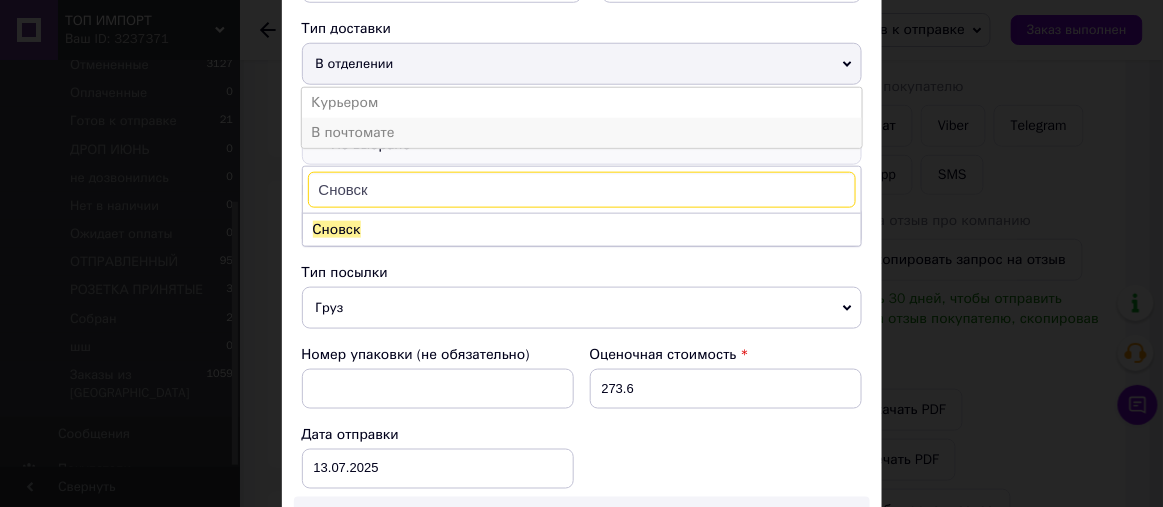 click on "В почтомате" at bounding box center (582, 133) 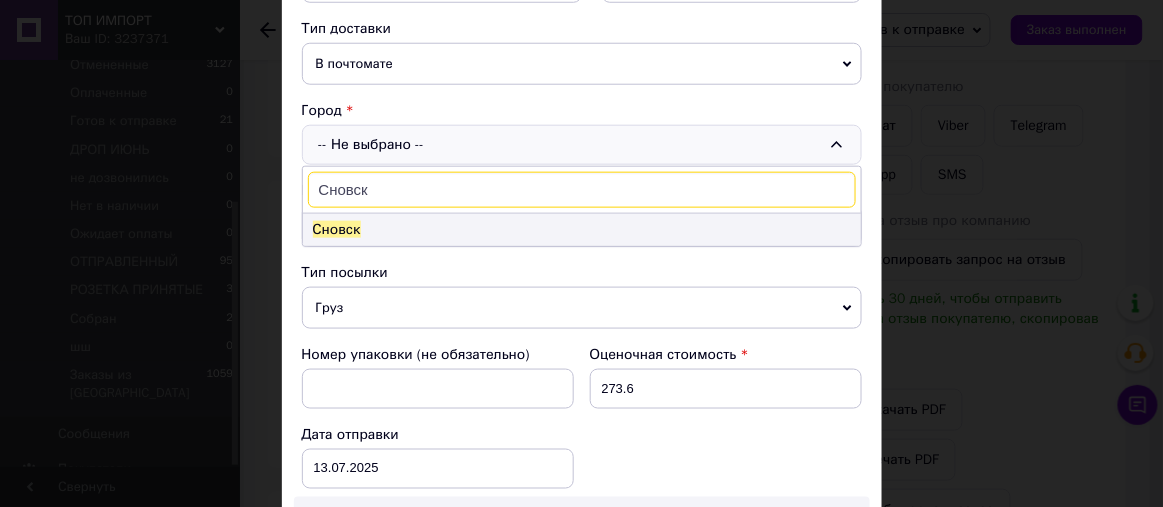 click on "Сновск" at bounding box center [582, 230] 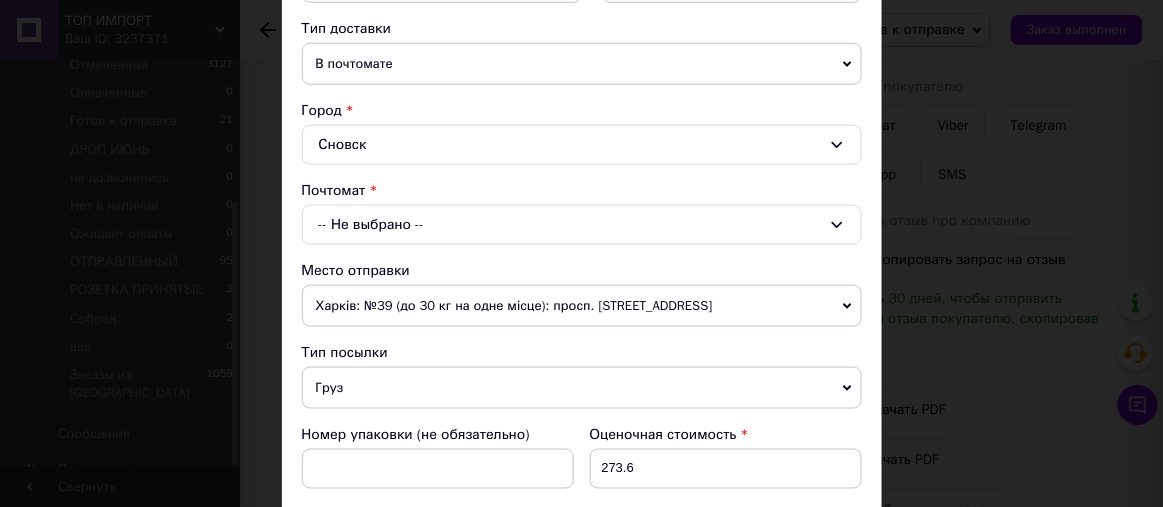click on "-- Не выбрано --" at bounding box center [582, 225] 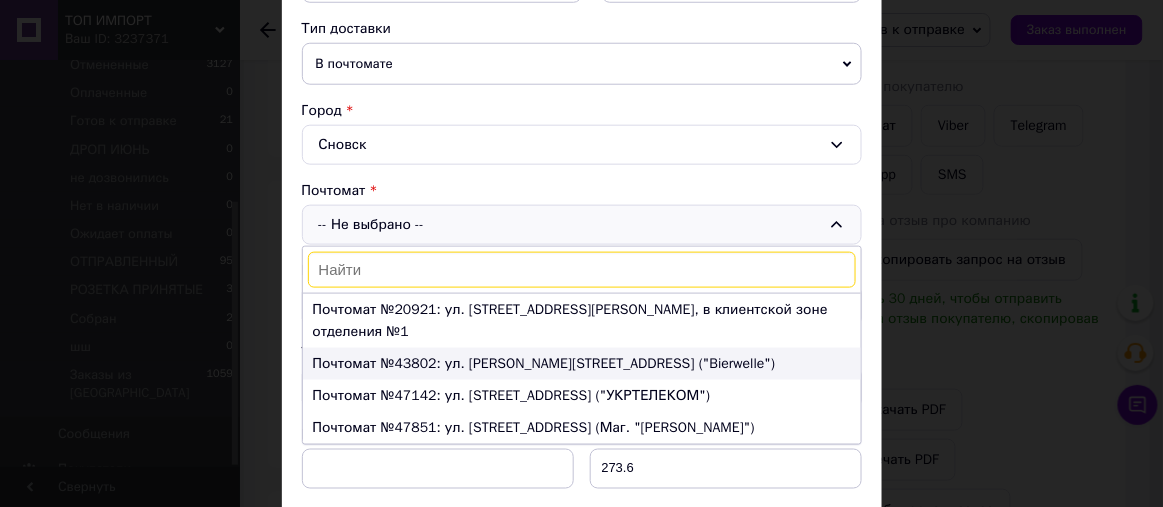 click on "Почтомат №43802: ул. Черниговская, 25Б ("Bierwelle")" at bounding box center (582, 364) 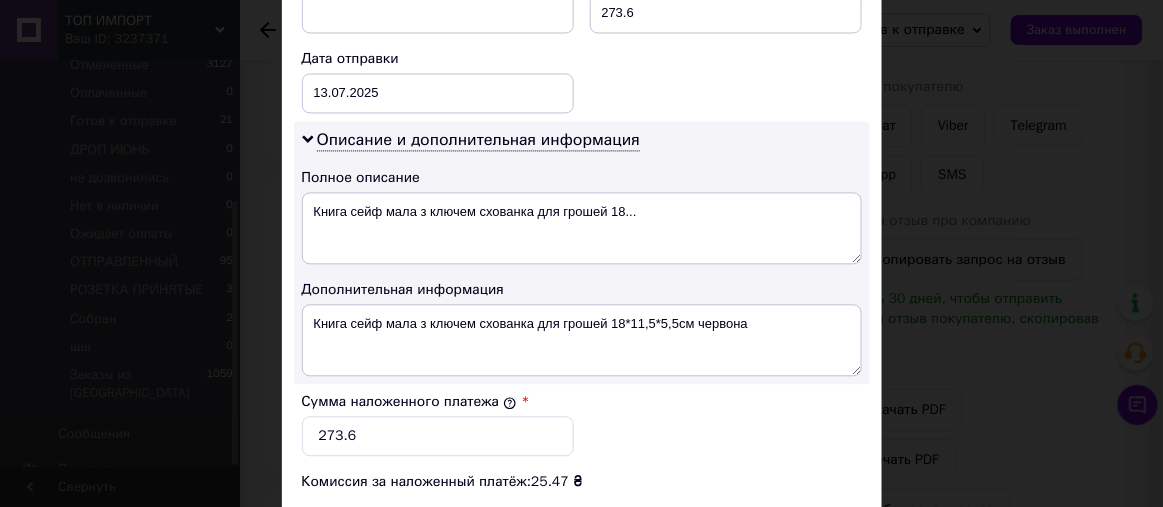 scroll, scrollTop: 606, scrollLeft: 0, axis: vertical 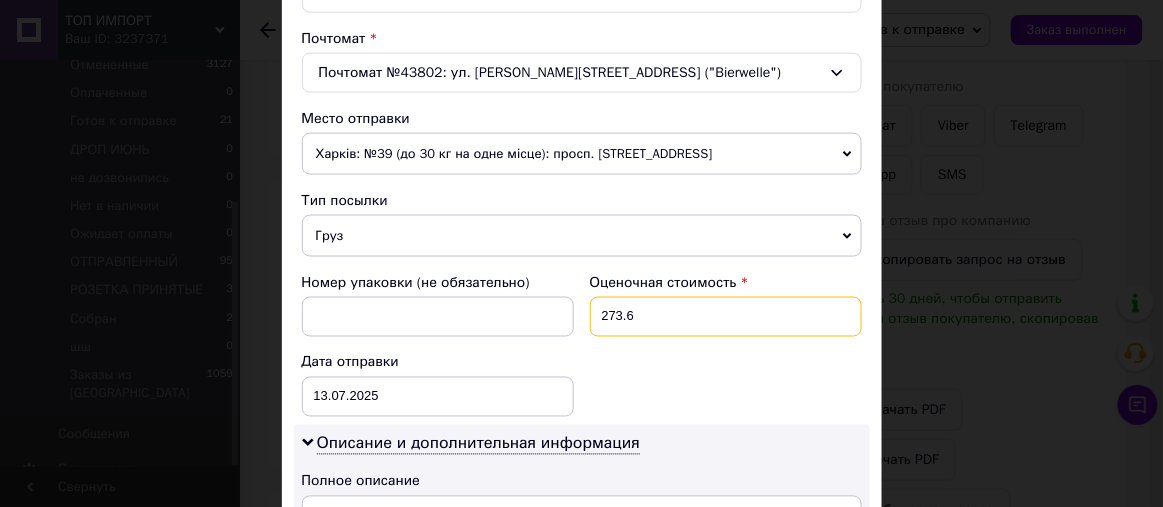 click on "273.6" at bounding box center (726, 317) 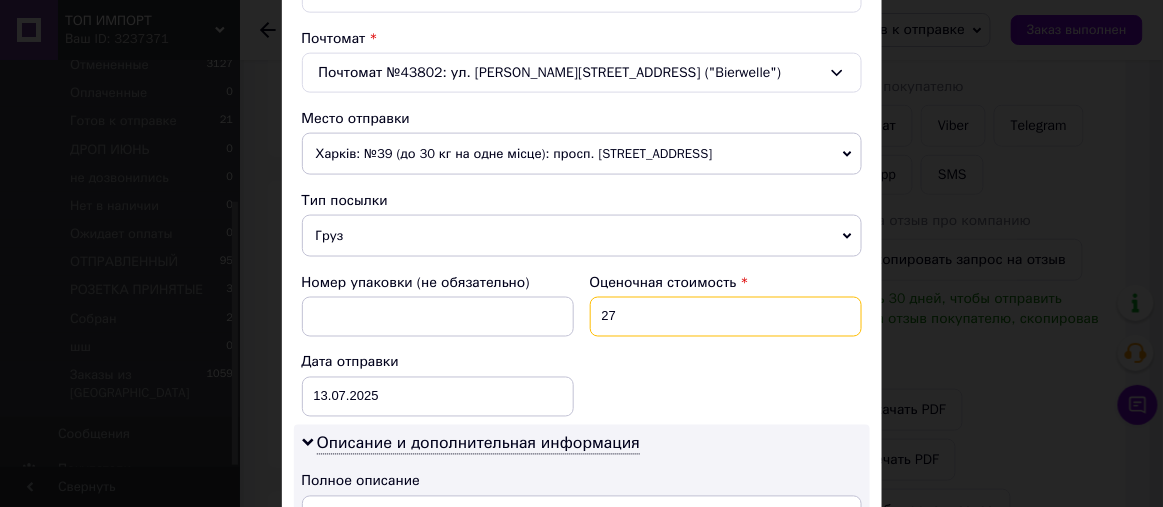 type on "274" 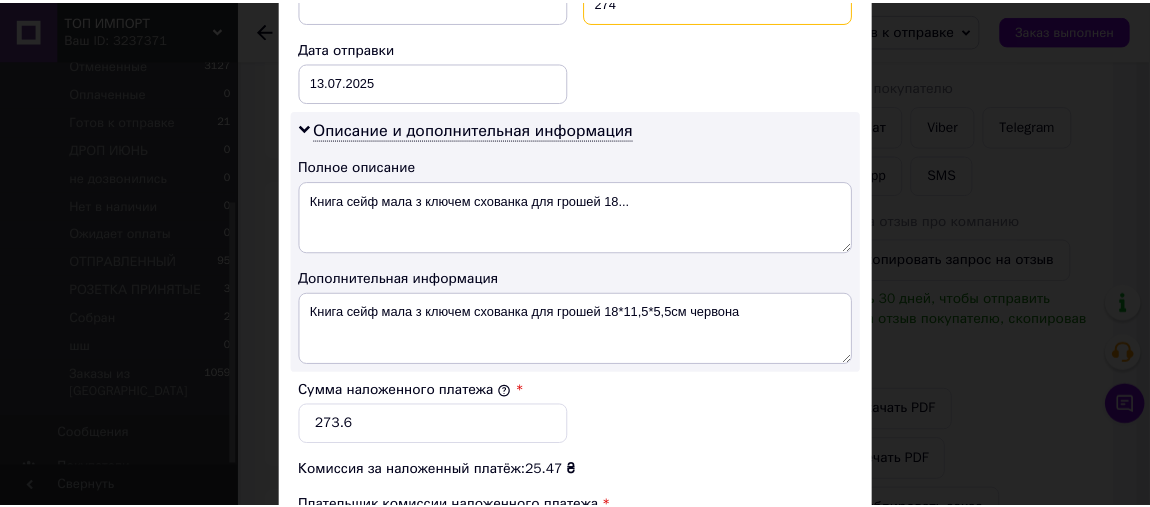 scroll, scrollTop: 1212, scrollLeft: 0, axis: vertical 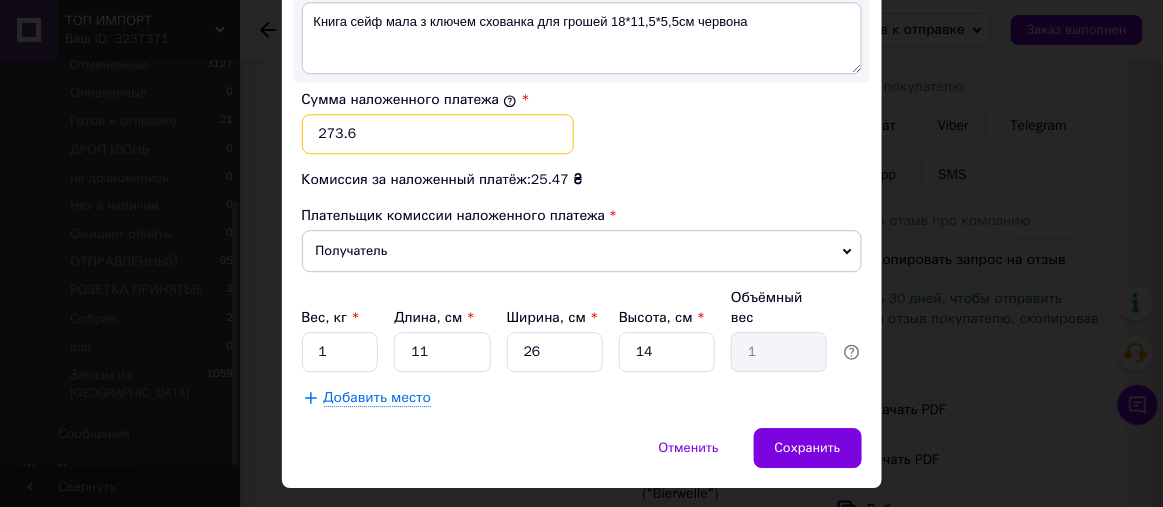 click on "273.6" at bounding box center (438, 134) 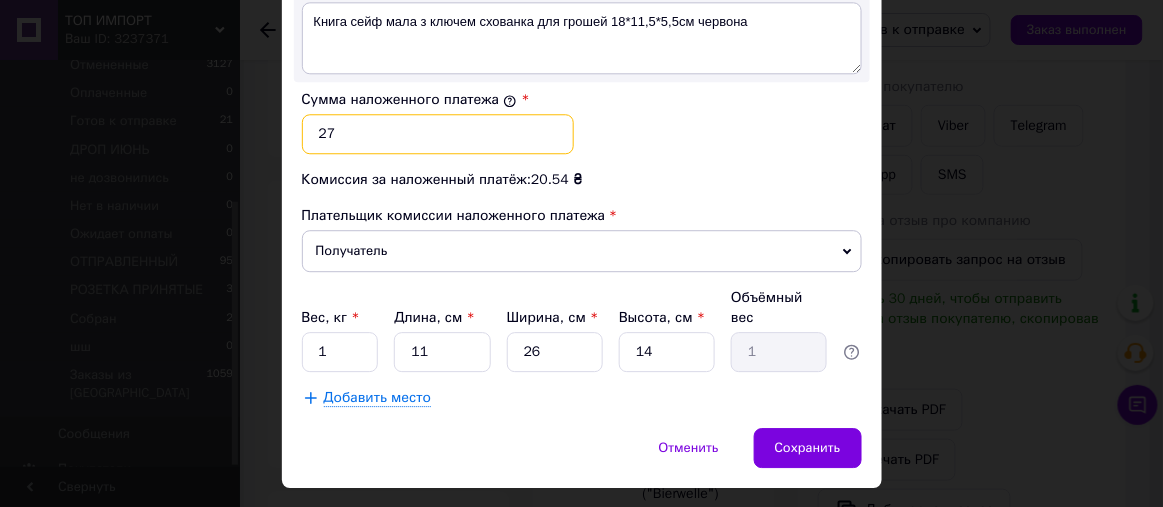 type on "274" 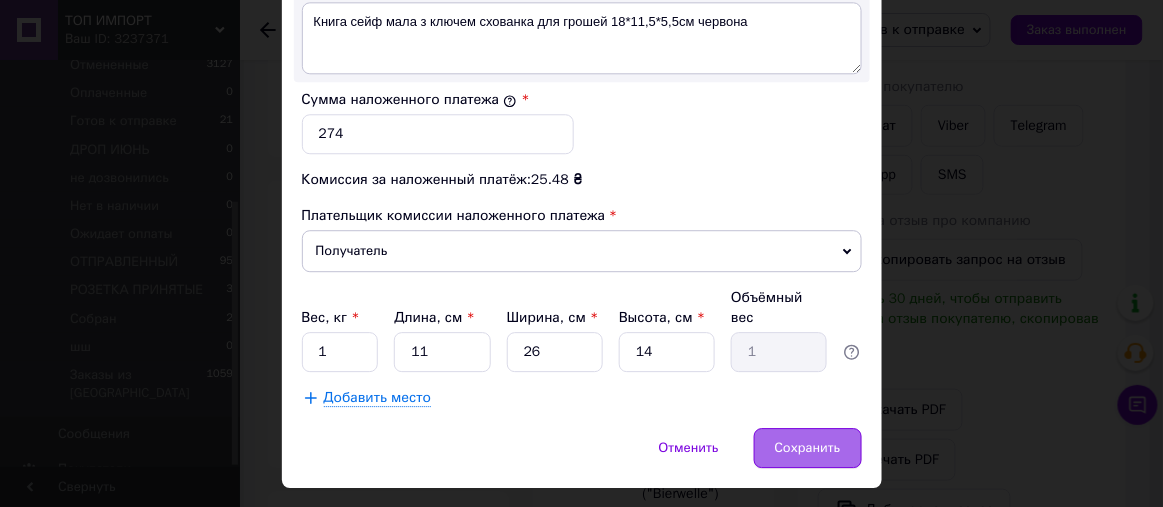 click on "Сохранить" at bounding box center (808, 448) 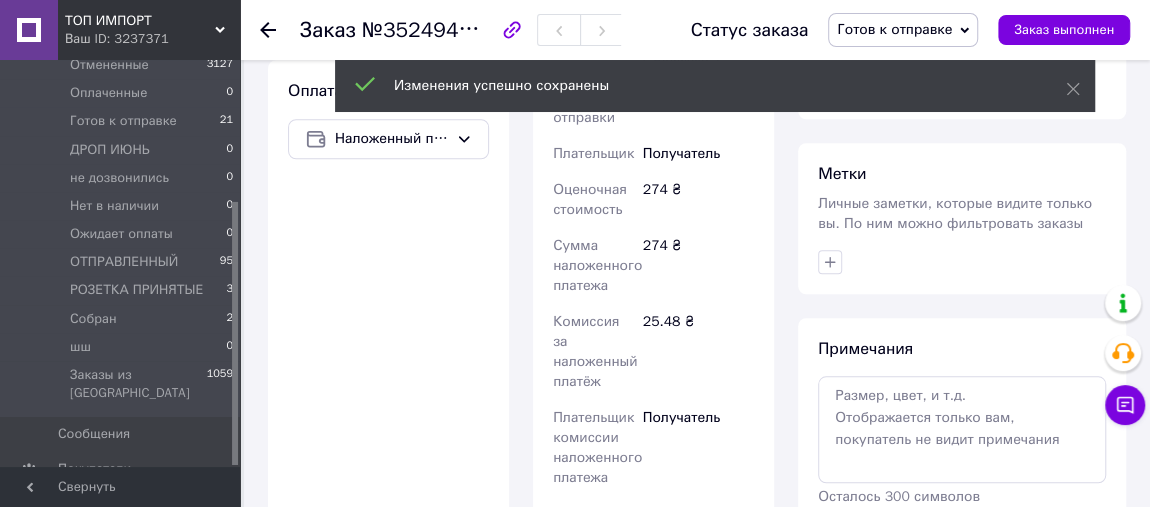 scroll, scrollTop: 769, scrollLeft: 0, axis: vertical 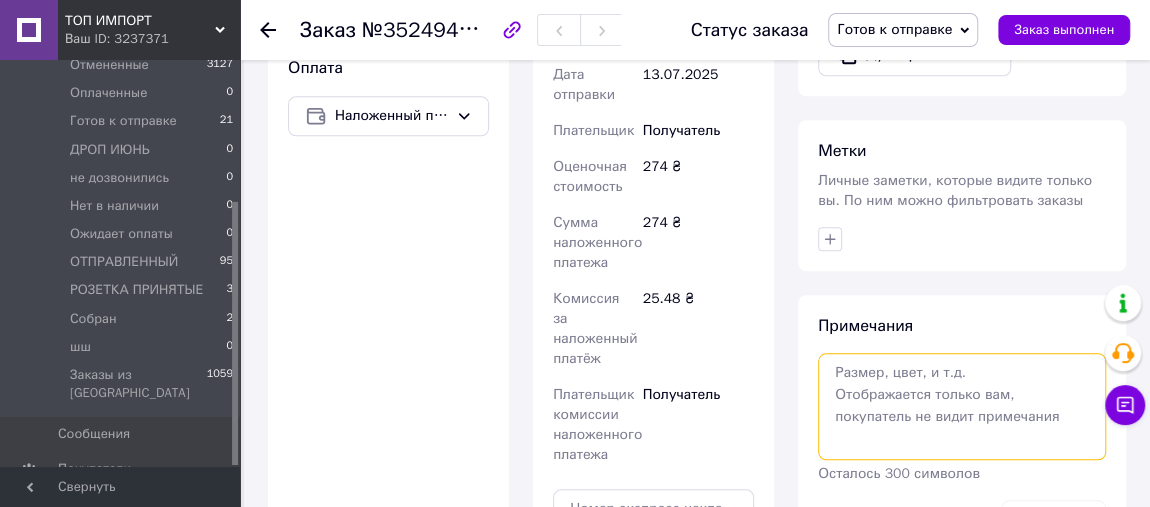 click at bounding box center (962, 406) 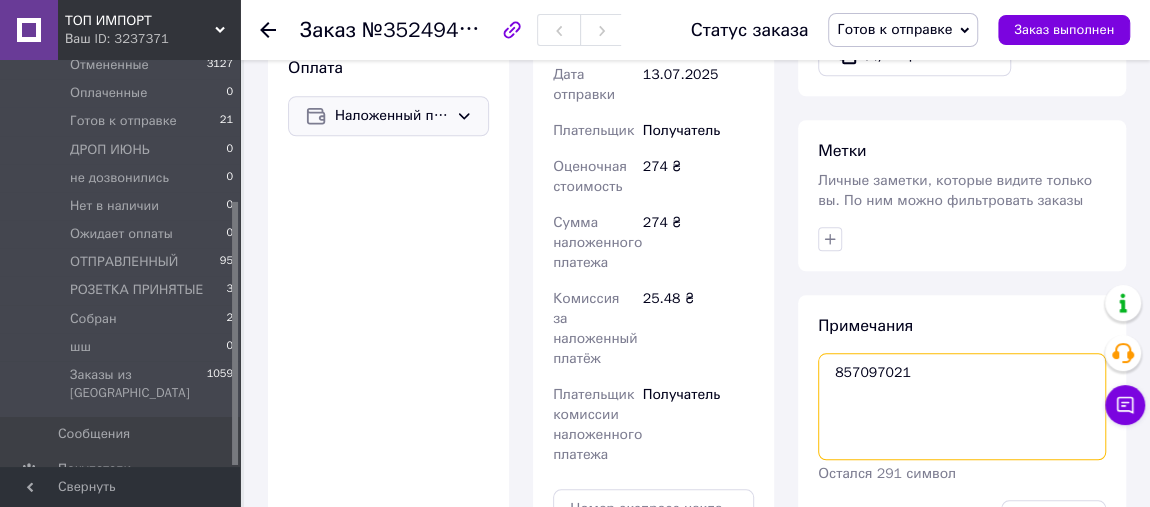 type on "857097021" 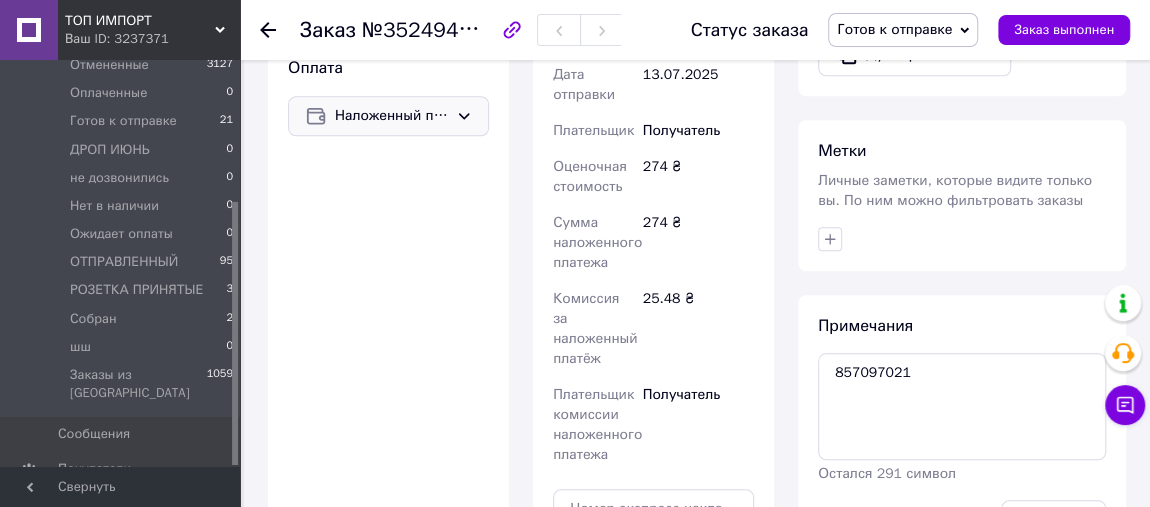drag, startPoint x: 413, startPoint y: 106, endPoint x: 427, endPoint y: 136, distance: 33.105892 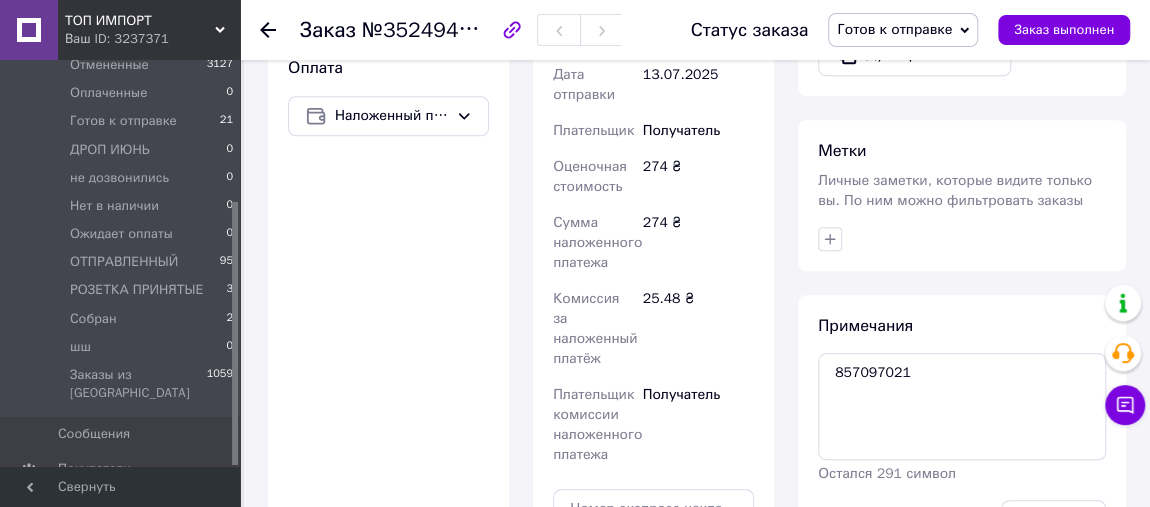 click on "Наложенный платеж" at bounding box center [391, 116] 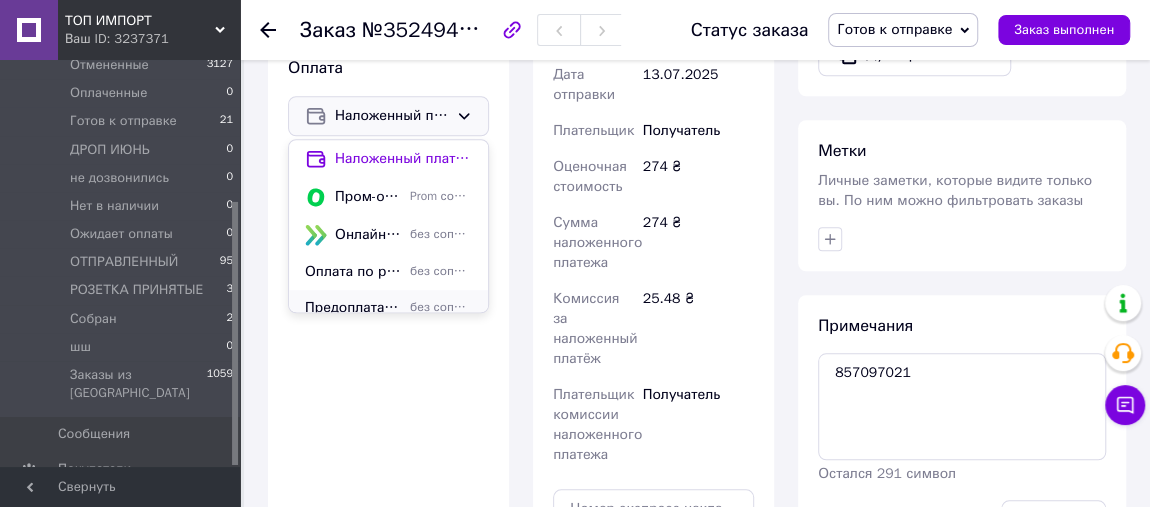 click on "Предоплата на карту ПриватБанка ( После подтверждения заказа вышлем номер карты по SMS ) без сопровождения Prom" at bounding box center [388, 308] 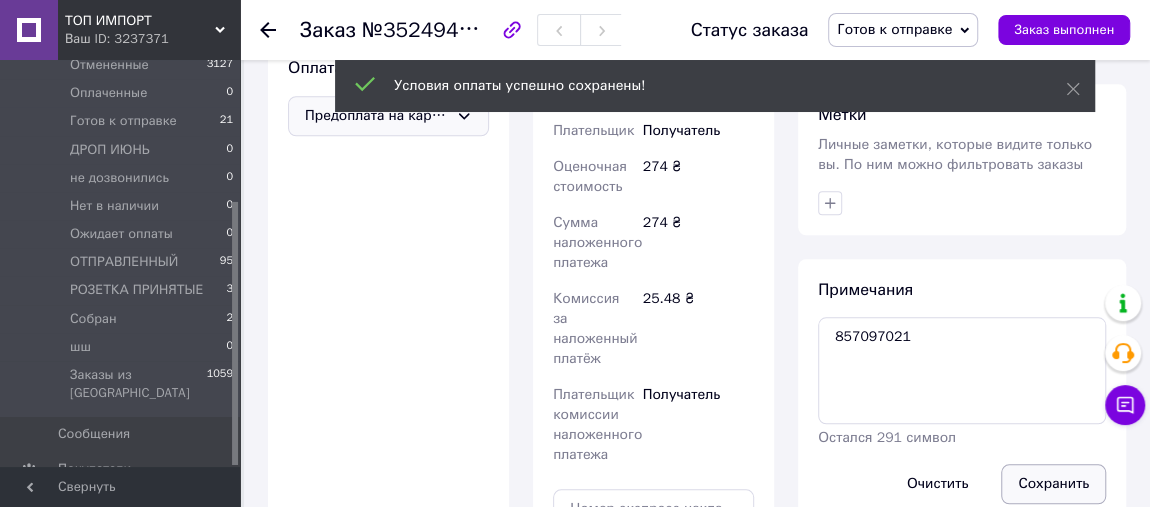 click on "Сохранить" at bounding box center [1053, 484] 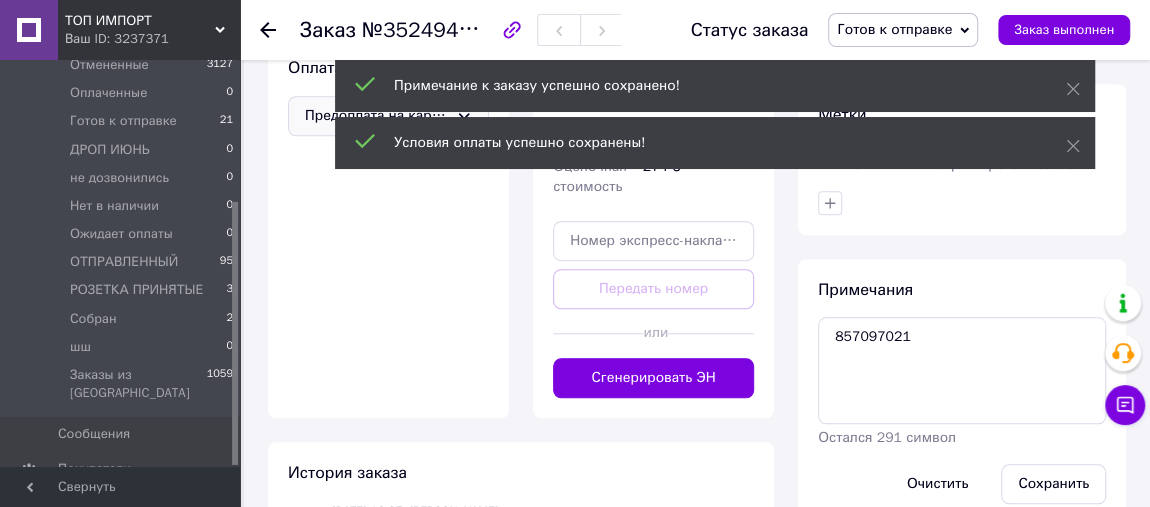 scroll, scrollTop: 48, scrollLeft: 0, axis: vertical 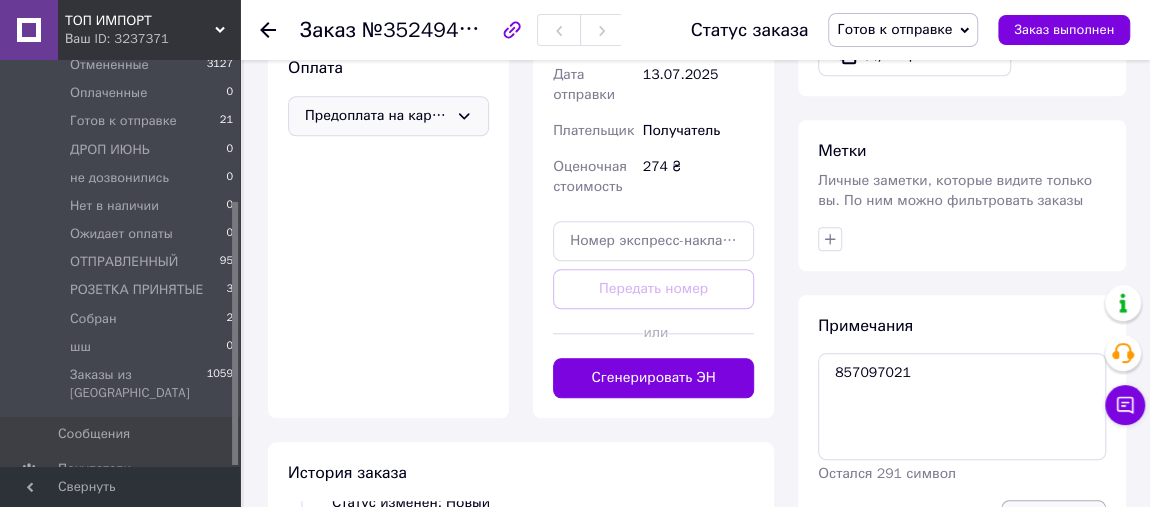 click on "Сохранить" at bounding box center [1053, 520] 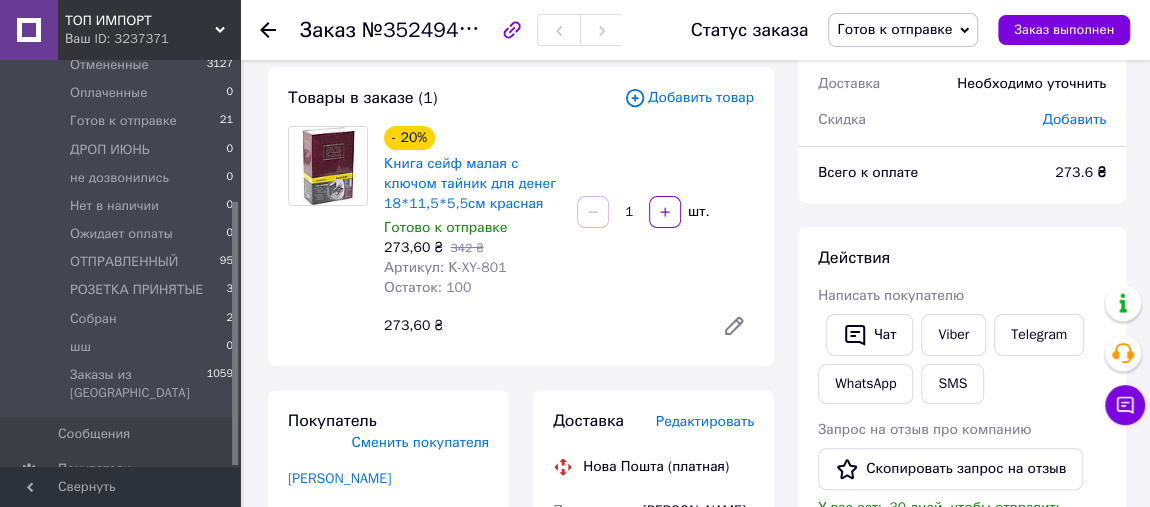 scroll, scrollTop: 0, scrollLeft: 0, axis: both 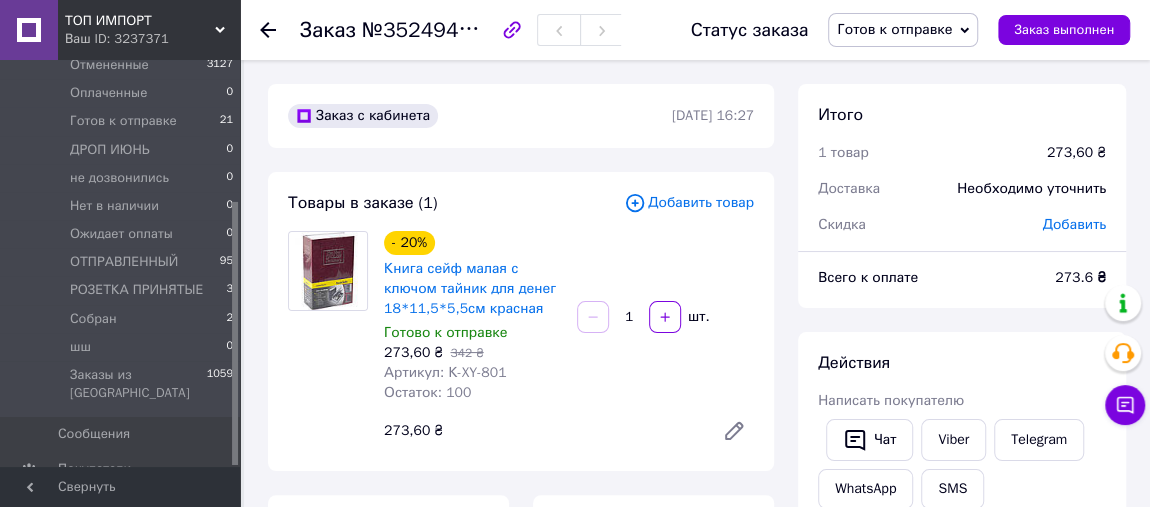 click 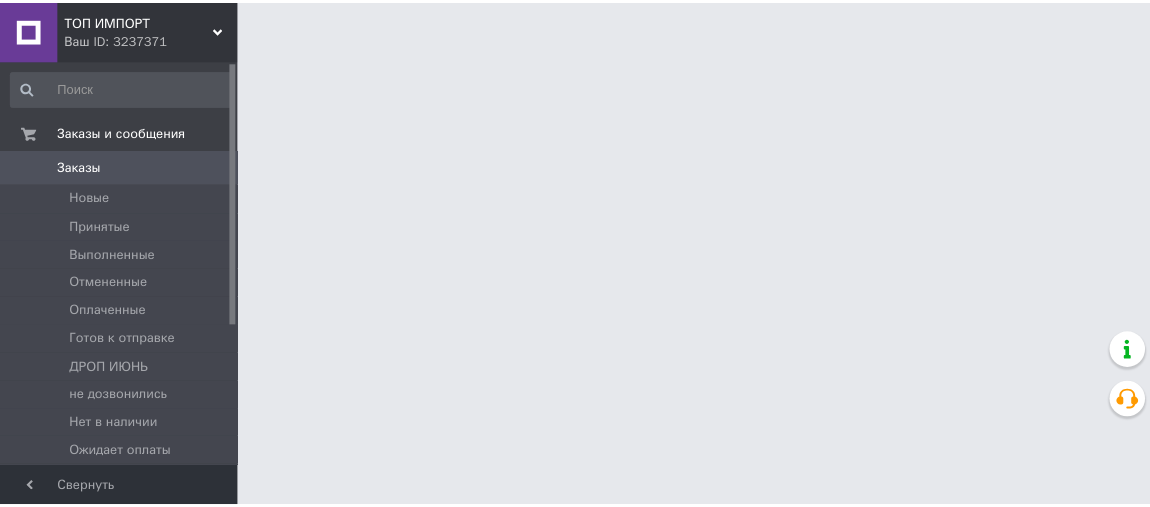 scroll, scrollTop: 0, scrollLeft: 0, axis: both 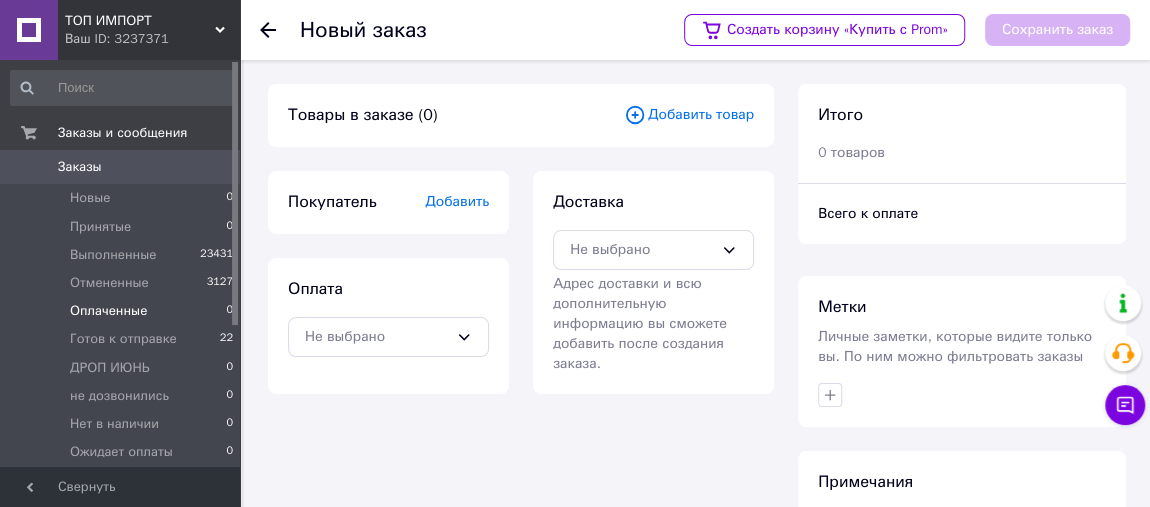 click on "Оплаченные" at bounding box center (108, 311) 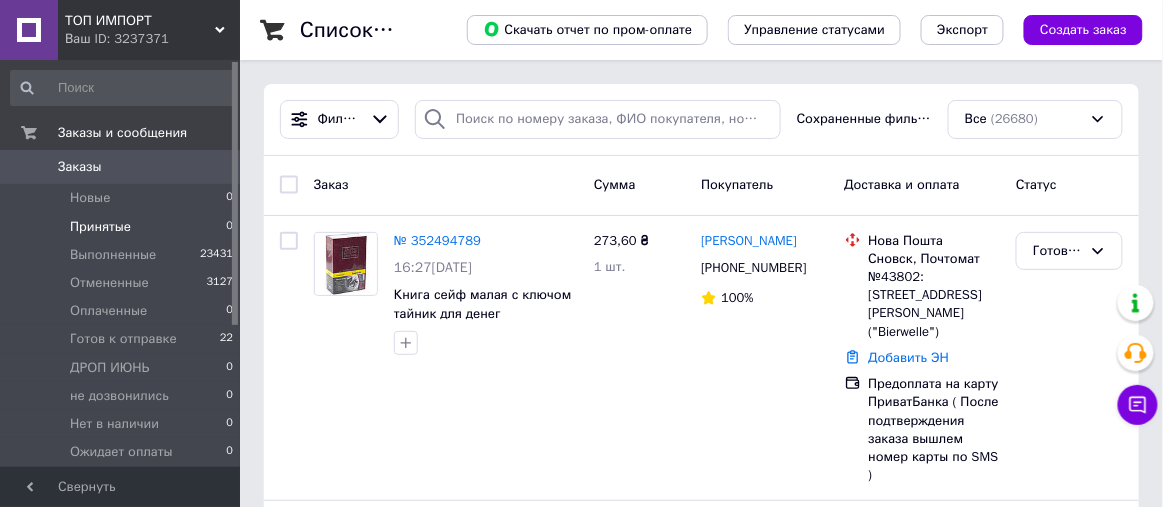 click on "Принятые 0" at bounding box center [122, 227] 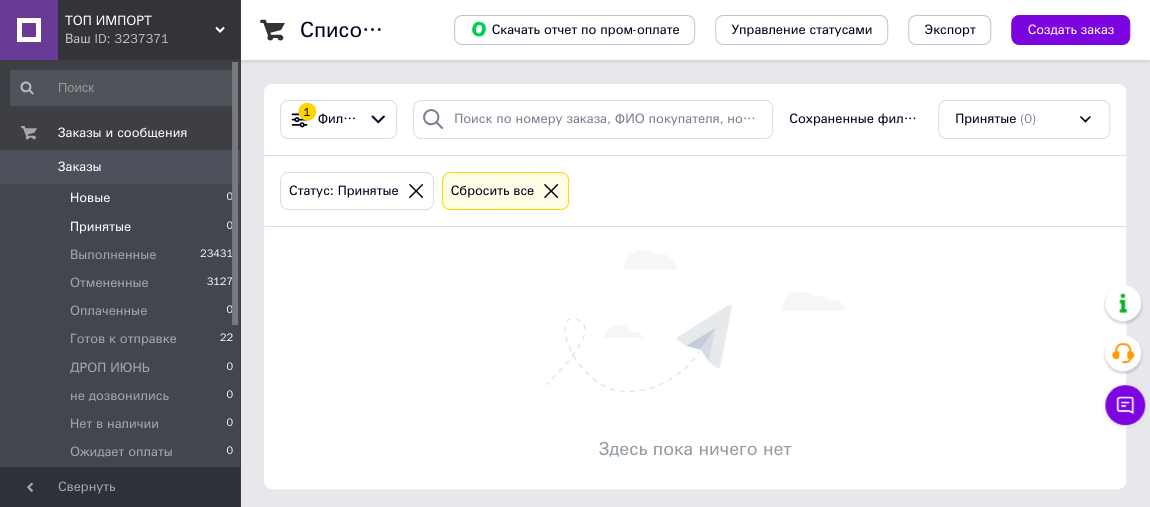 click on "Новые 0" at bounding box center (122, 198) 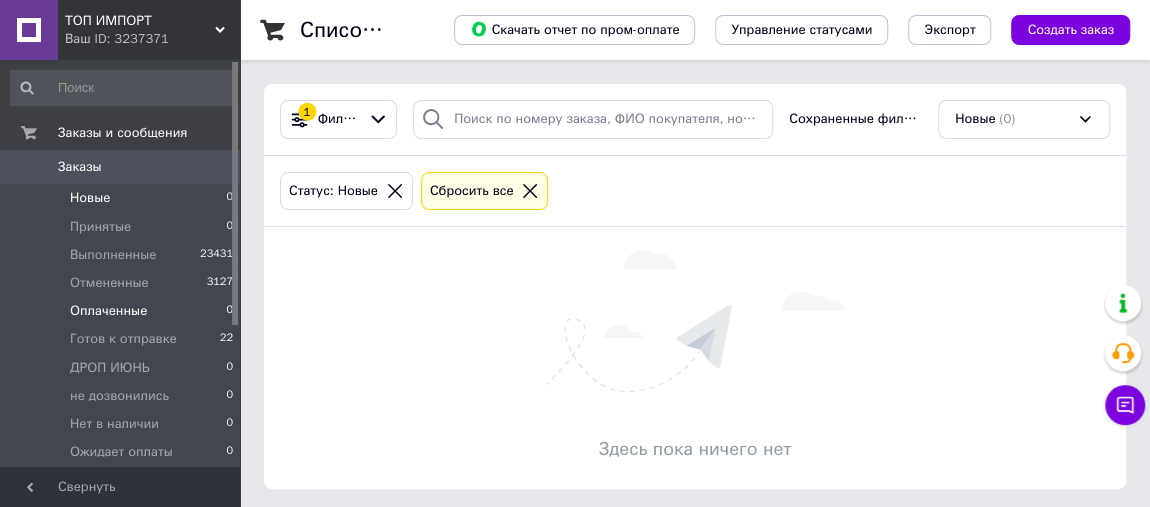 click on "Оплаченные 0" at bounding box center [122, 311] 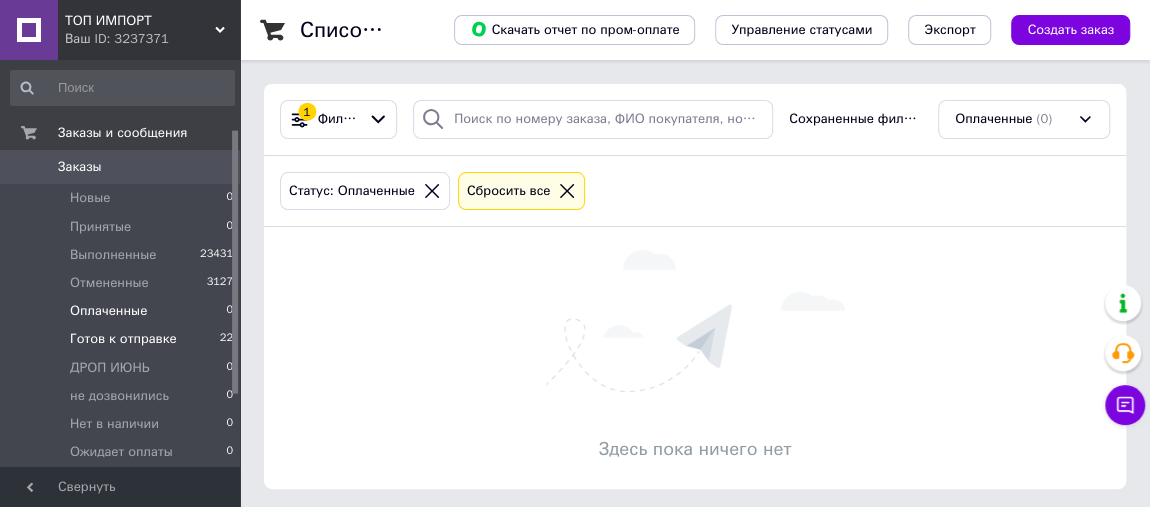 scroll, scrollTop: 218, scrollLeft: 0, axis: vertical 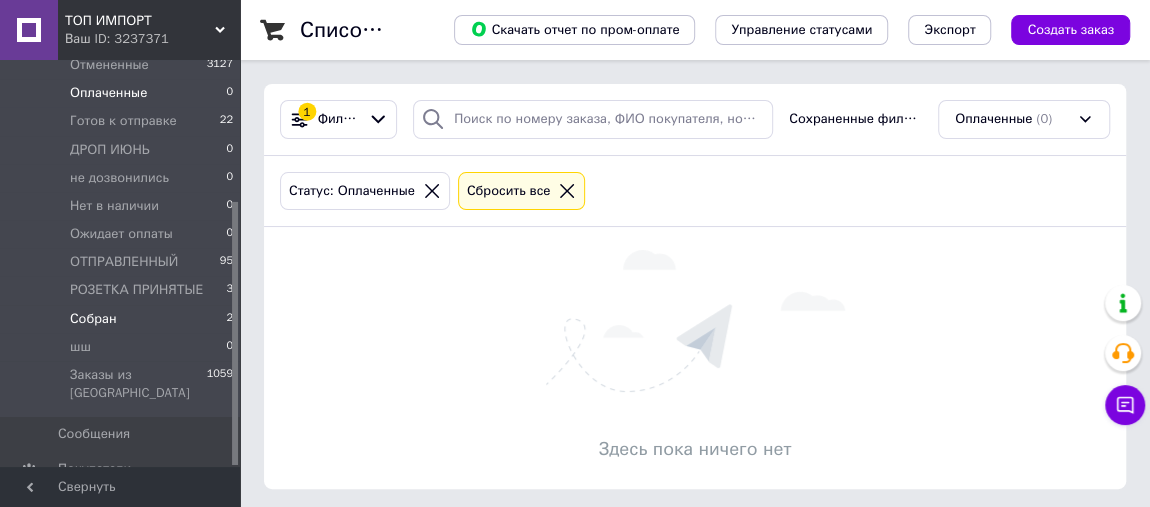 click on "Собран 2" at bounding box center [122, 319] 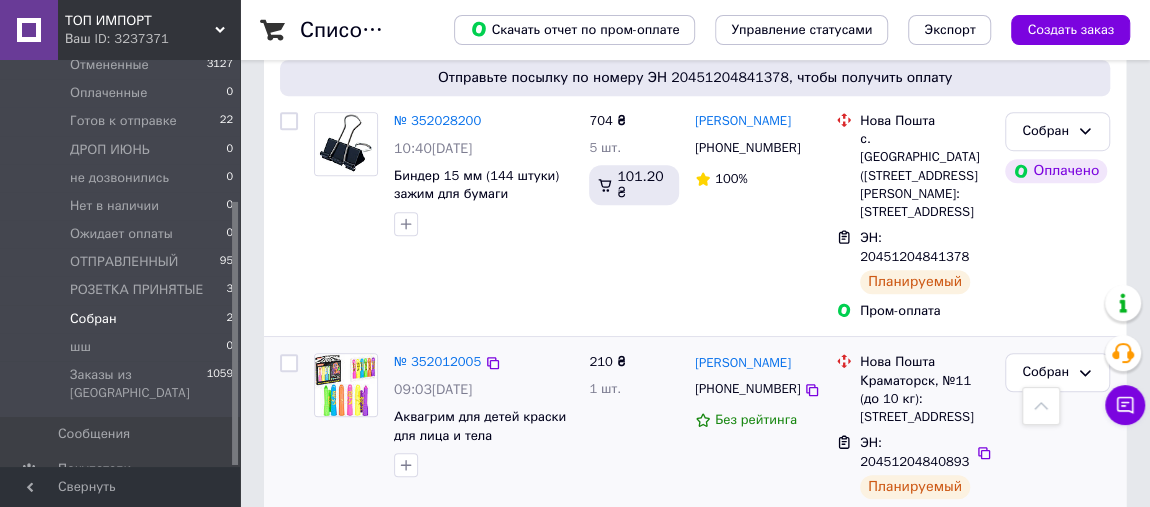 scroll, scrollTop: 218, scrollLeft: 0, axis: vertical 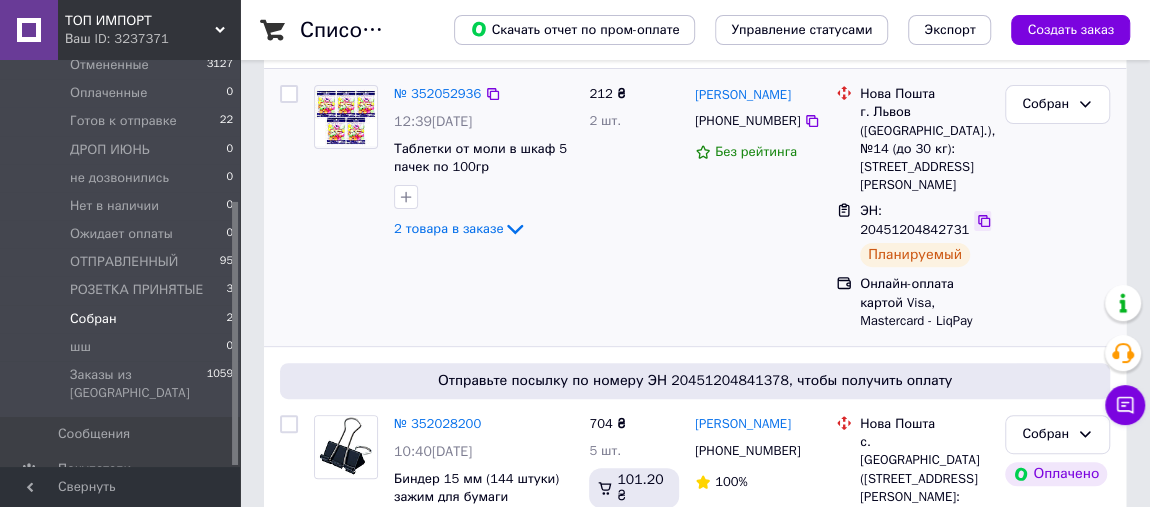 click 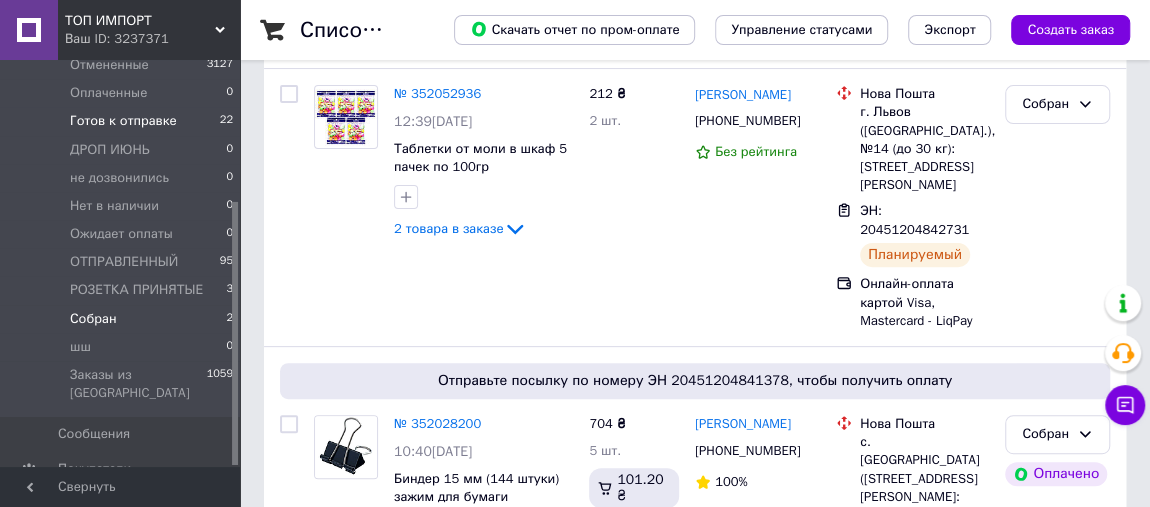 click on "Готов к отправке 22" at bounding box center [122, 121] 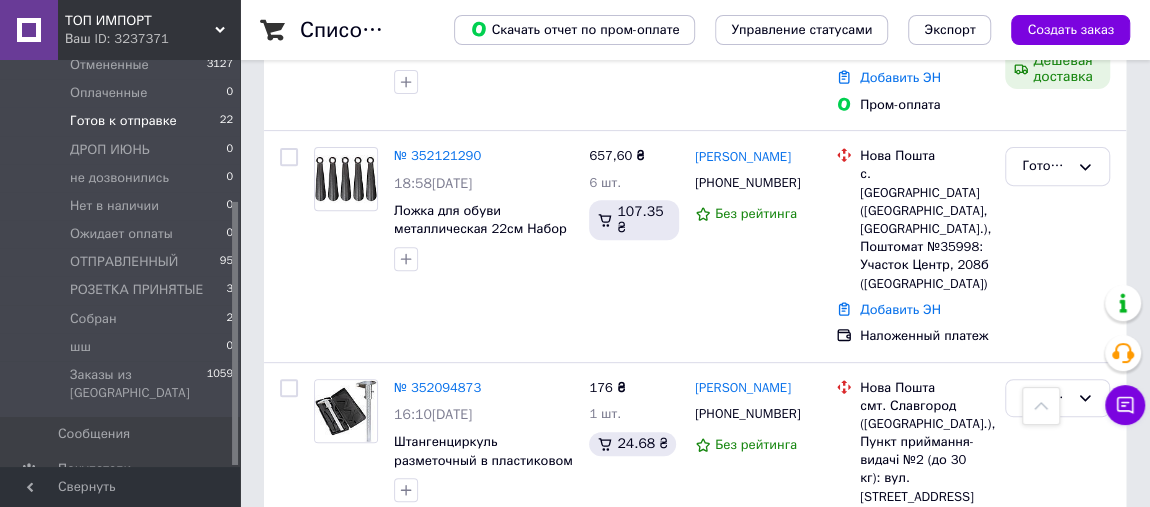 scroll, scrollTop: 4093, scrollLeft: 0, axis: vertical 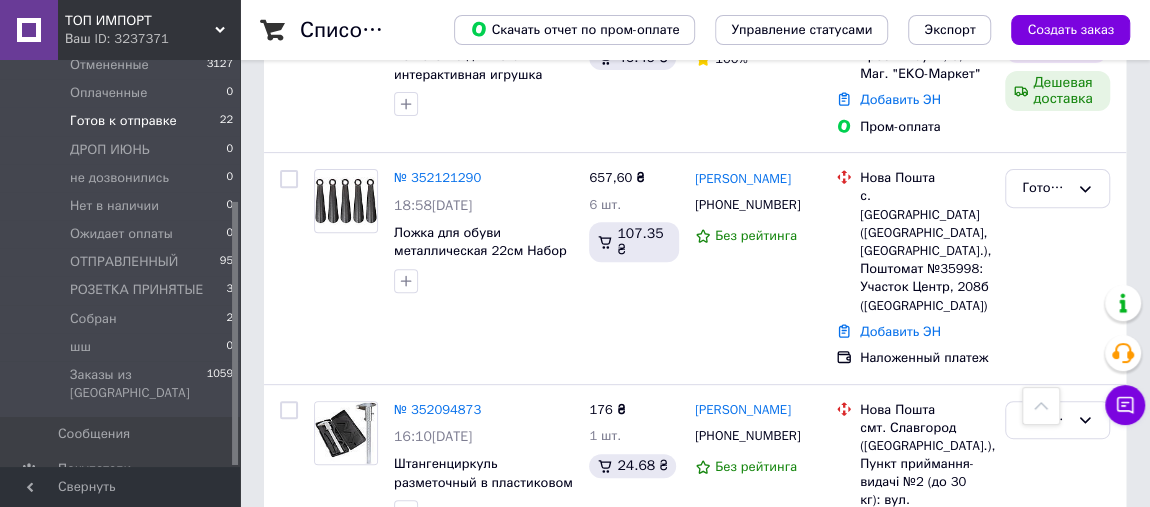 click on "Готов к отправке 22" at bounding box center [122, 121] 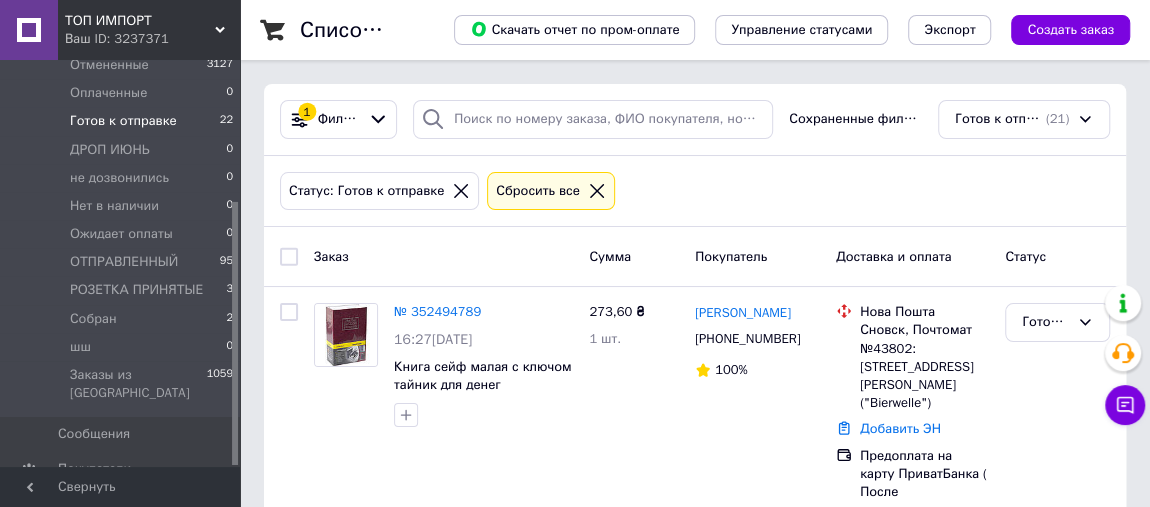 scroll, scrollTop: 0, scrollLeft: 0, axis: both 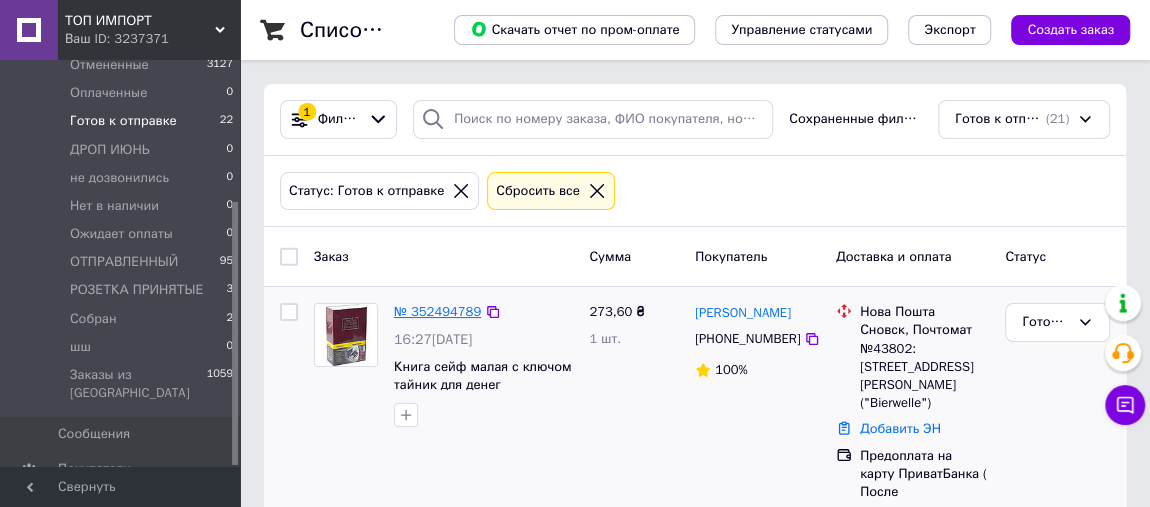 click on "№ 352494789" at bounding box center (437, 311) 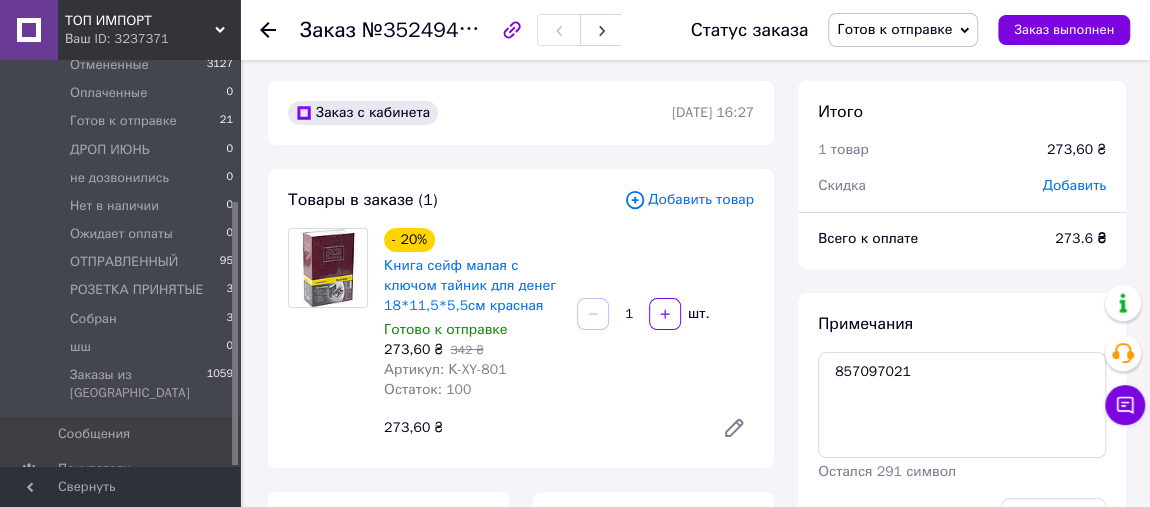 scroll, scrollTop: 151, scrollLeft: 0, axis: vertical 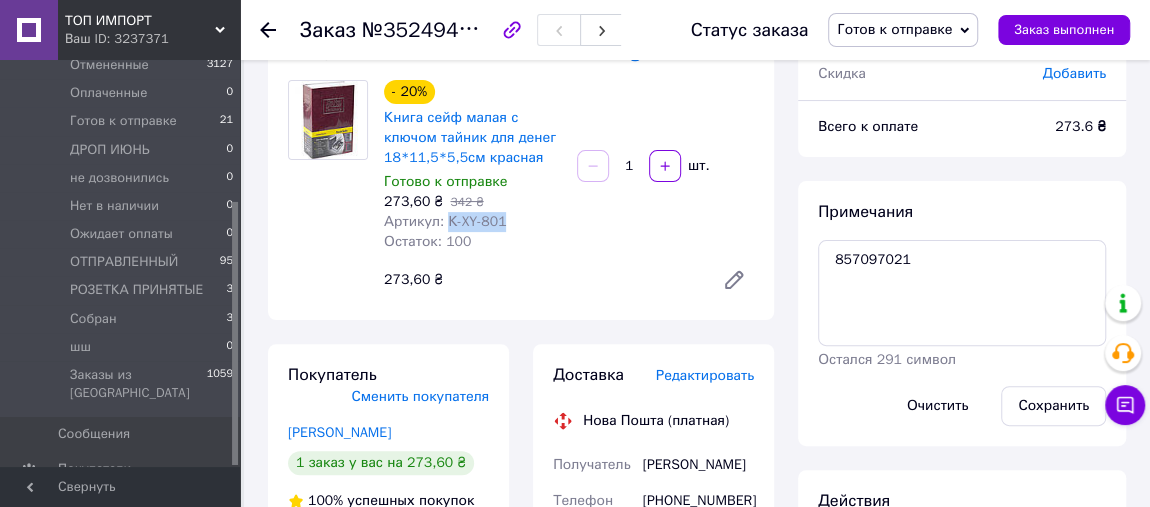 drag, startPoint x: 501, startPoint y: 223, endPoint x: 446, endPoint y: 223, distance: 55 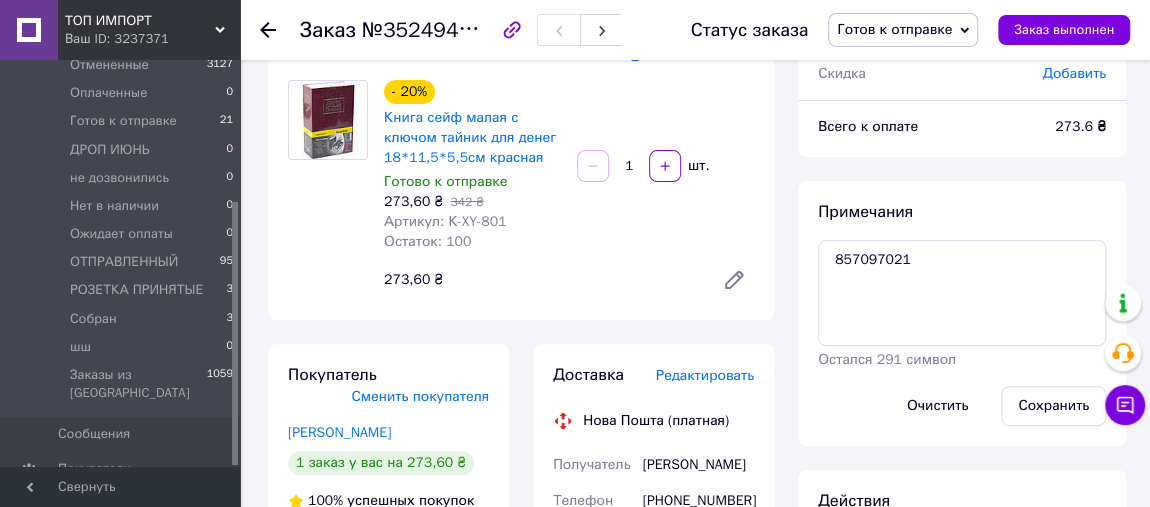 drag, startPoint x: 184, startPoint y: 23, endPoint x: 185, endPoint y: 161, distance: 138.00362 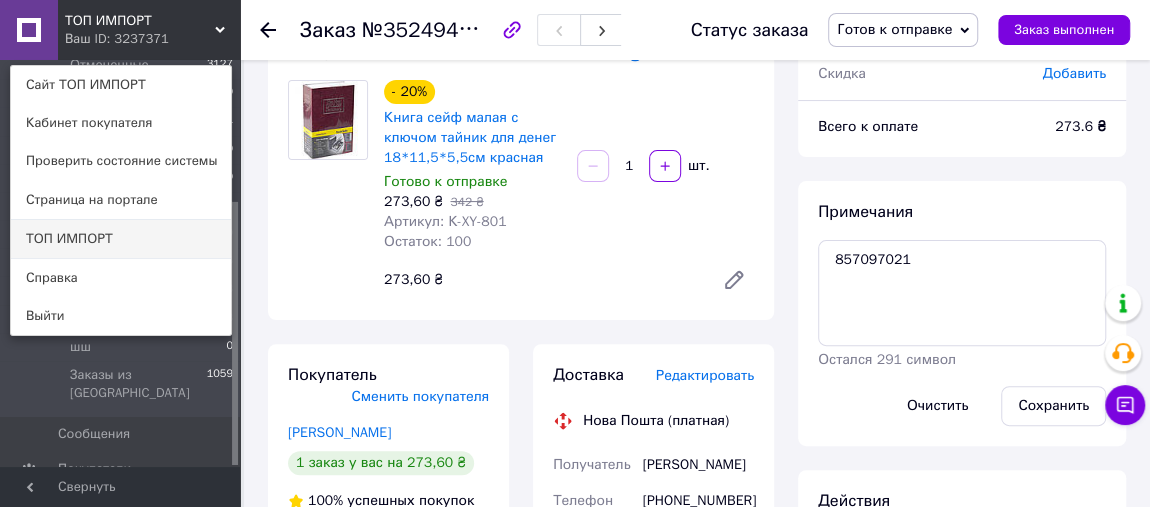 click on "ТОП ИМПОРТ" at bounding box center (121, 239) 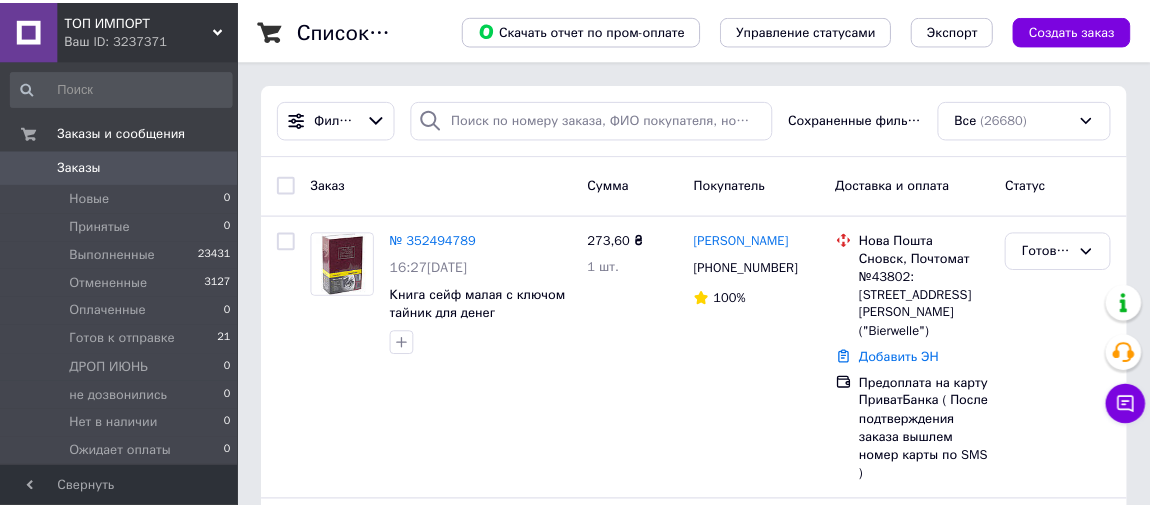 scroll, scrollTop: 0, scrollLeft: 0, axis: both 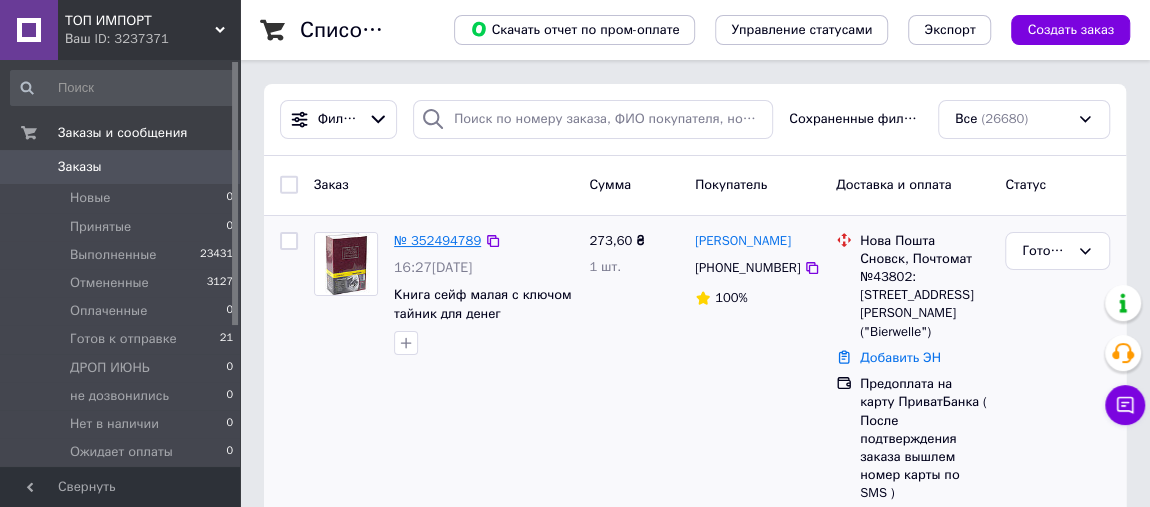 click on "№ 352494789" at bounding box center (437, 240) 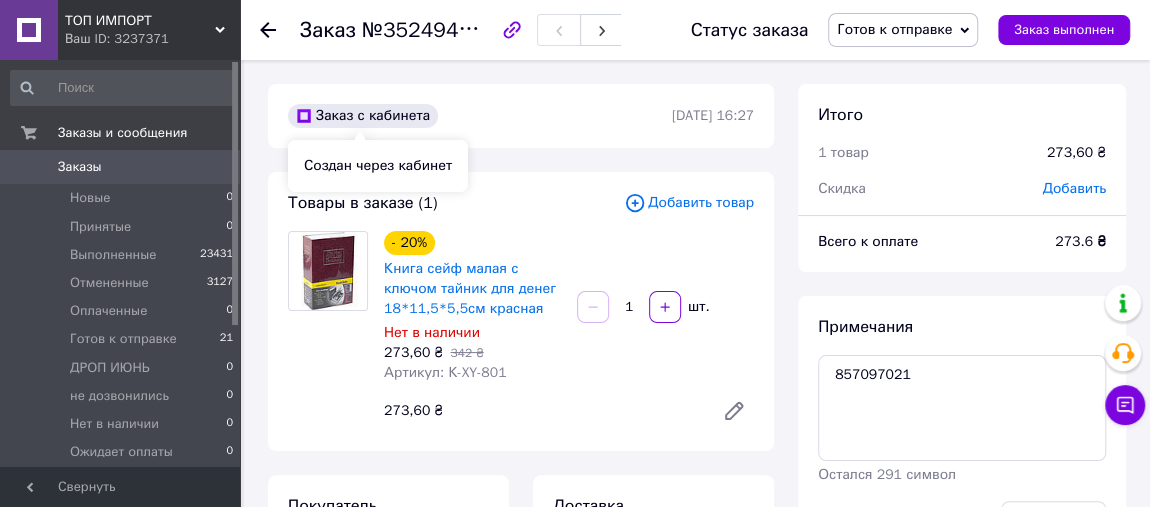 scroll, scrollTop: 48, scrollLeft: 0, axis: vertical 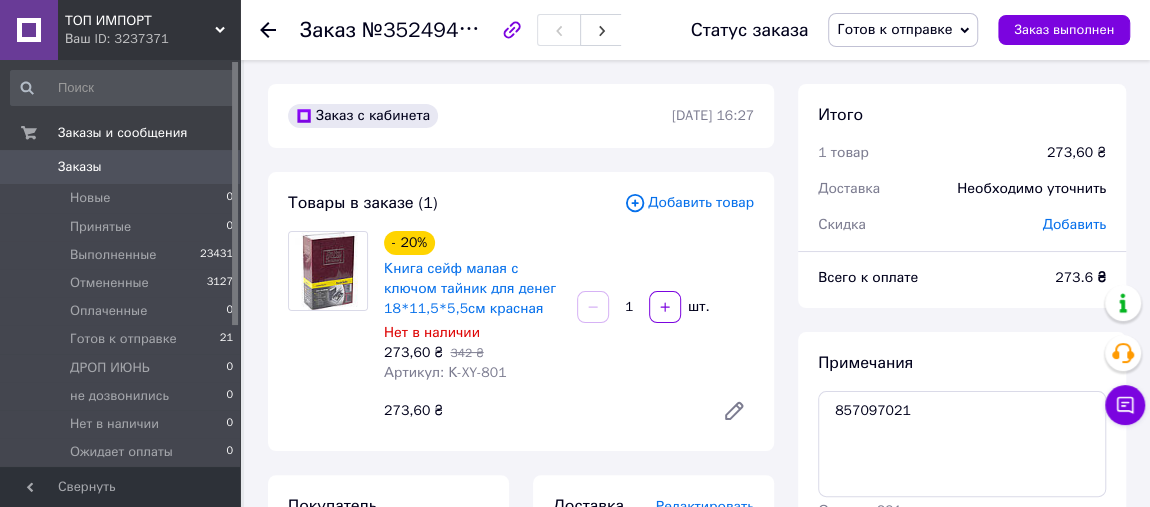 click 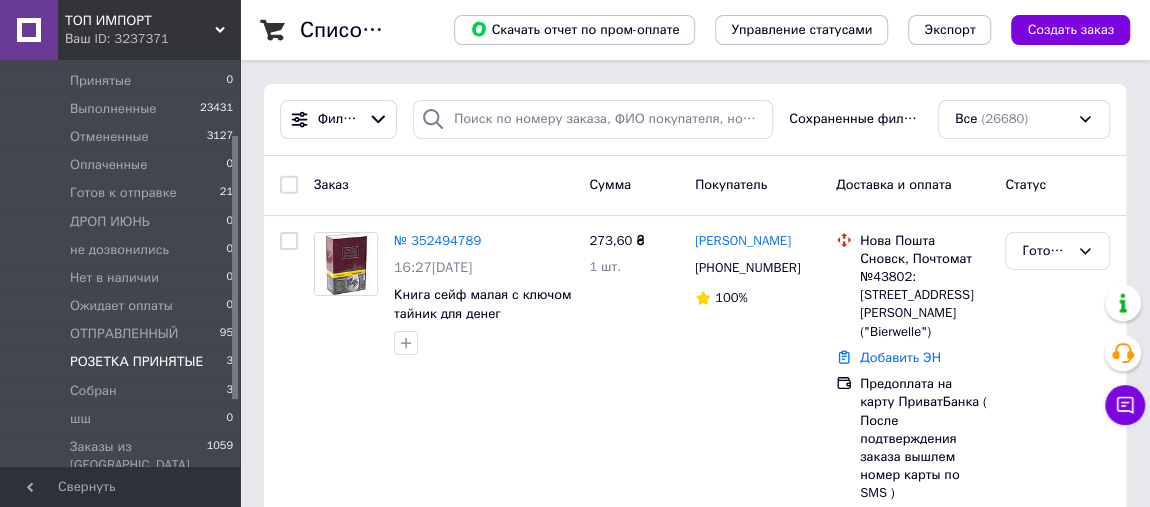 scroll, scrollTop: 218, scrollLeft: 0, axis: vertical 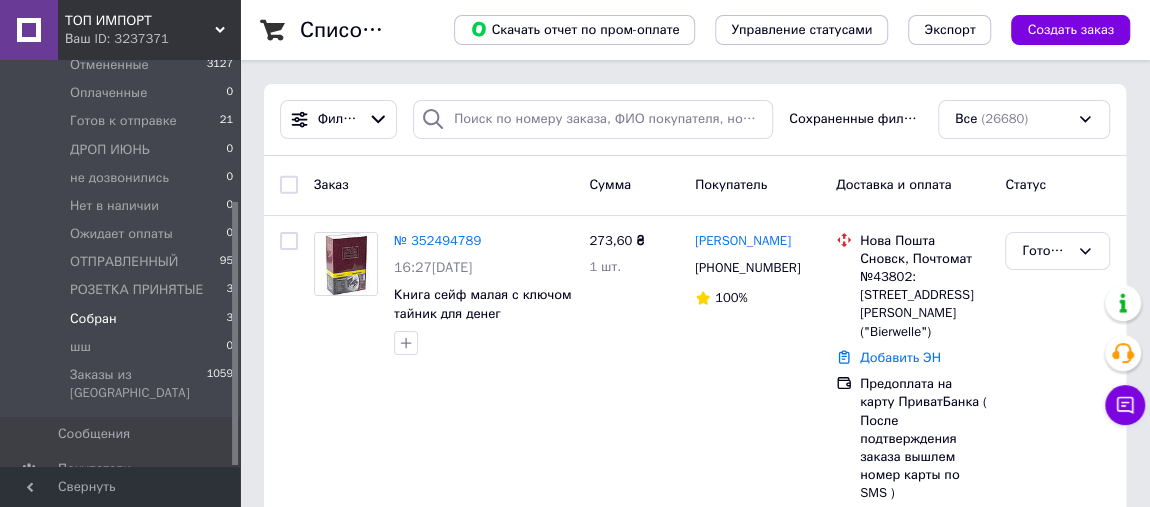 click on "Собран 3" at bounding box center [122, 319] 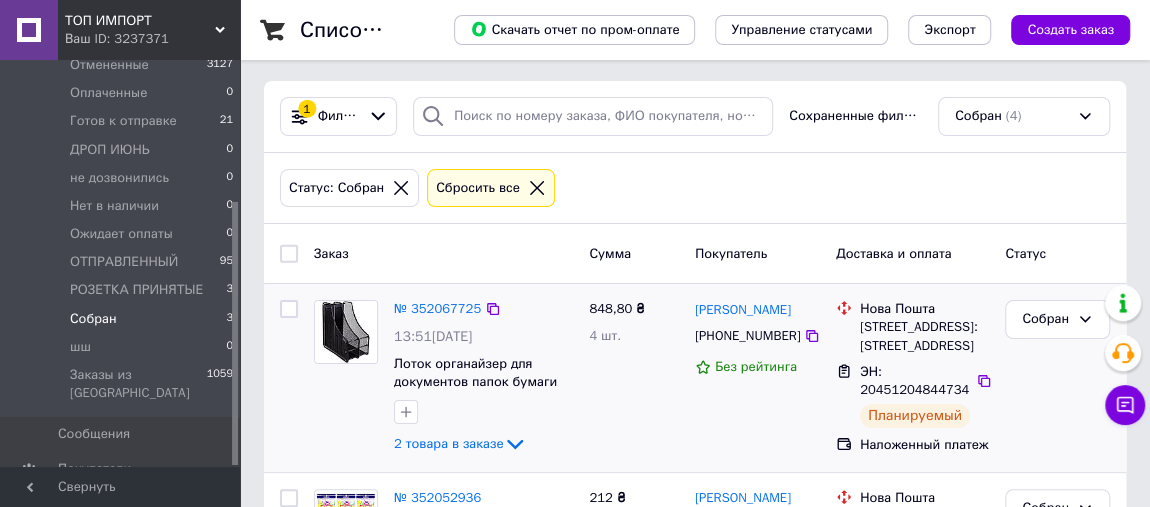 scroll, scrollTop: 151, scrollLeft: 0, axis: vertical 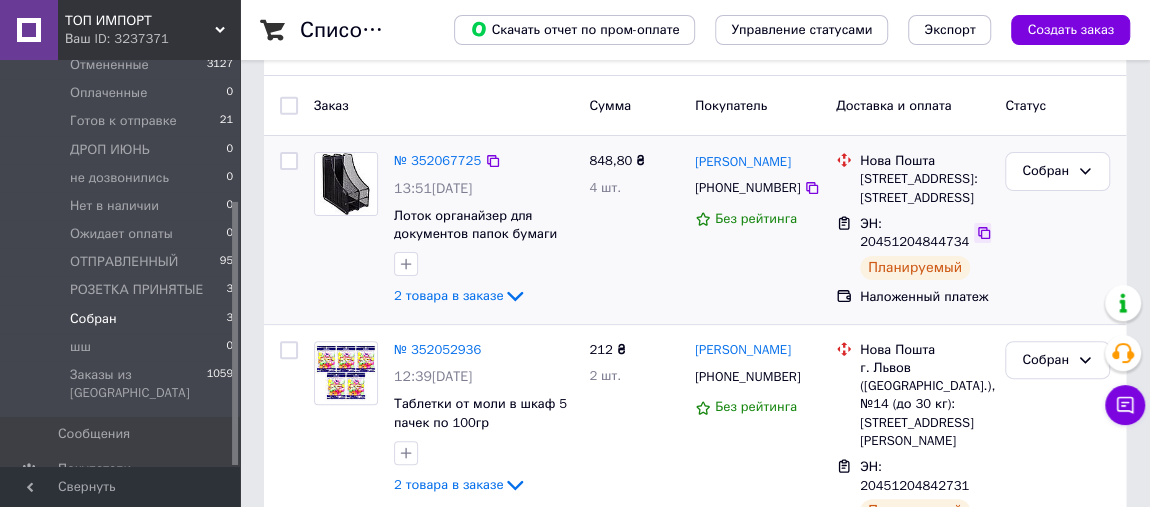click 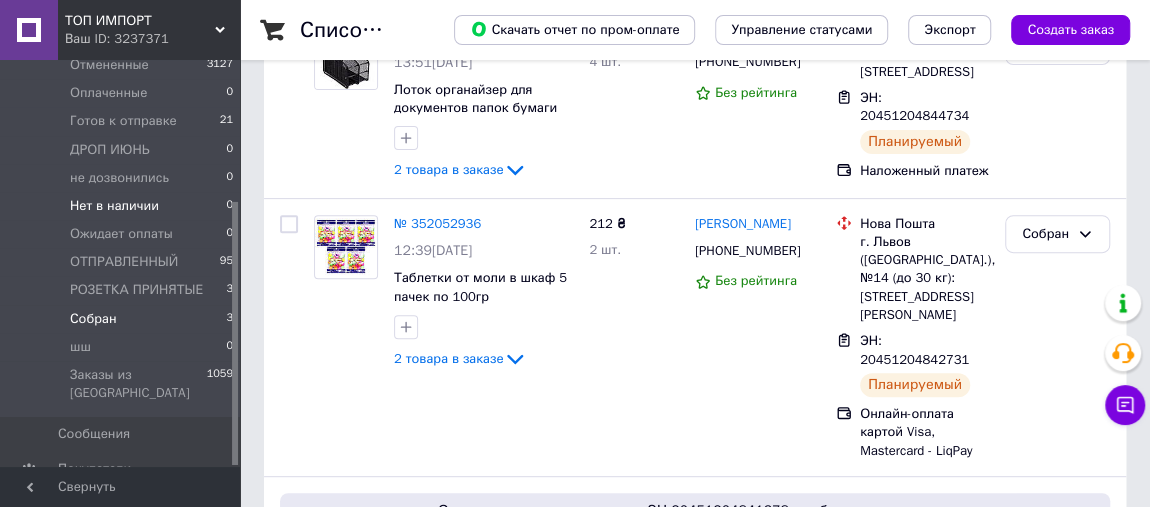 scroll, scrollTop: 303, scrollLeft: 0, axis: vertical 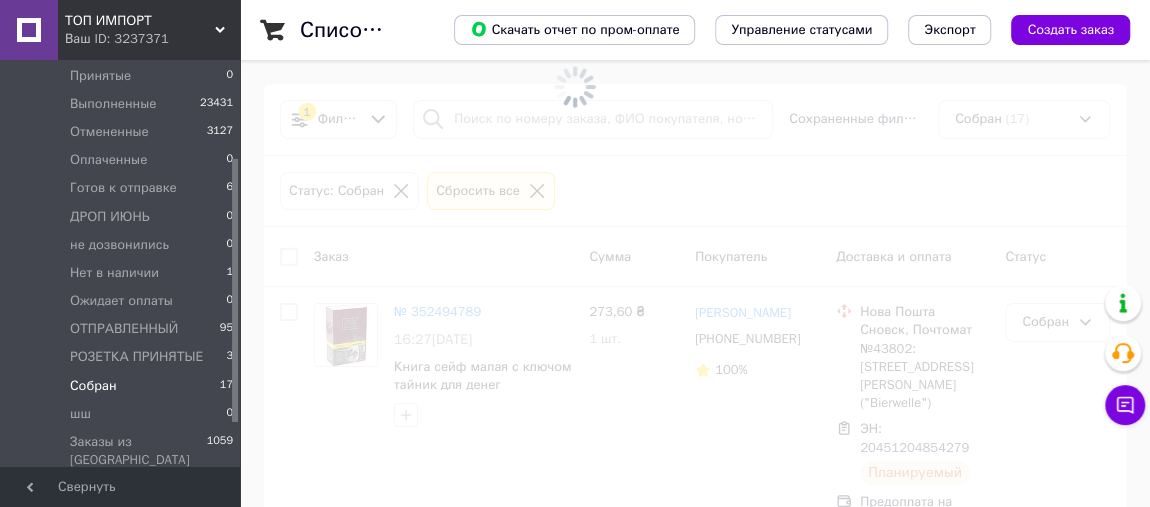 click on "Собран 17" at bounding box center [122, 386] 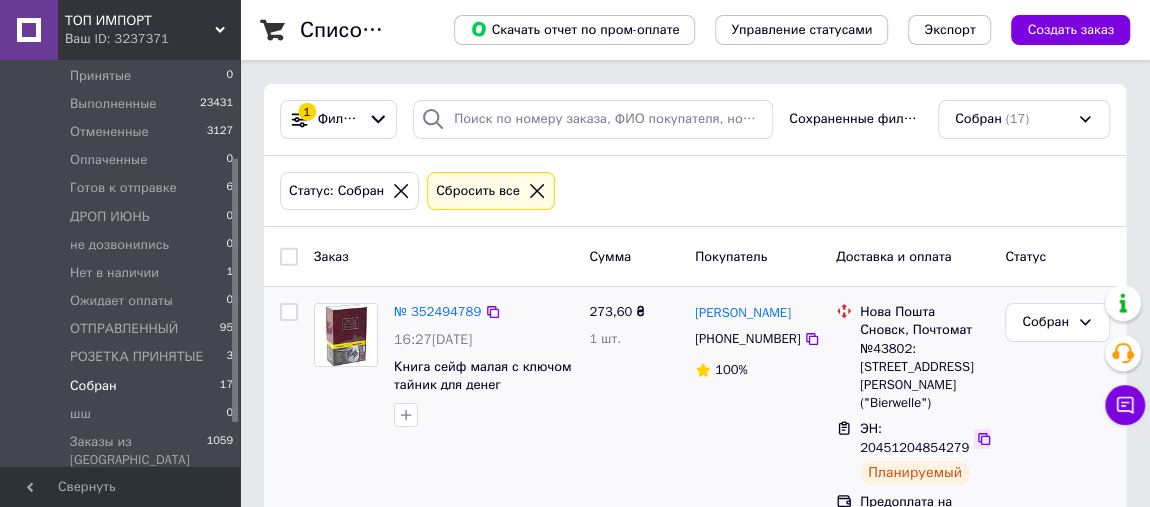 click 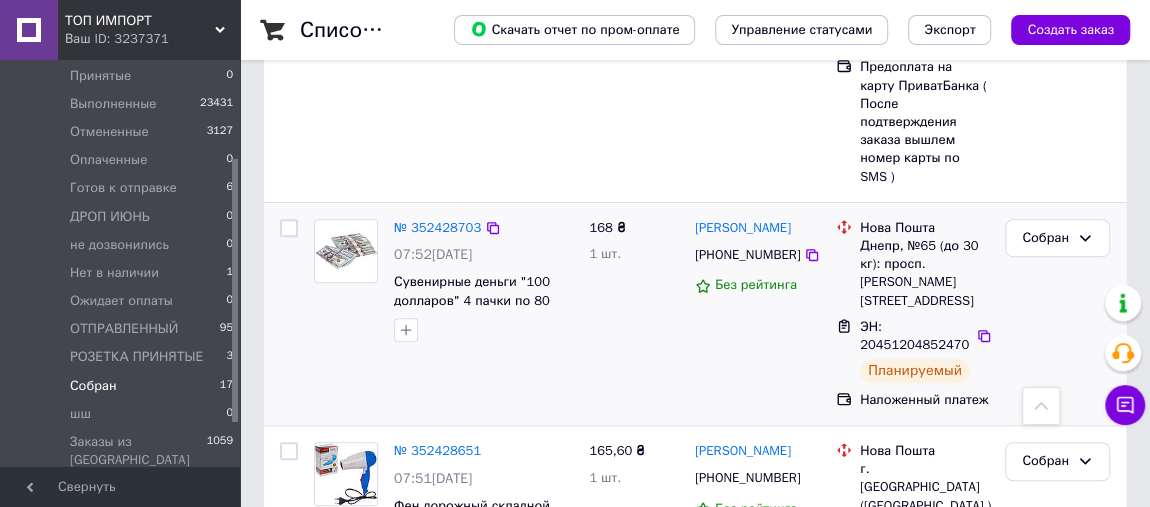 scroll, scrollTop: 454, scrollLeft: 0, axis: vertical 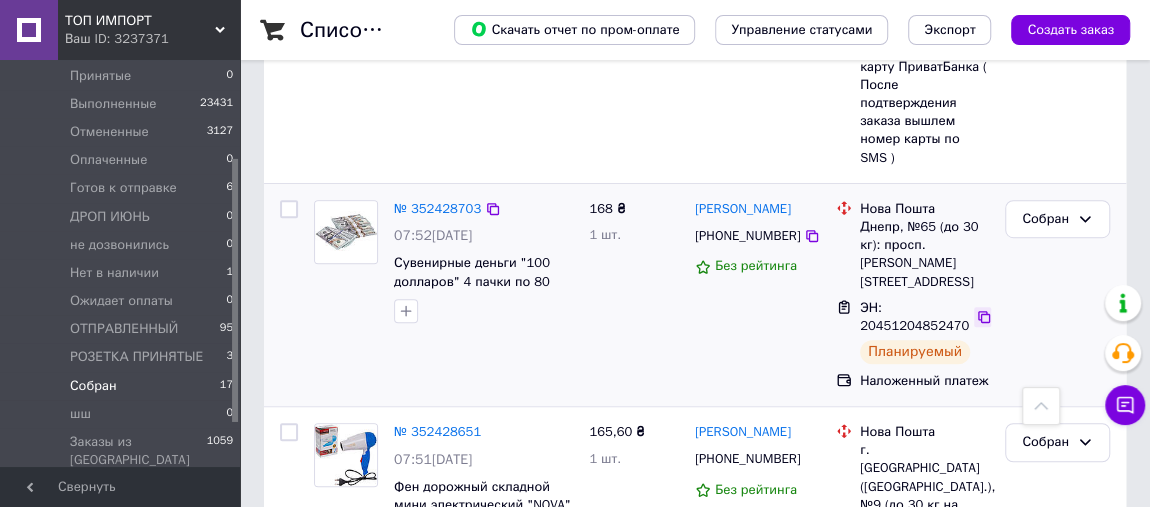 click 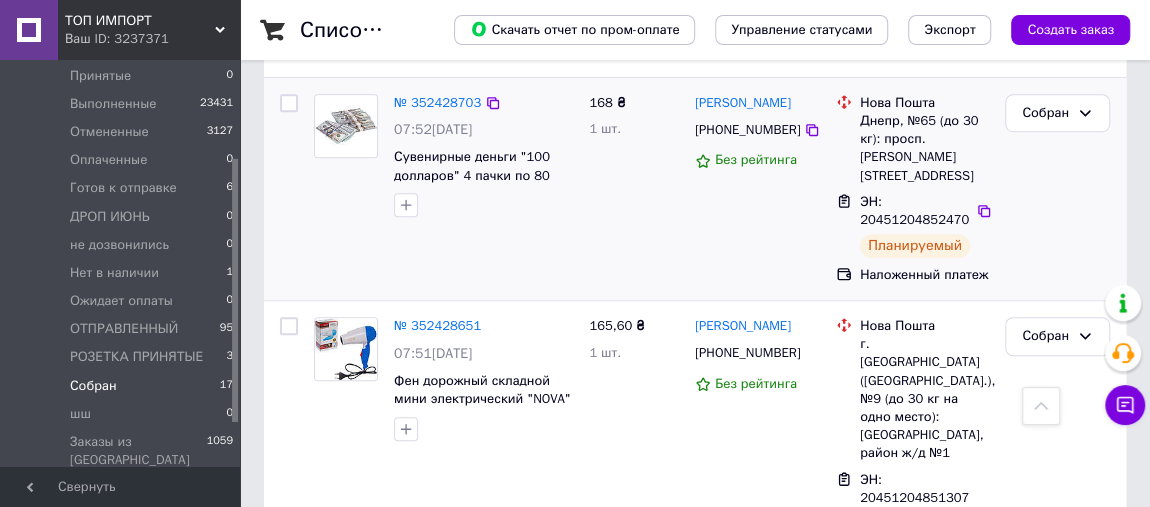 scroll, scrollTop: 606, scrollLeft: 0, axis: vertical 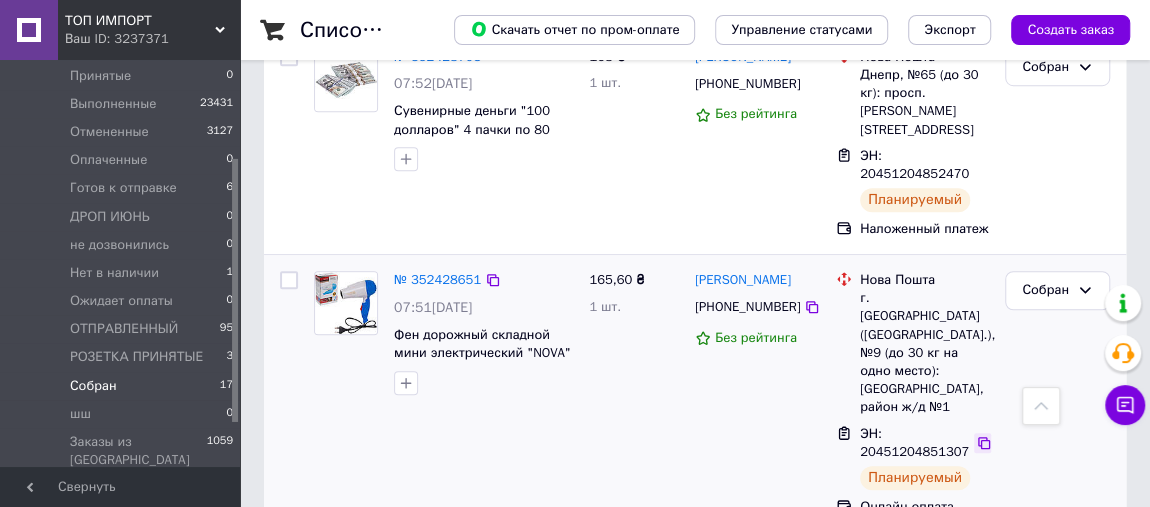 click at bounding box center (982, 443) 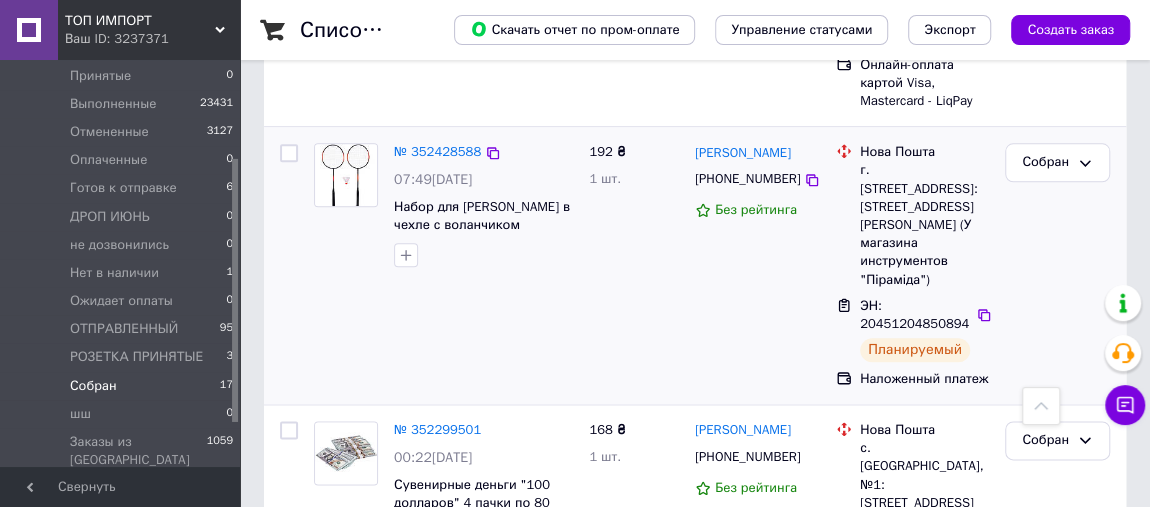 scroll, scrollTop: 1060, scrollLeft: 0, axis: vertical 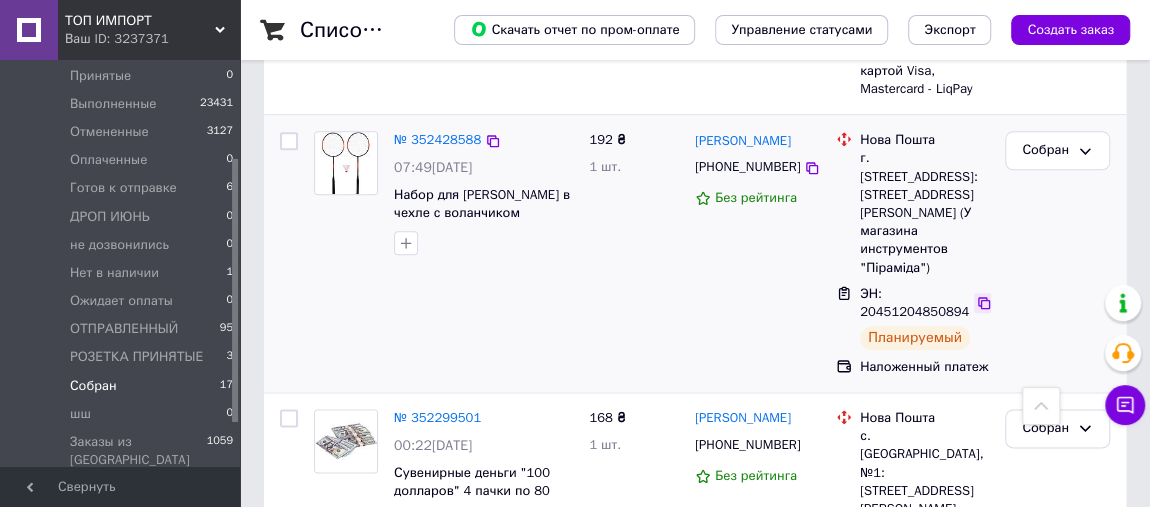 click 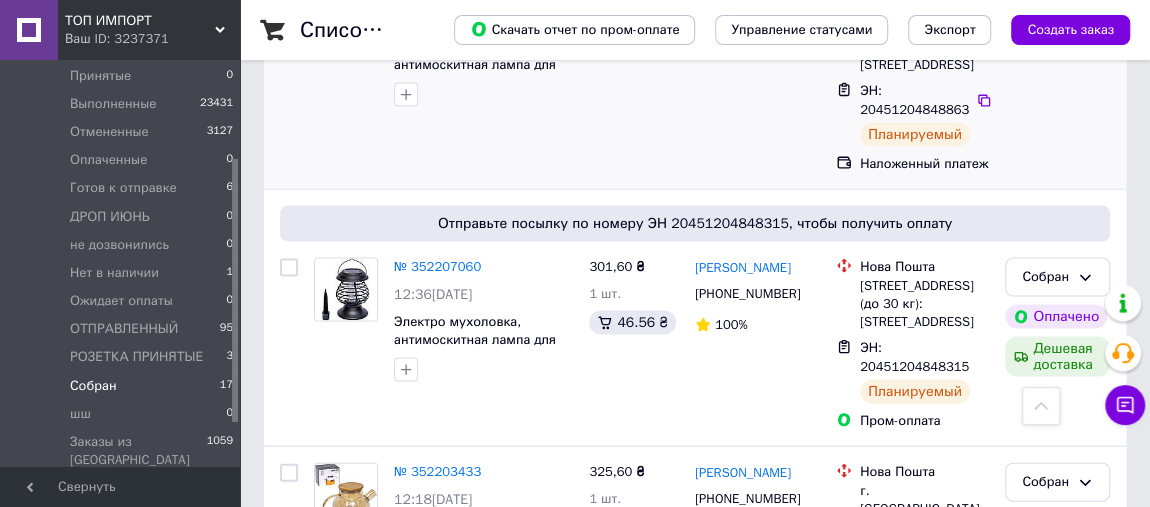 scroll, scrollTop: 2121, scrollLeft: 0, axis: vertical 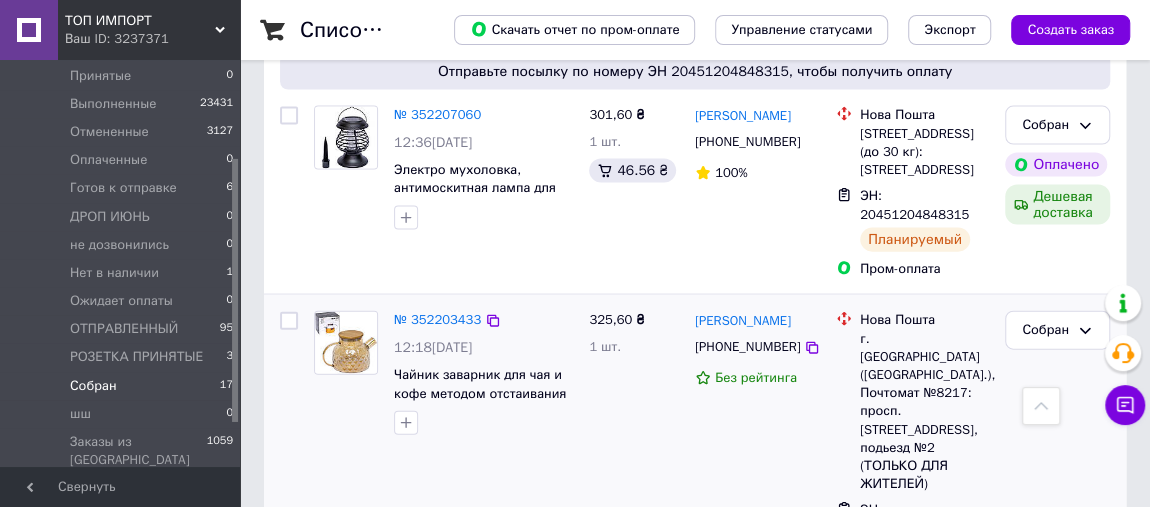 drag, startPoint x: 985, startPoint y: 363, endPoint x: 869, endPoint y: 188, distance: 209.95476 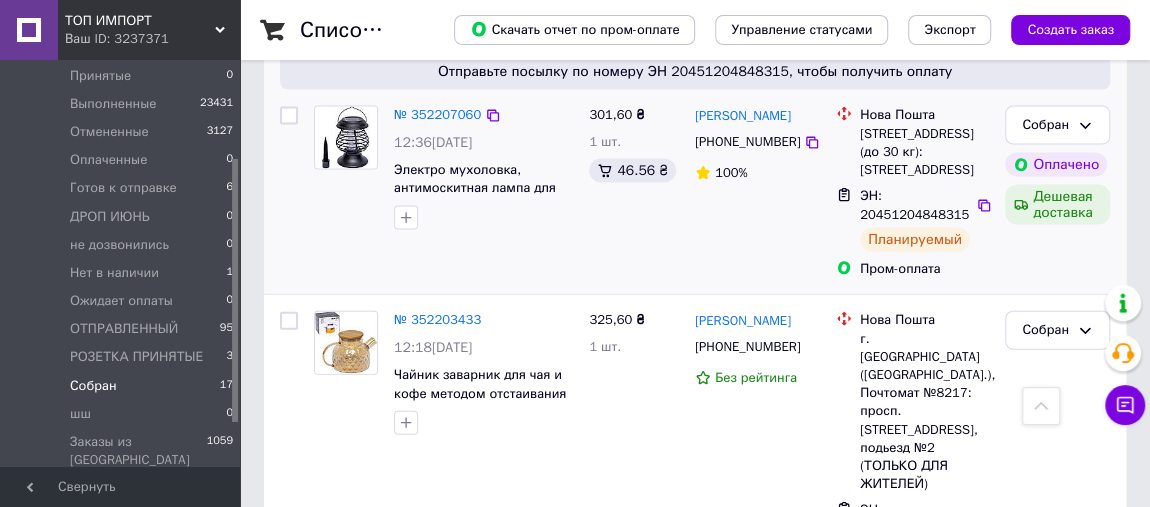 click at bounding box center [982, 520] 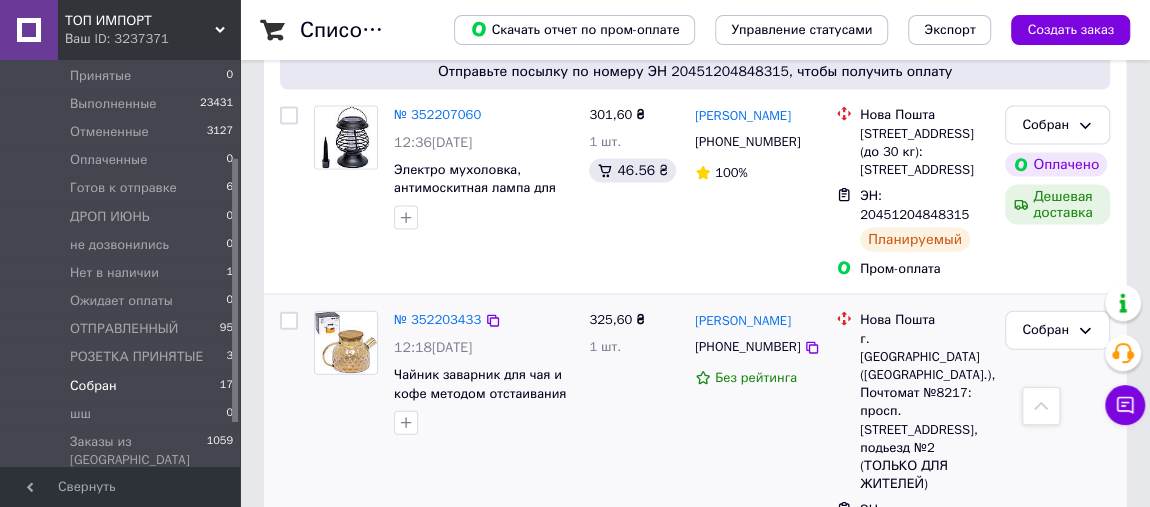click 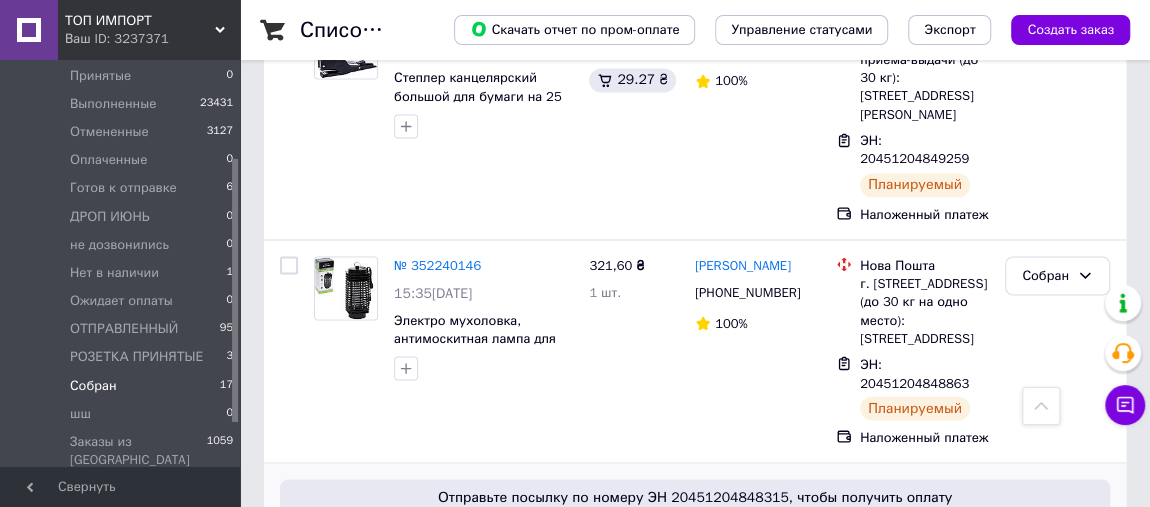 scroll, scrollTop: 1666, scrollLeft: 0, axis: vertical 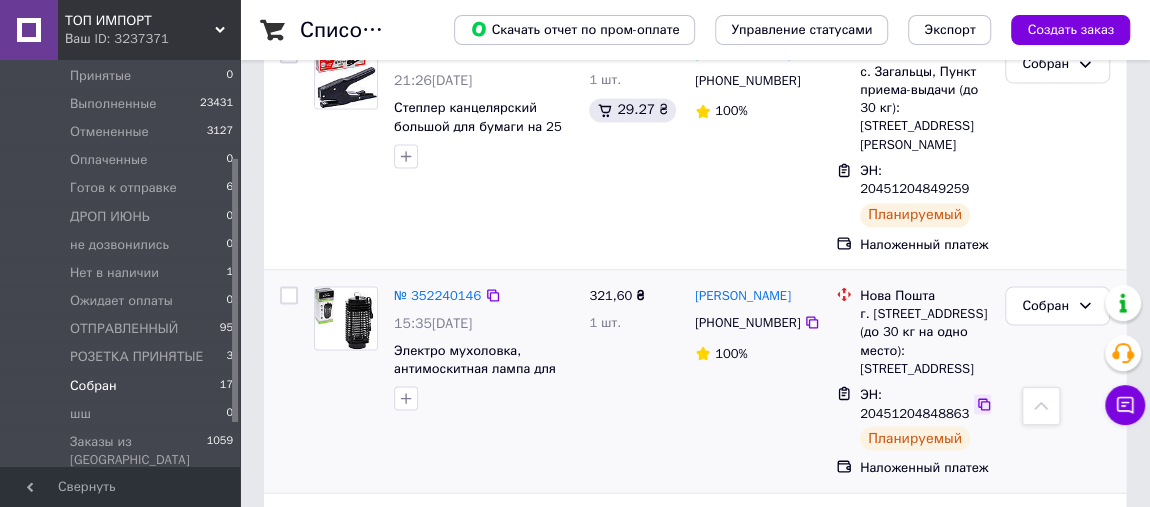 click 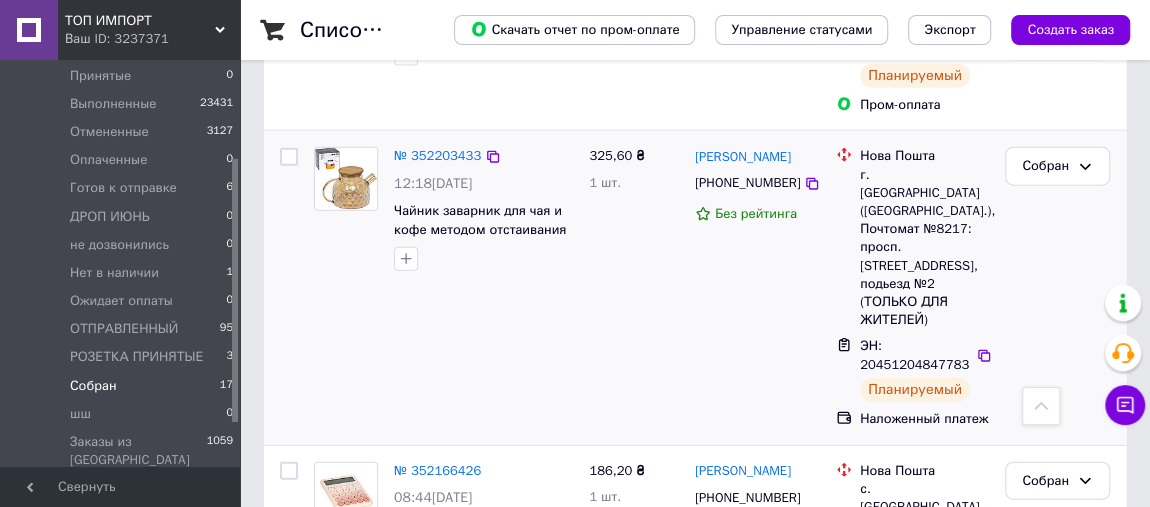 scroll, scrollTop: 2424, scrollLeft: 0, axis: vertical 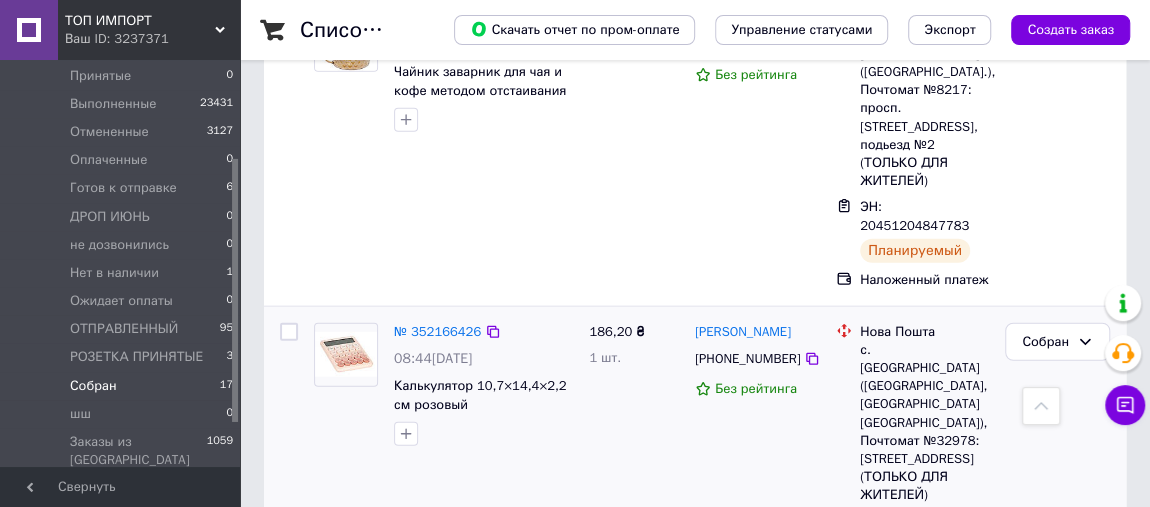click 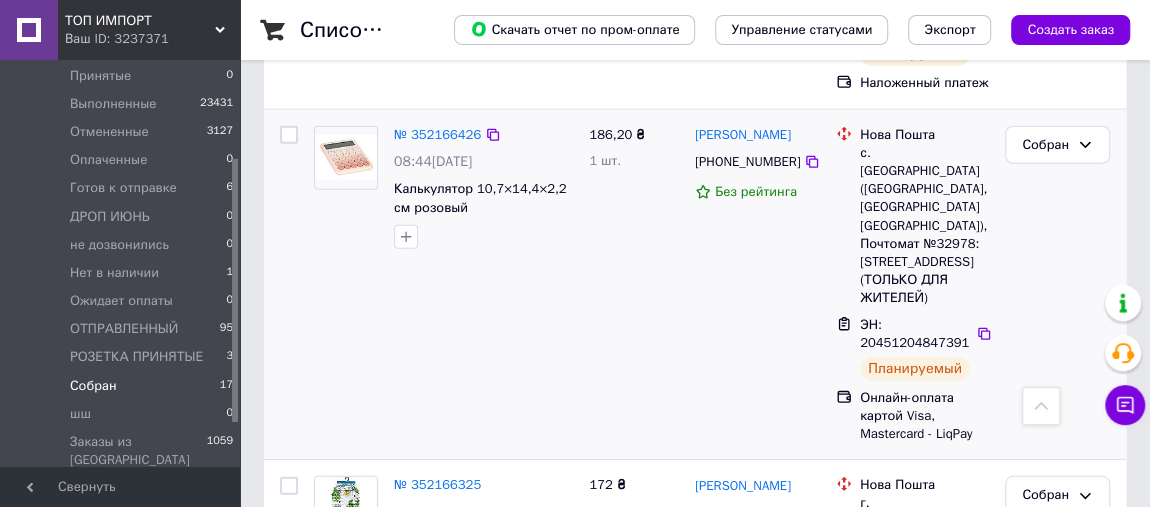scroll, scrollTop: 2727, scrollLeft: 0, axis: vertical 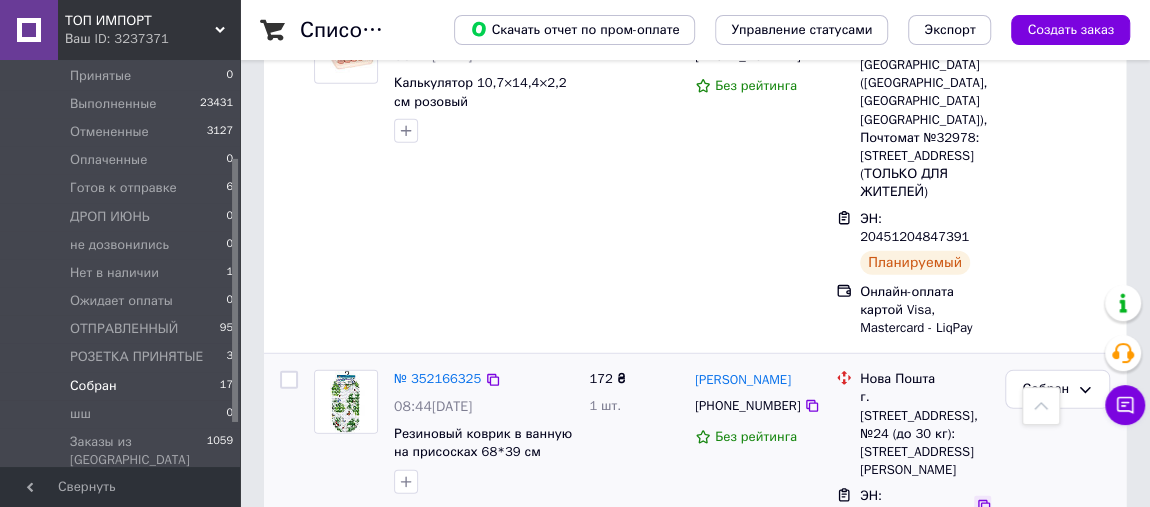 click 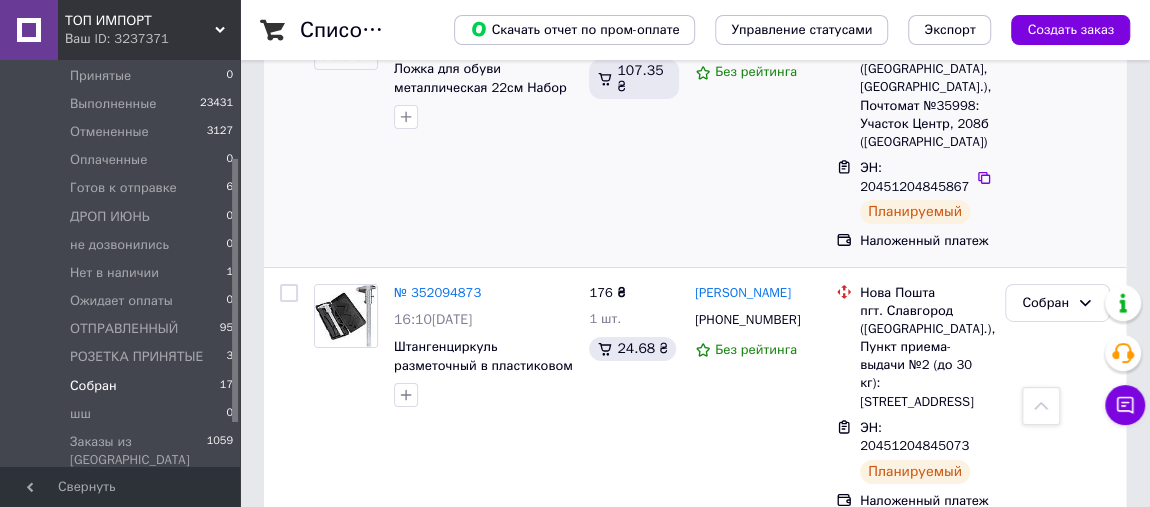 scroll, scrollTop: 3484, scrollLeft: 0, axis: vertical 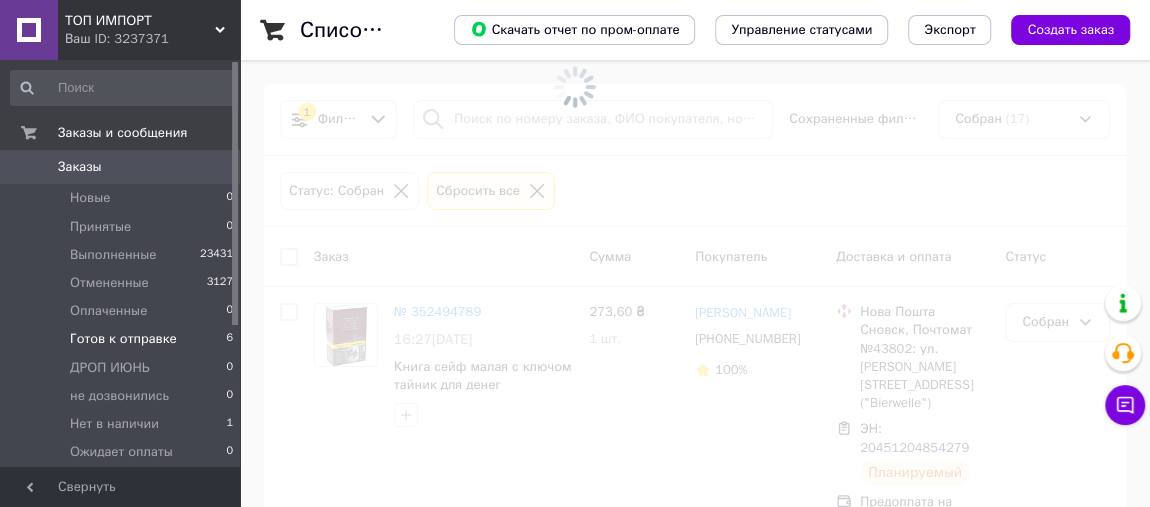 click on "Готов к отправке 6" at bounding box center [122, 339] 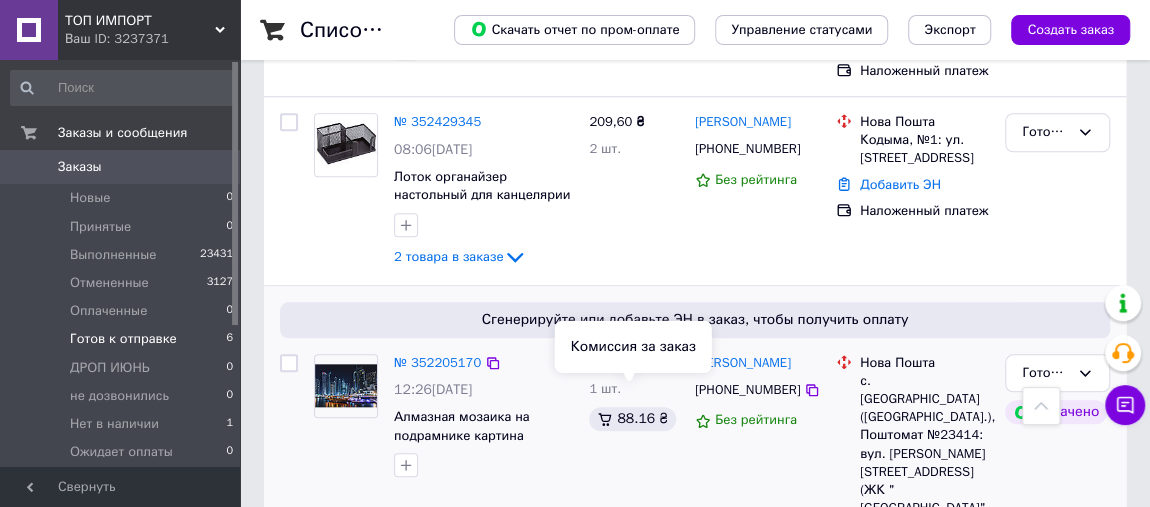 scroll, scrollTop: 951, scrollLeft: 0, axis: vertical 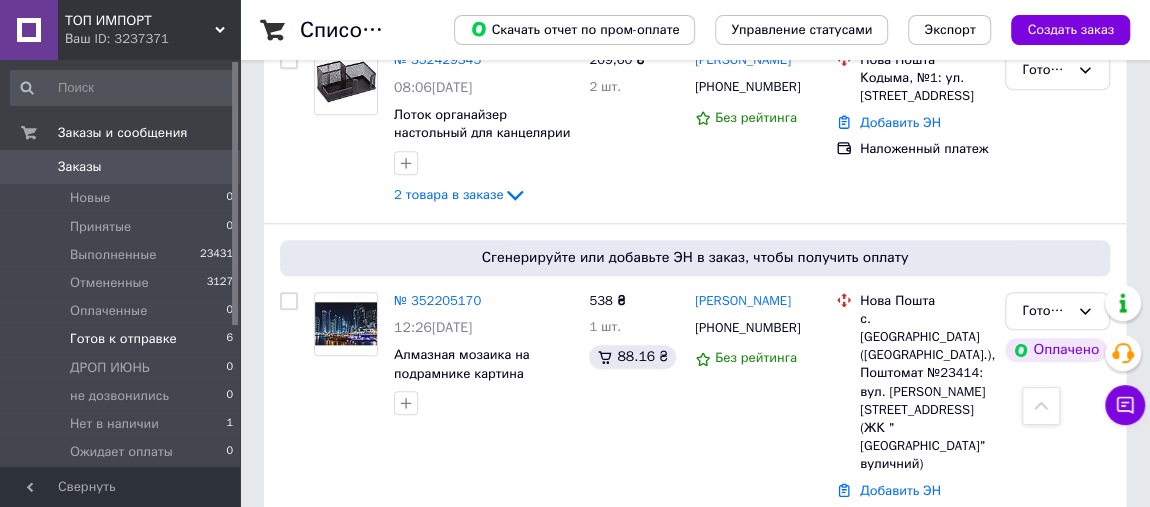 click on "Готов к отправке 6" at bounding box center (122, 339) 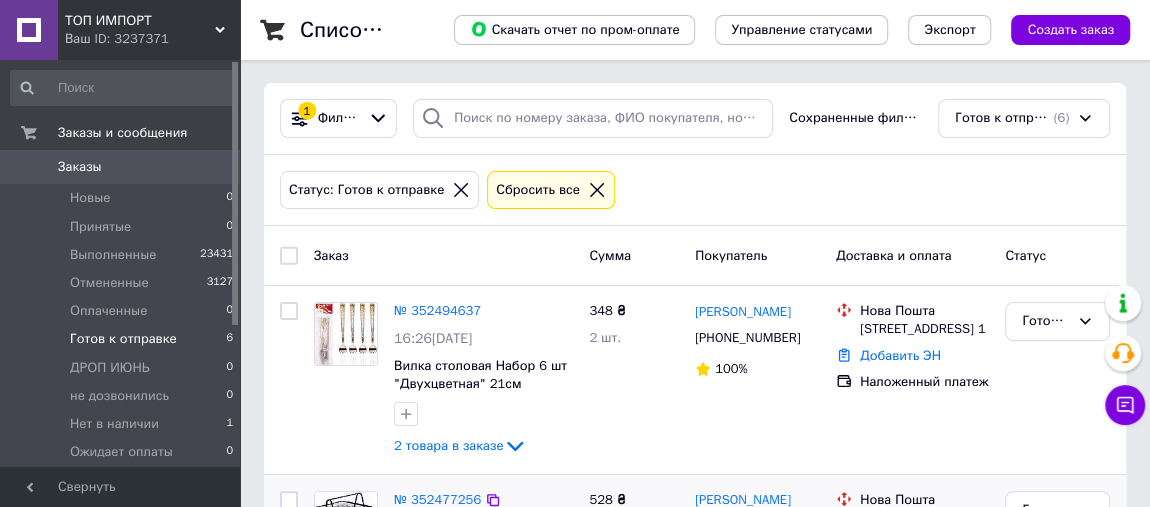 scroll, scrollTop: 0, scrollLeft: 0, axis: both 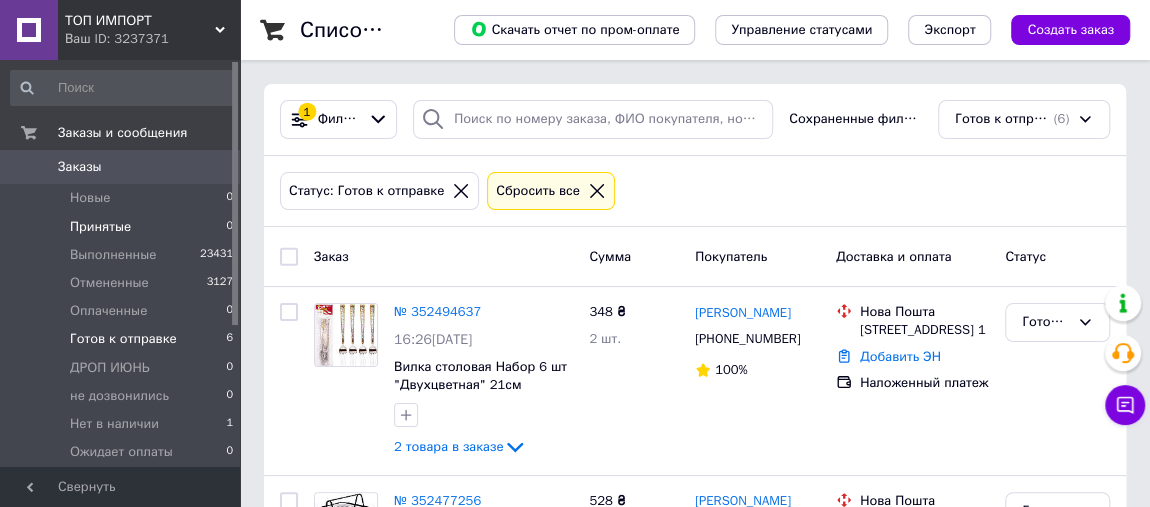 click on "Принятые 0" at bounding box center [122, 227] 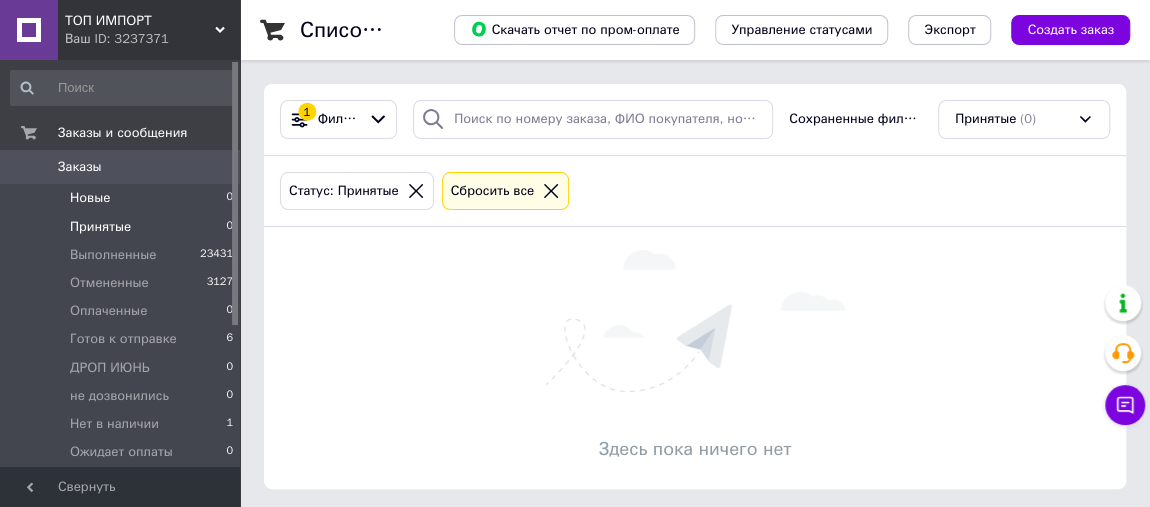 click on "Новые 0" at bounding box center [122, 198] 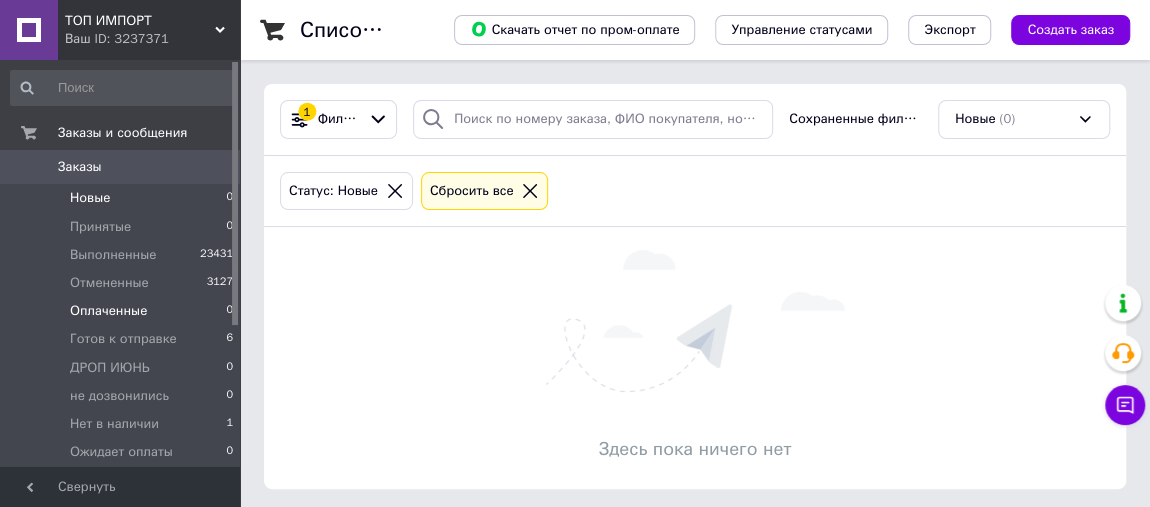 click on "Оплаченные 0" at bounding box center (122, 311) 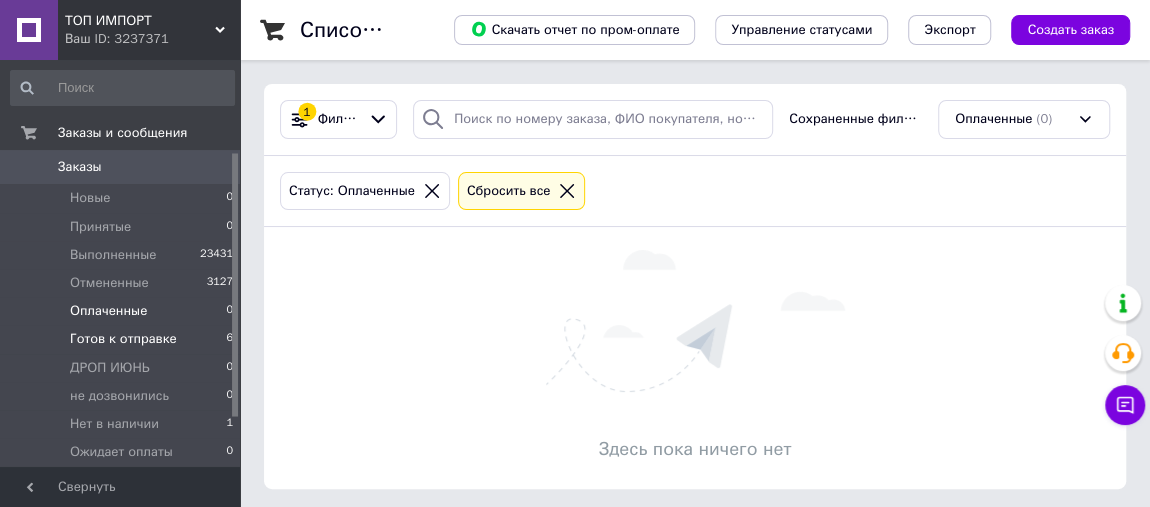 scroll, scrollTop: 218, scrollLeft: 0, axis: vertical 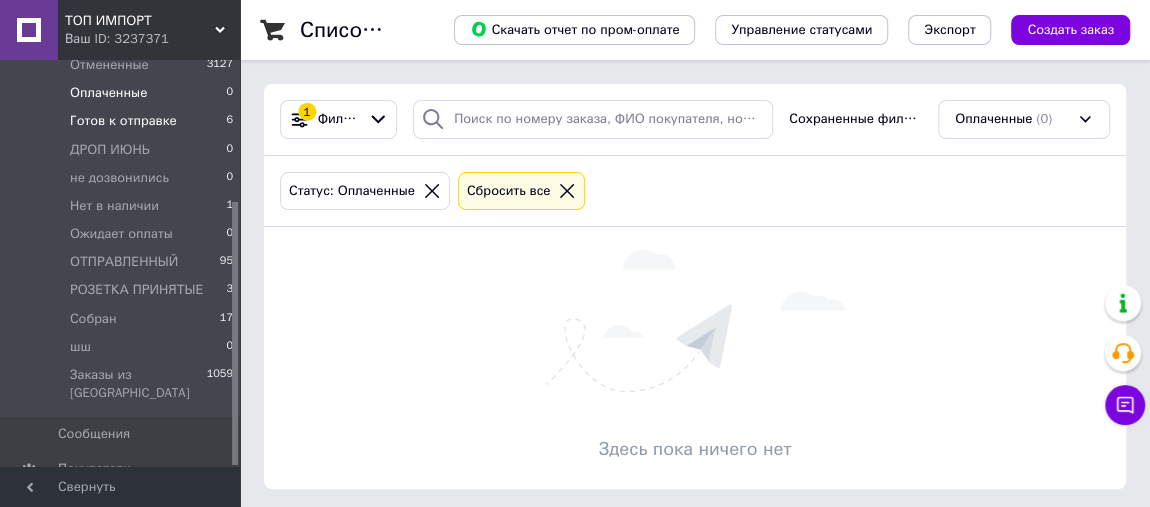 click on "Готов к отправке 6" at bounding box center [122, 121] 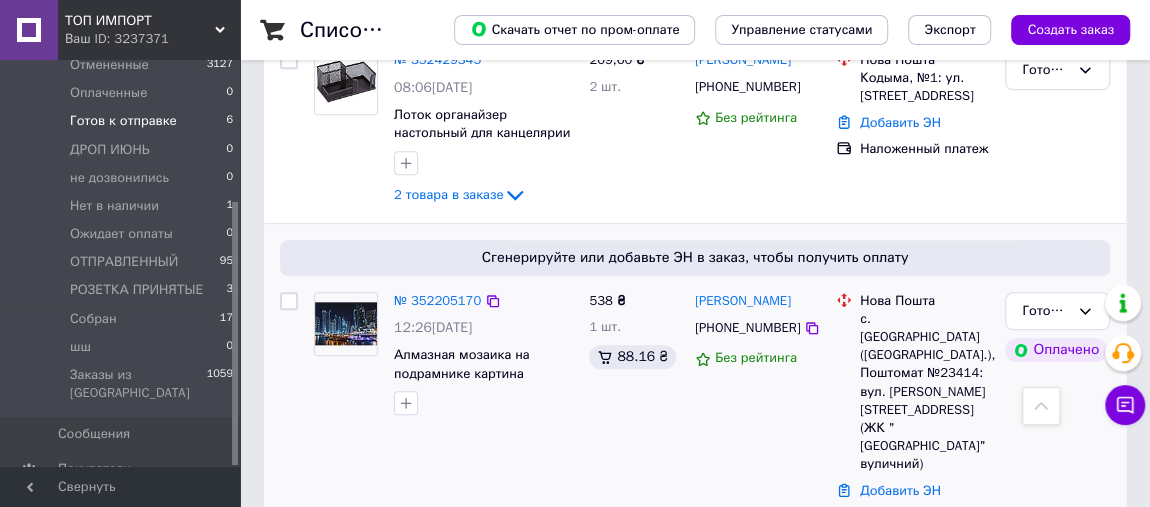scroll, scrollTop: 648, scrollLeft: 0, axis: vertical 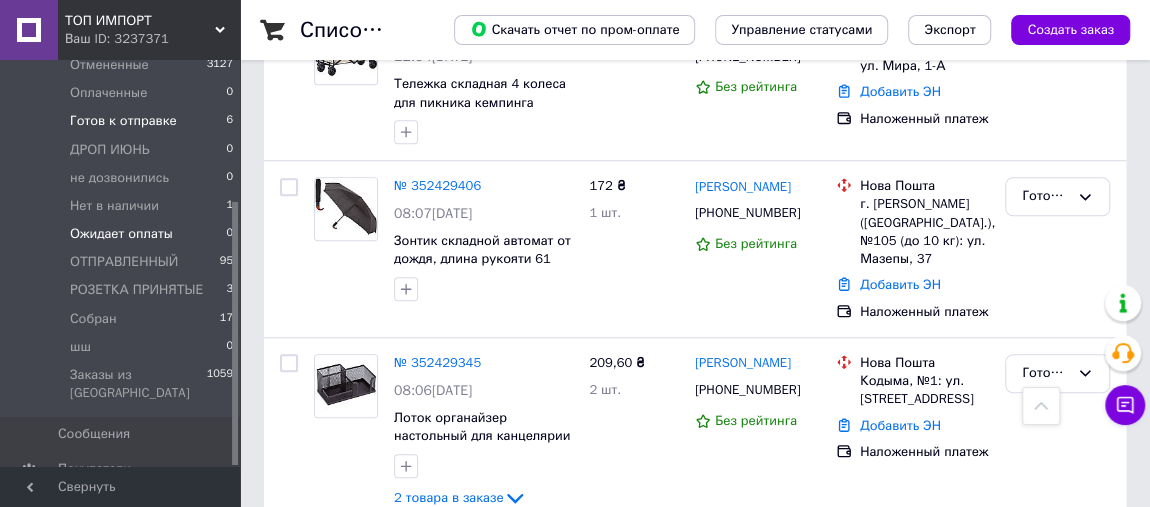 click on "Ожидает оплаты" at bounding box center [121, 234] 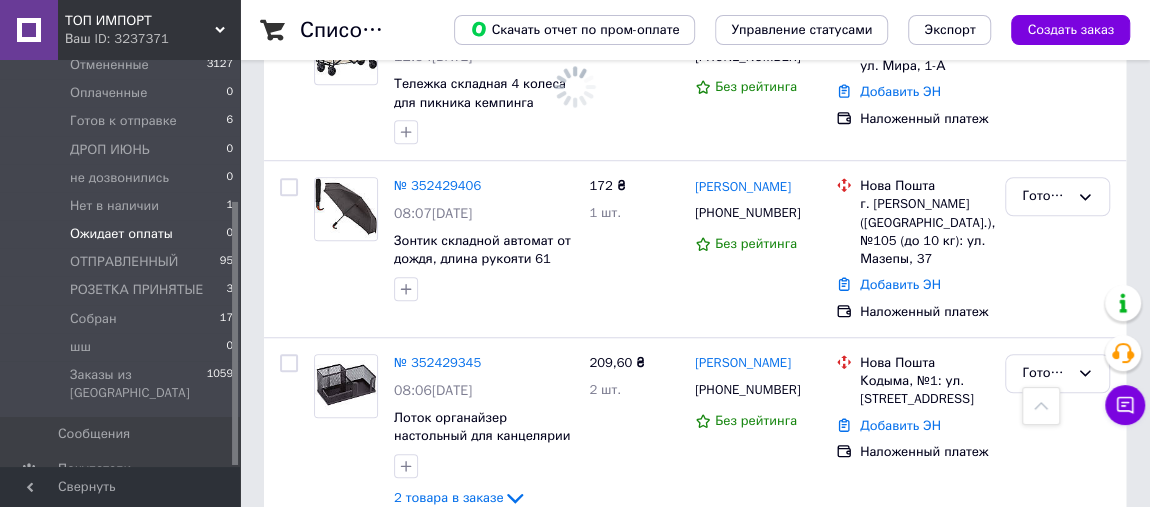 scroll, scrollTop: 0, scrollLeft: 0, axis: both 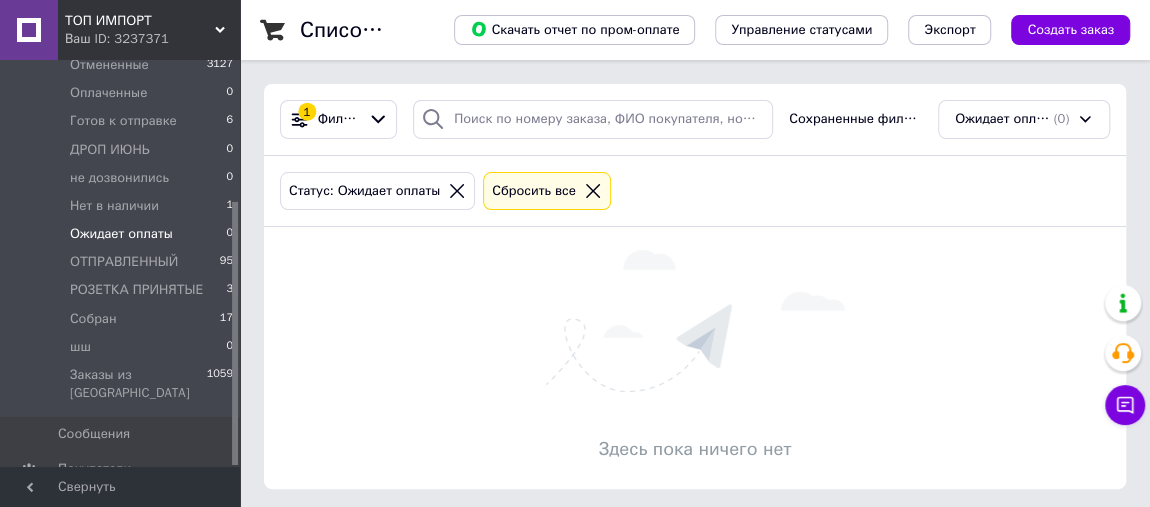 click on "Ожидает оплаты" at bounding box center (121, 234) 